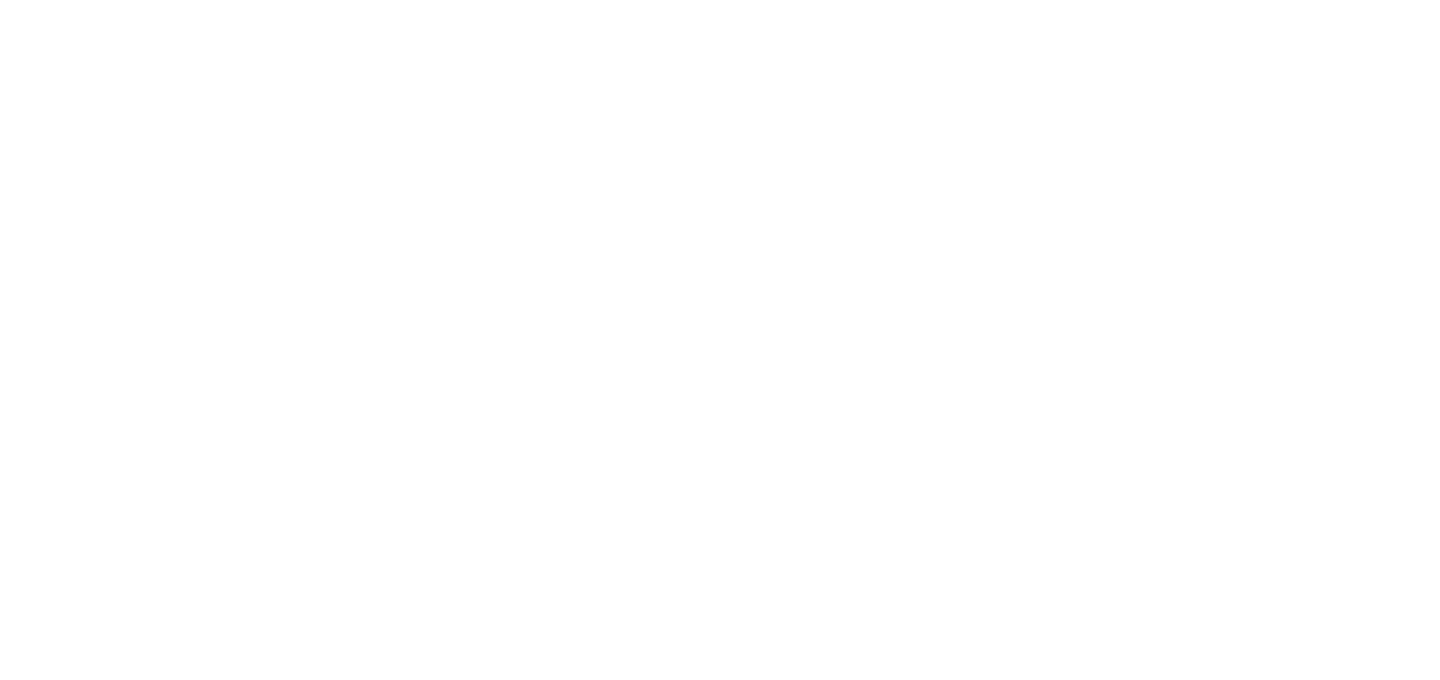 scroll, scrollTop: 0, scrollLeft: 0, axis: both 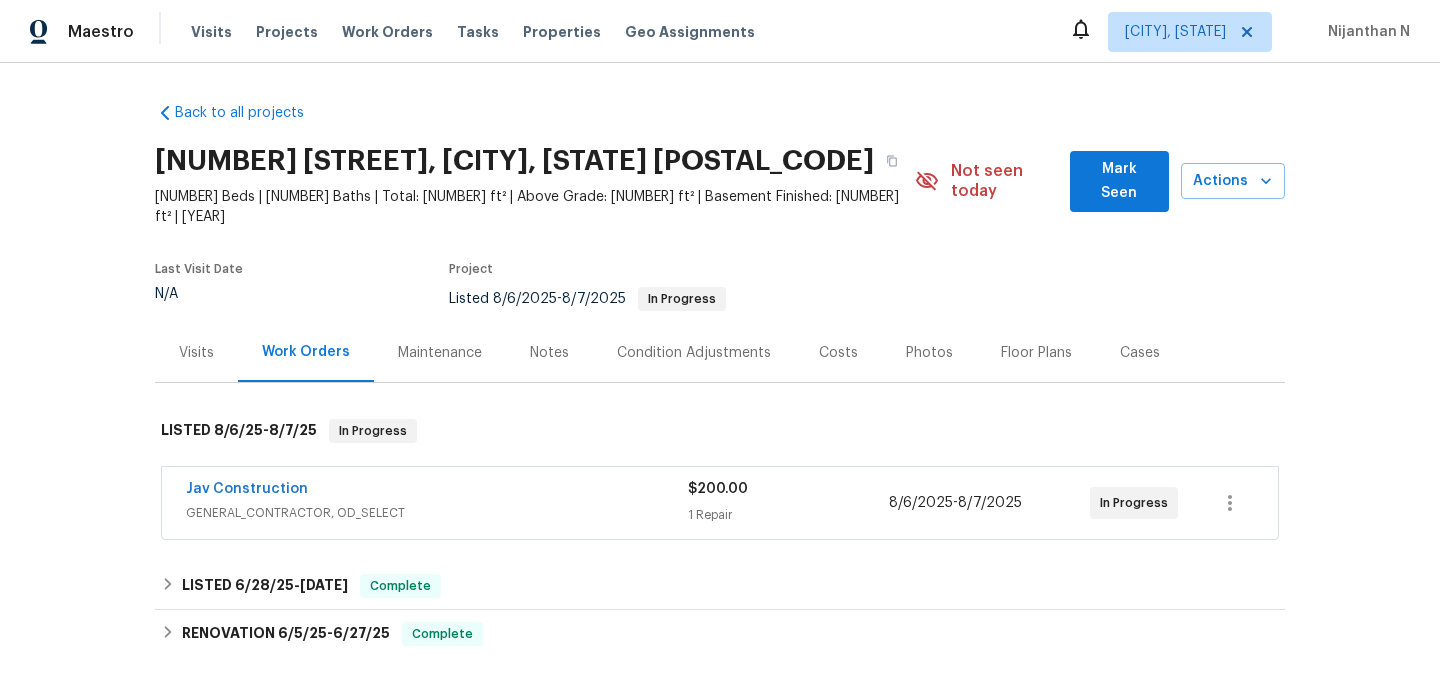 click on "Maintenance" at bounding box center (440, 353) 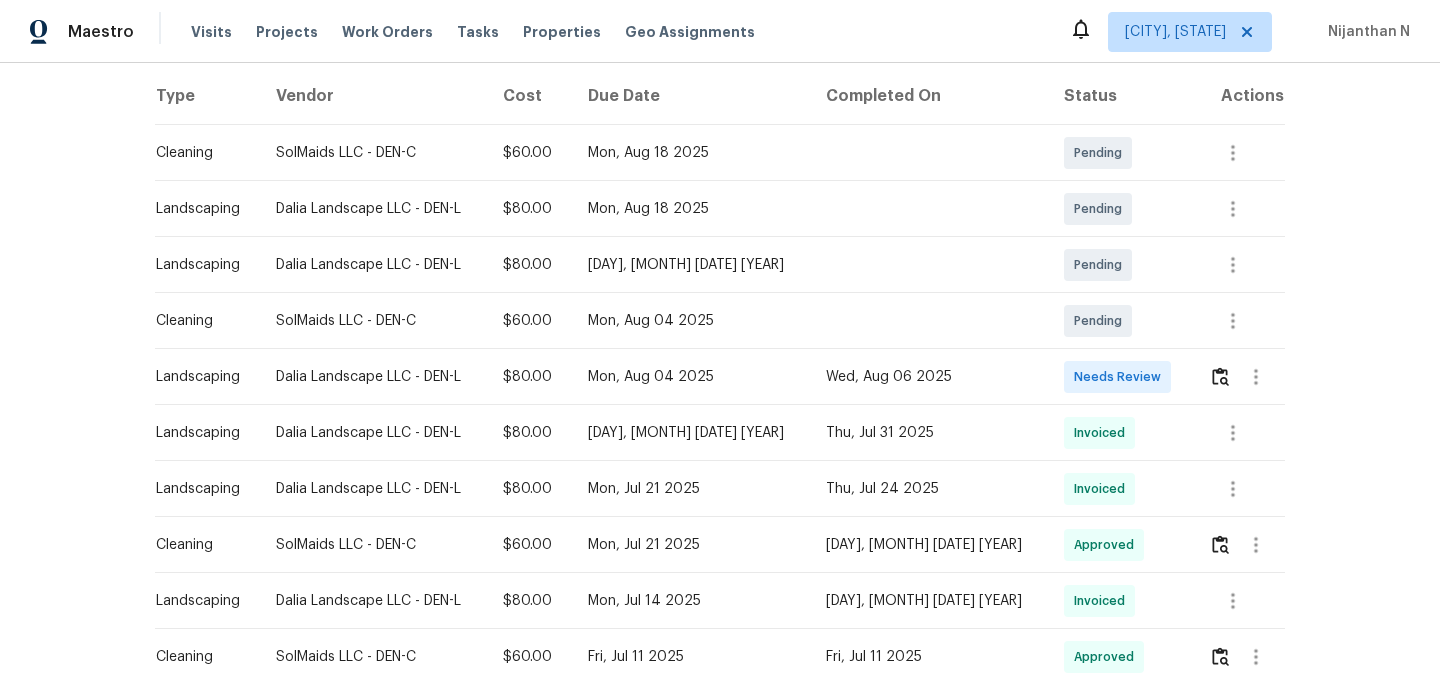 scroll, scrollTop: 376, scrollLeft: 0, axis: vertical 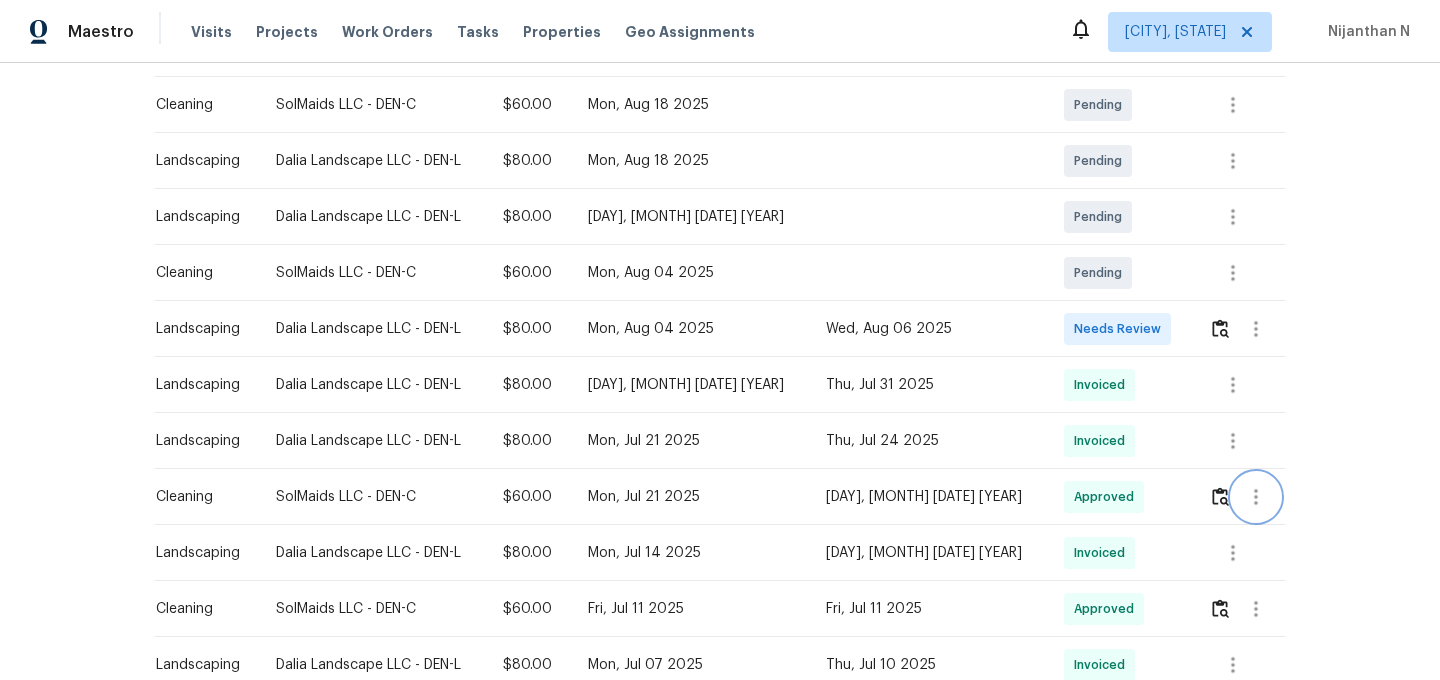 click 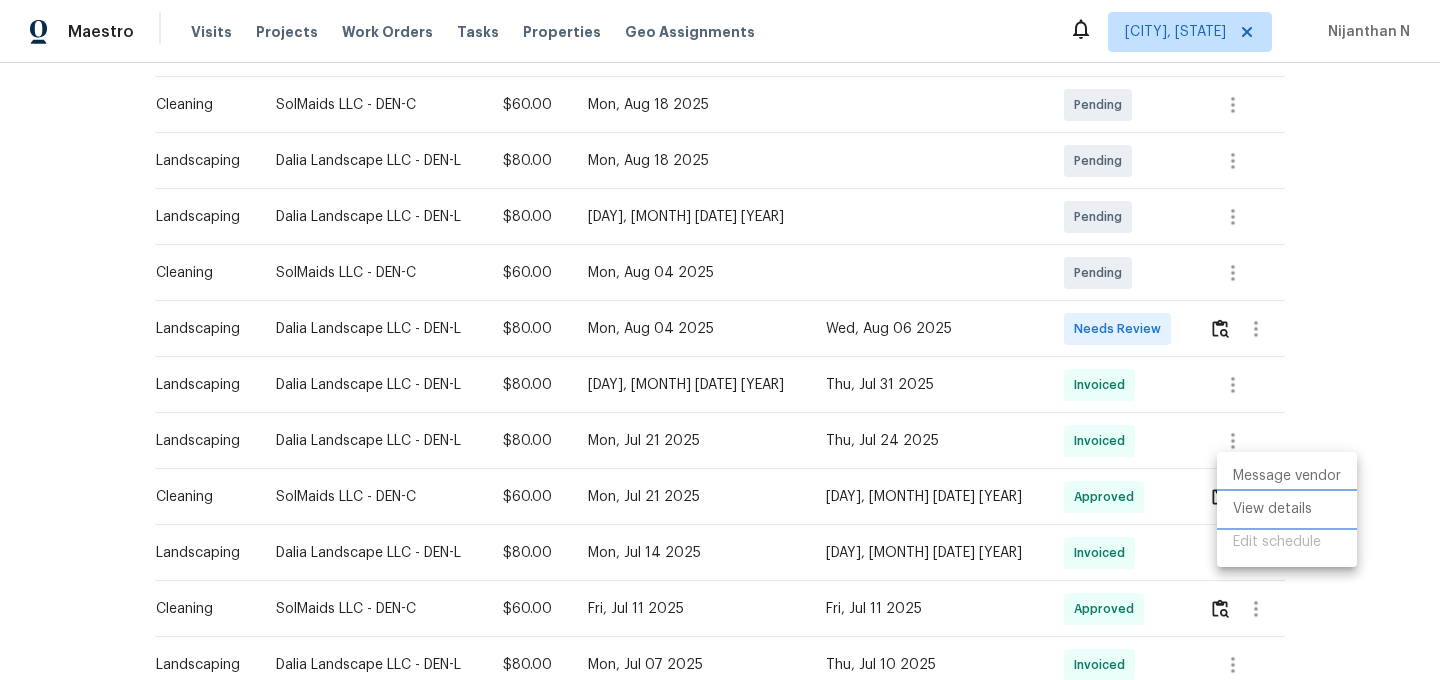 click on "View details" at bounding box center [1287, 509] 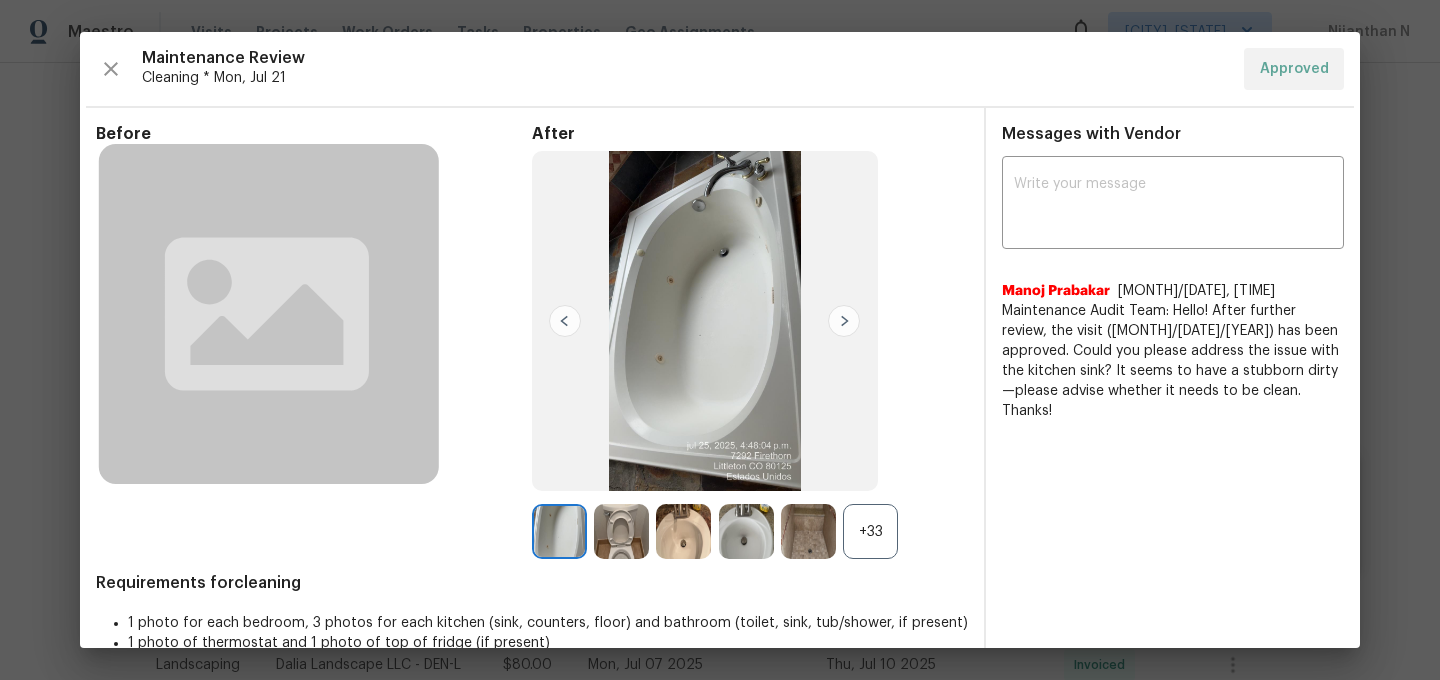 click on "+33" at bounding box center [870, 531] 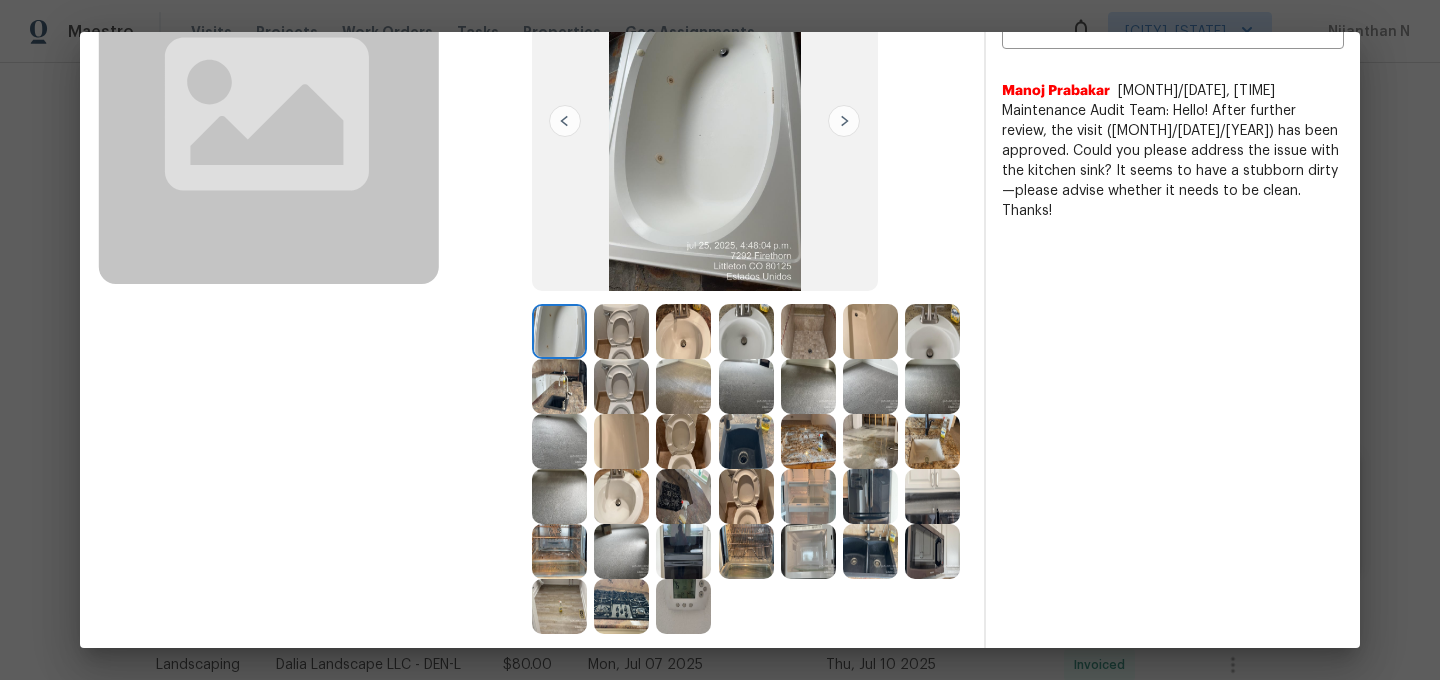 scroll, scrollTop: 233, scrollLeft: 0, axis: vertical 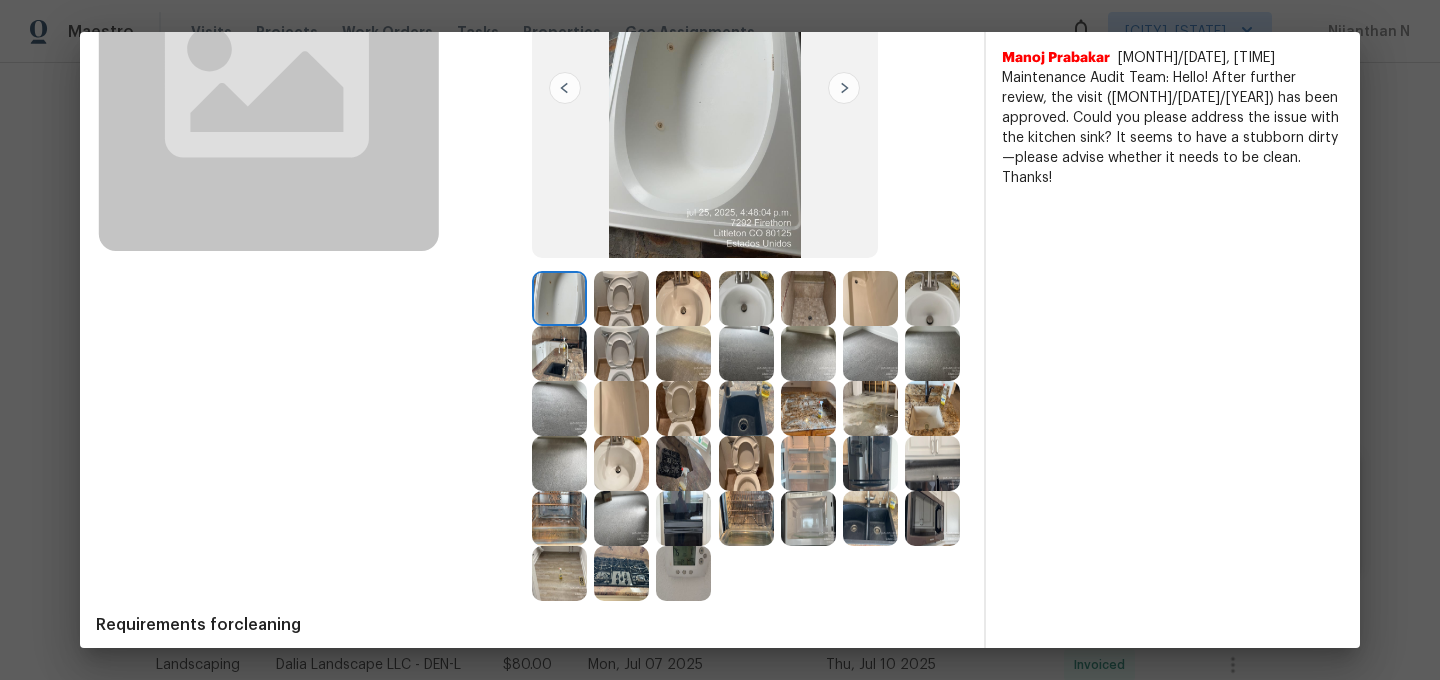 click at bounding box center [808, 298] 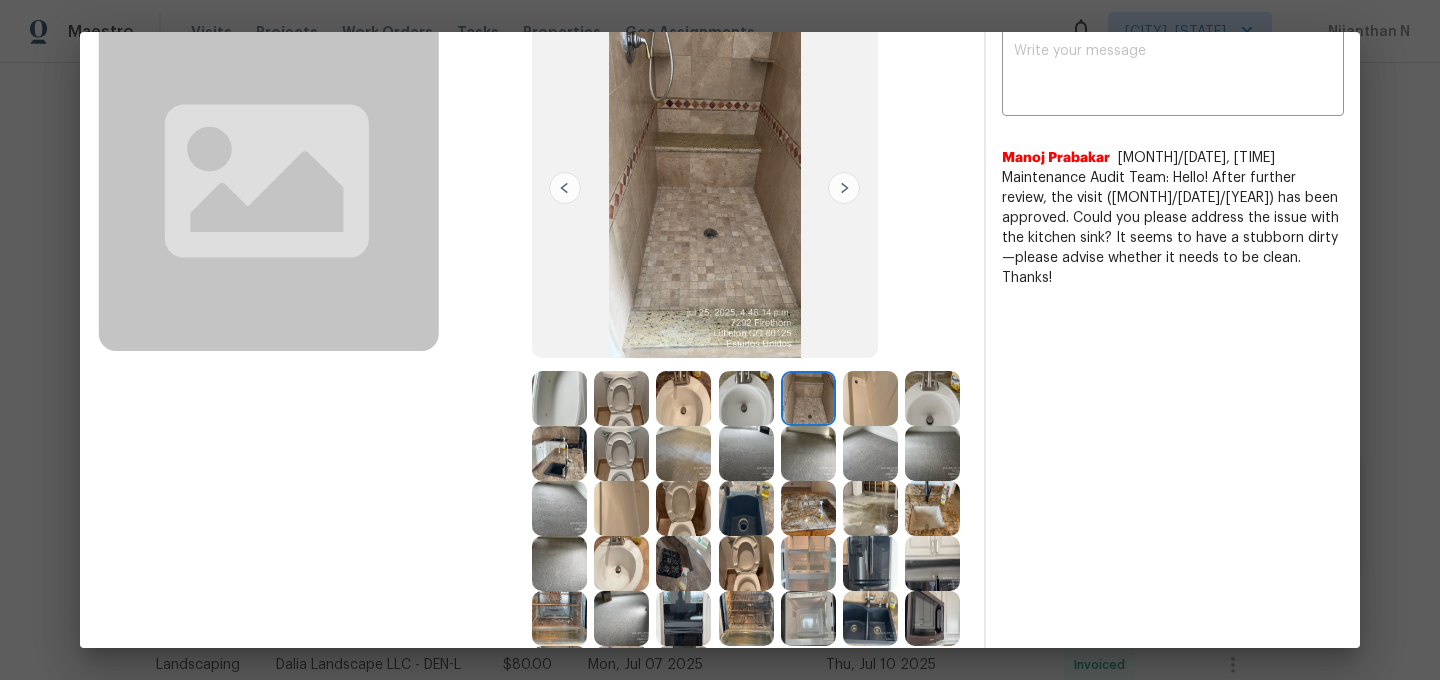 scroll, scrollTop: 258, scrollLeft: 0, axis: vertical 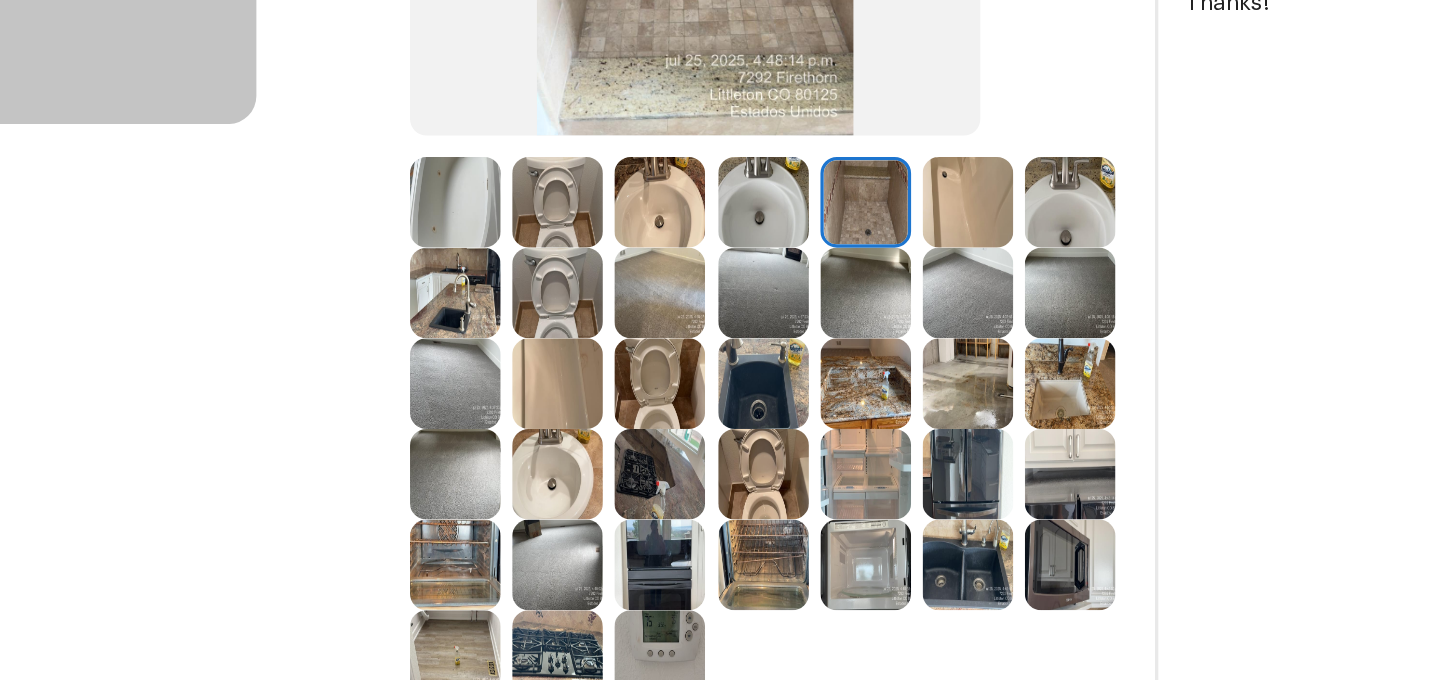 click at bounding box center [746, 383] 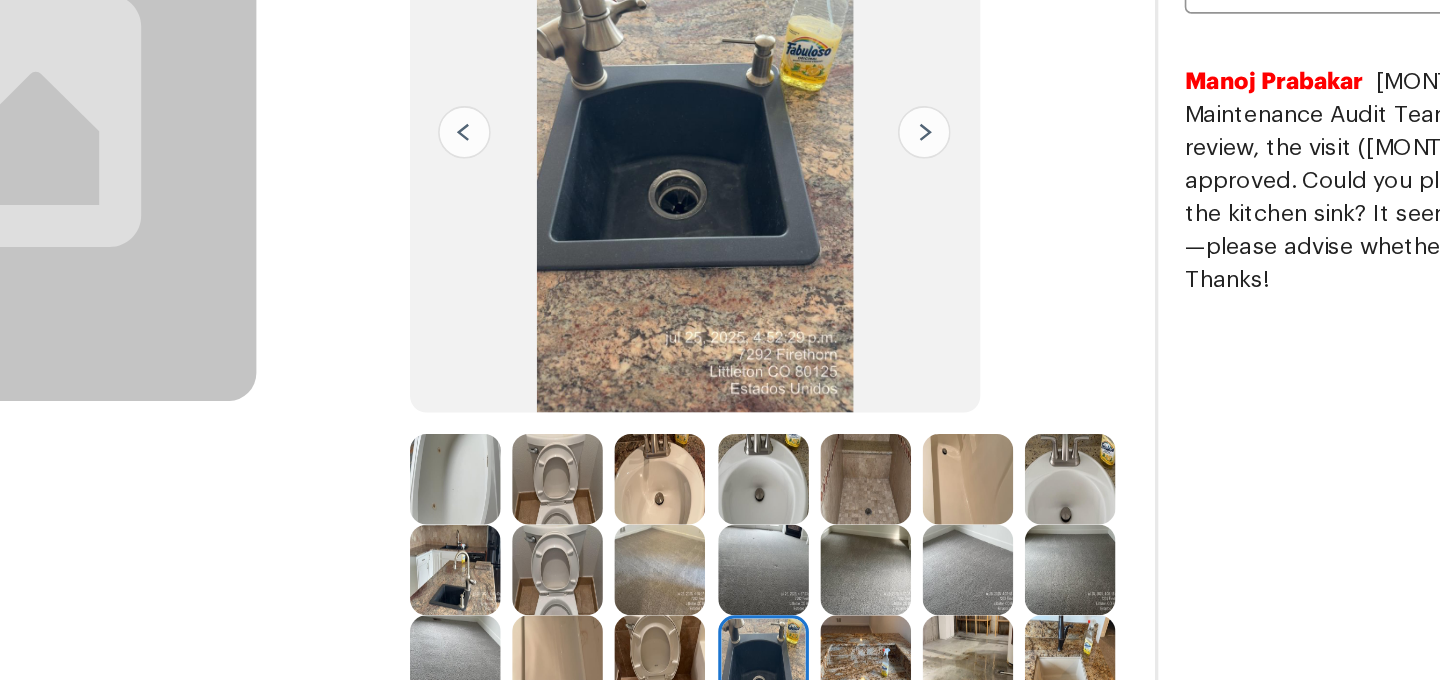 scroll, scrollTop: 47, scrollLeft: 0, axis: vertical 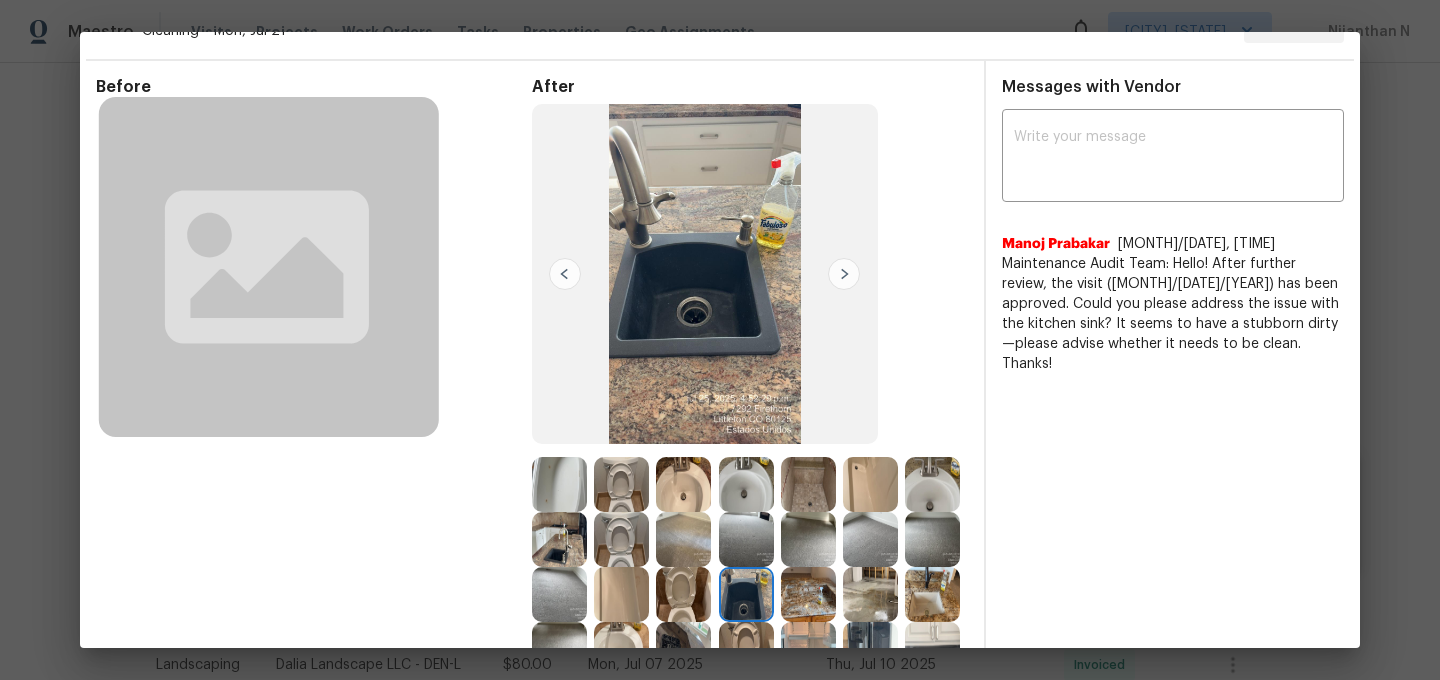 click on "Messages with Vendor   x ​ Manoj Prabakar 7/27/25, 14:40 Maintenance Audit Team: Hello! After further review, the visit (07/26/2025) has been approved. Could you please address the issue with the kitchen sink? It seems to have a stubborn dirty—please advise whether it needs to be clean. Thanks!" at bounding box center (1173, 485) 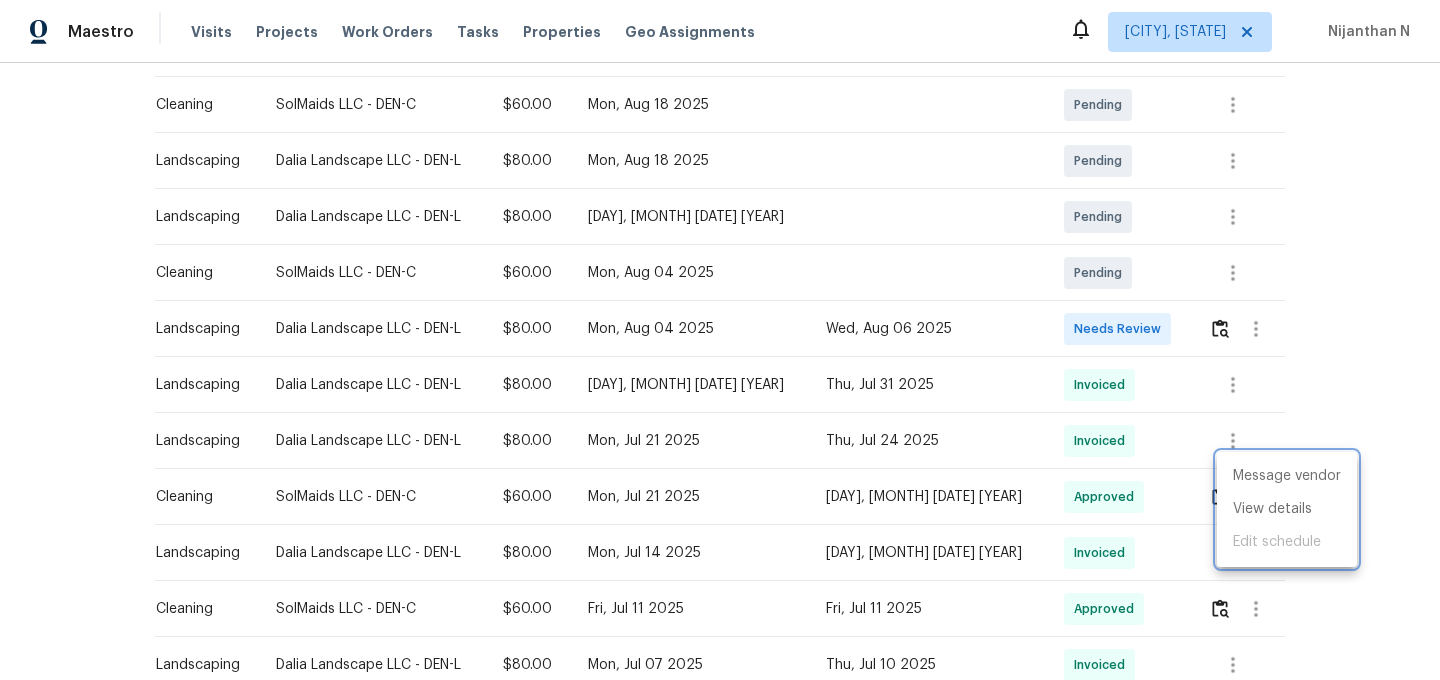 click at bounding box center (720, 340) 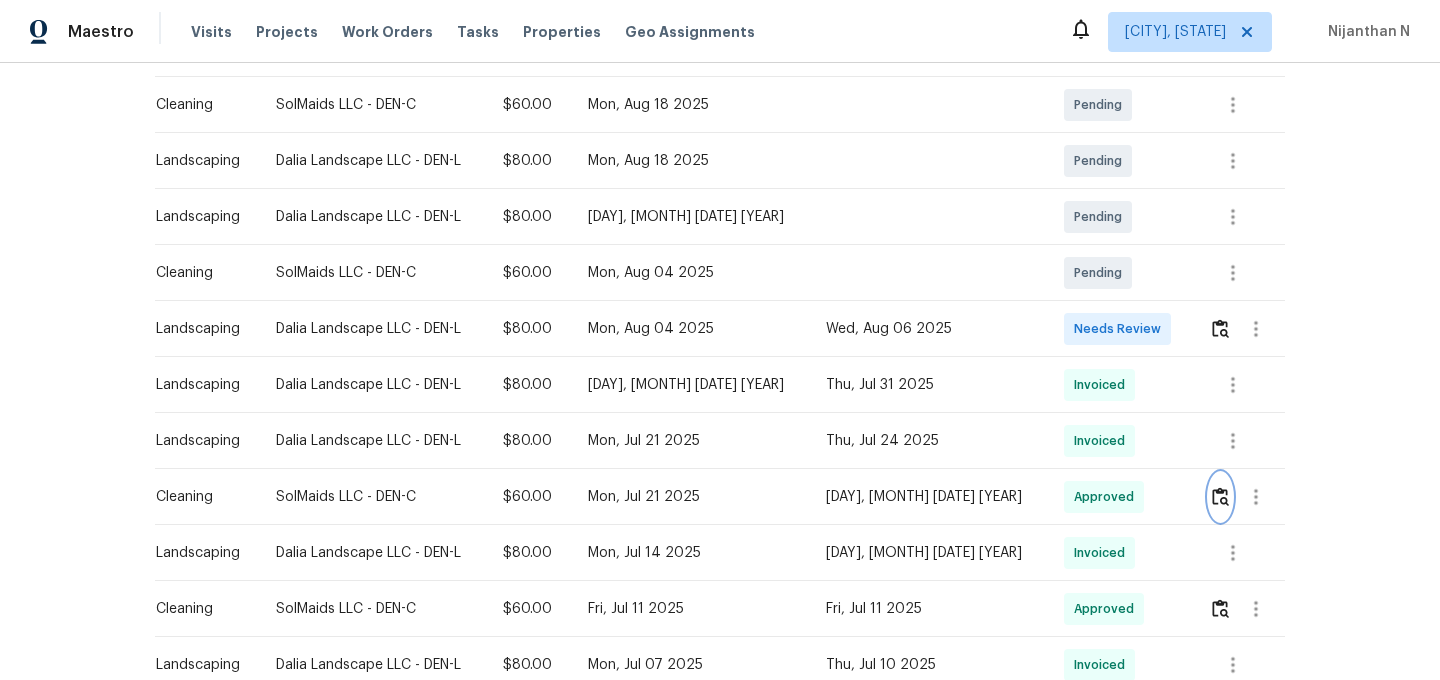 click at bounding box center (1220, 496) 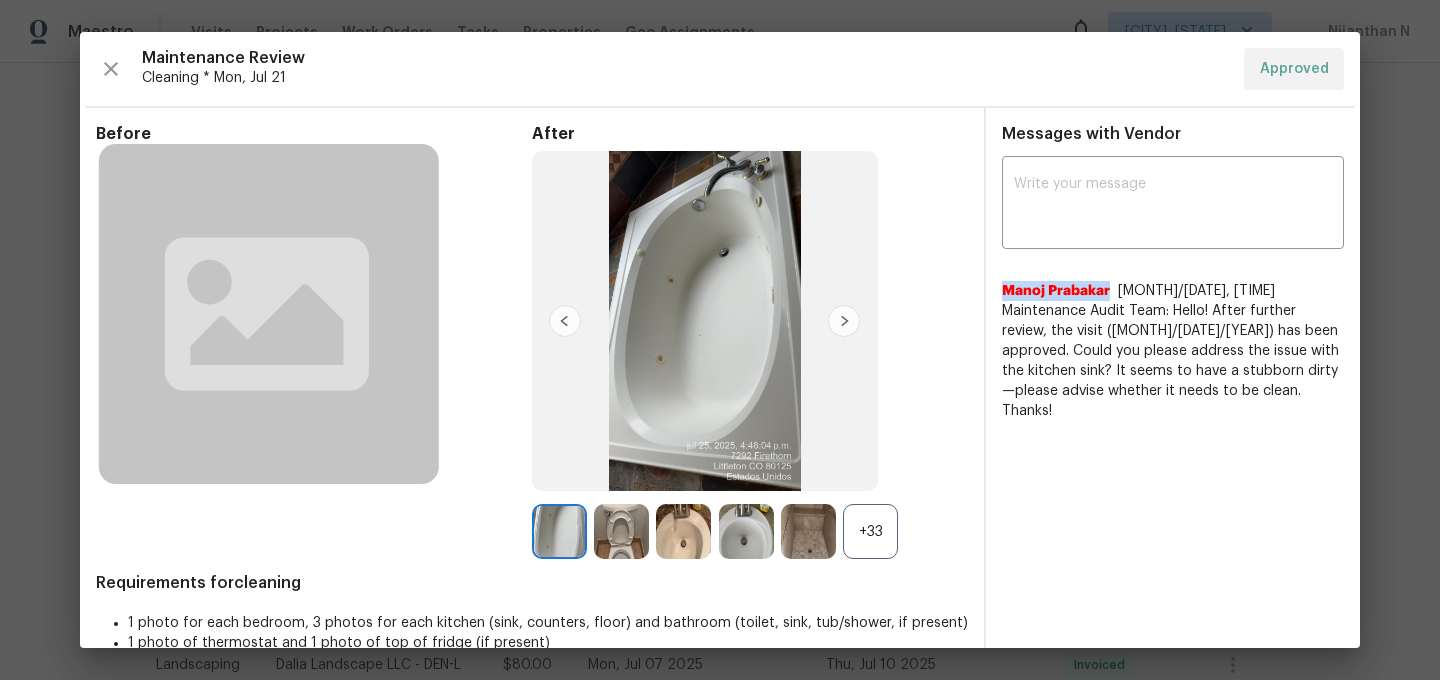 drag, startPoint x: 1004, startPoint y: 288, endPoint x: 1107, endPoint y: 290, distance: 103.01942 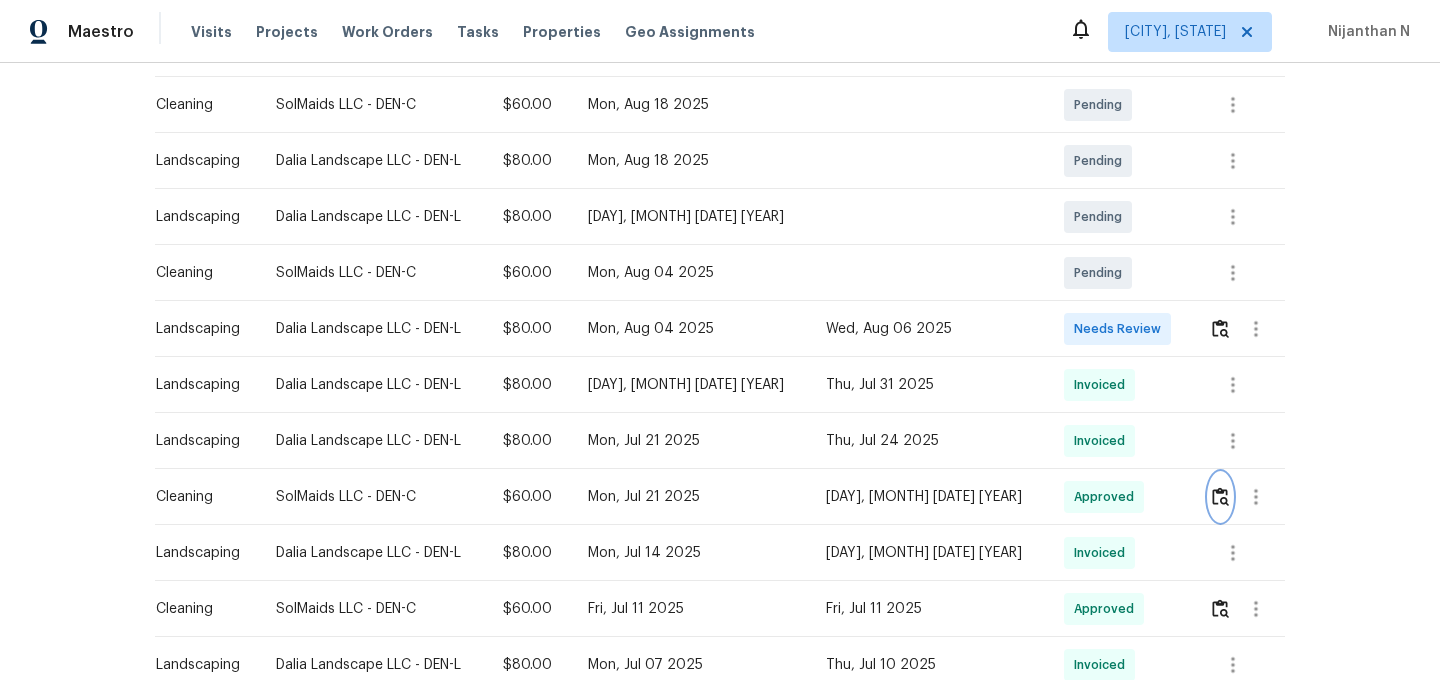 scroll, scrollTop: 0, scrollLeft: 0, axis: both 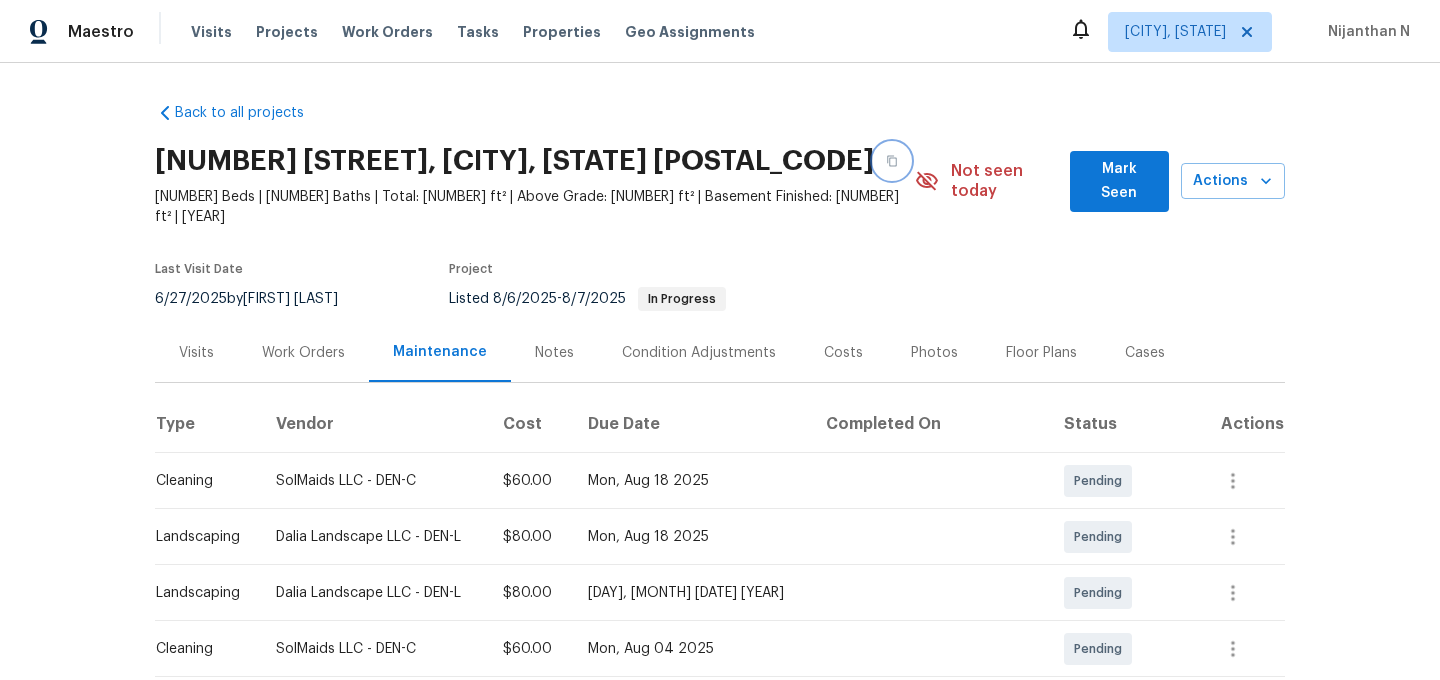 click at bounding box center [892, 161] 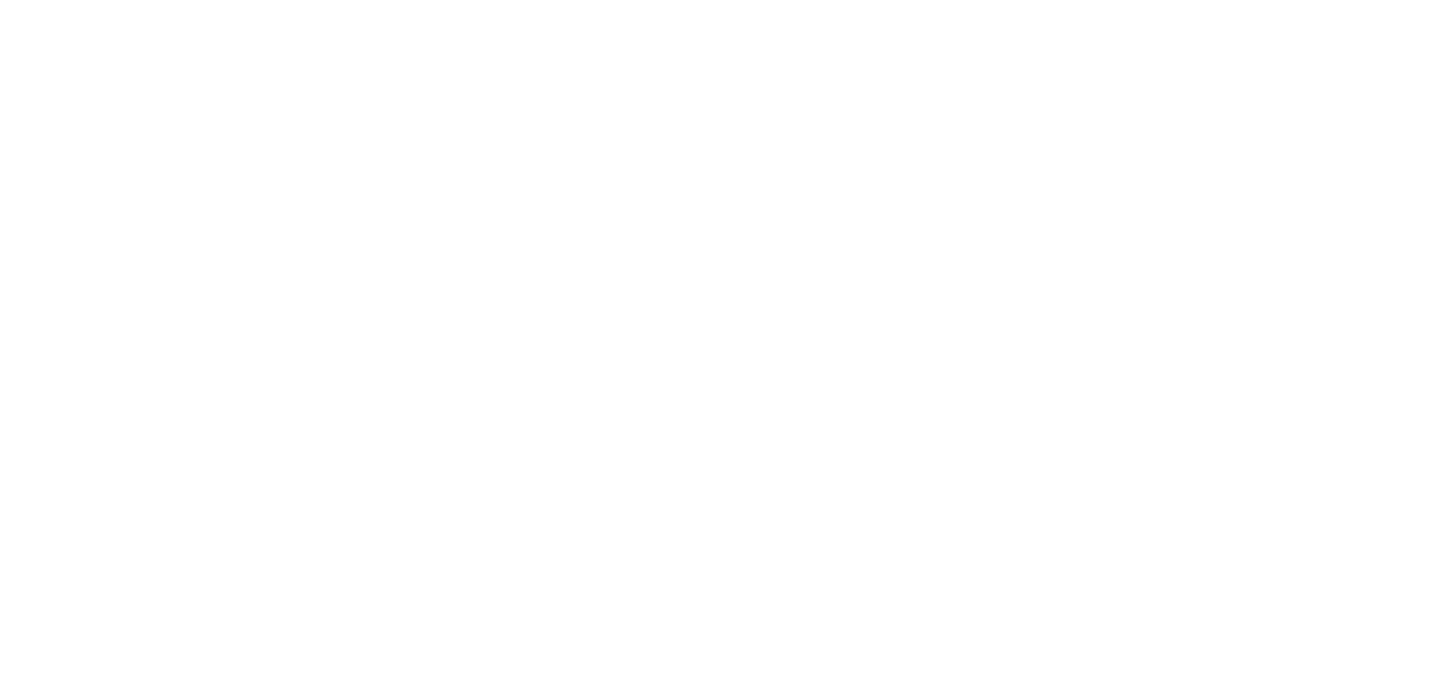 scroll, scrollTop: 0, scrollLeft: 0, axis: both 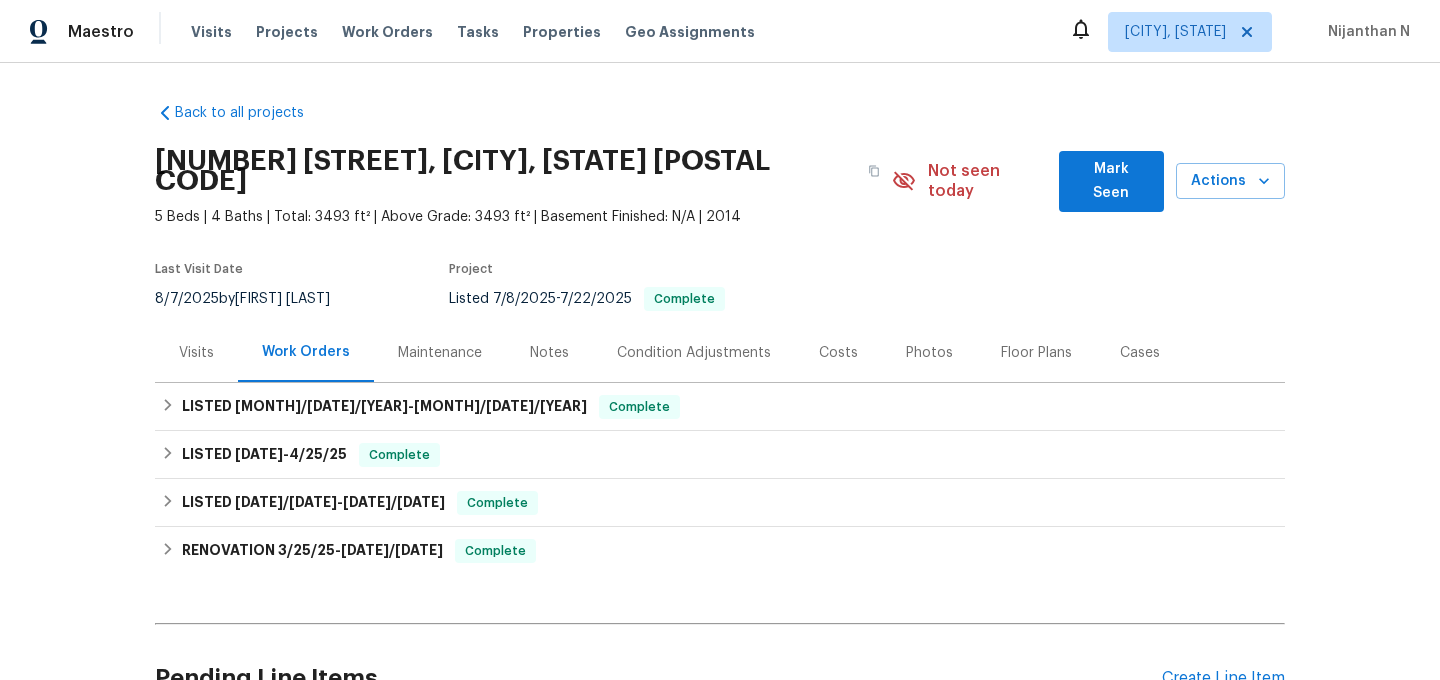 click on "Maintenance" at bounding box center [440, 353] 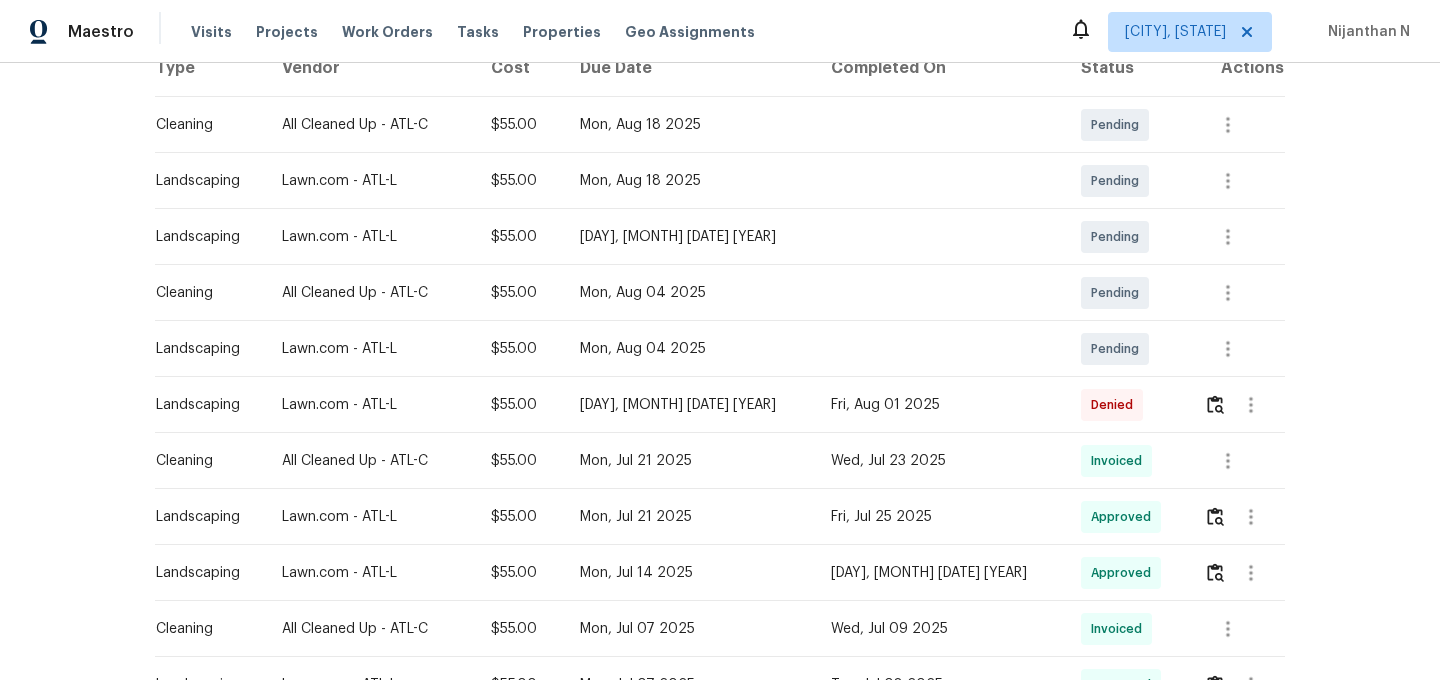 scroll, scrollTop: 358, scrollLeft: 0, axis: vertical 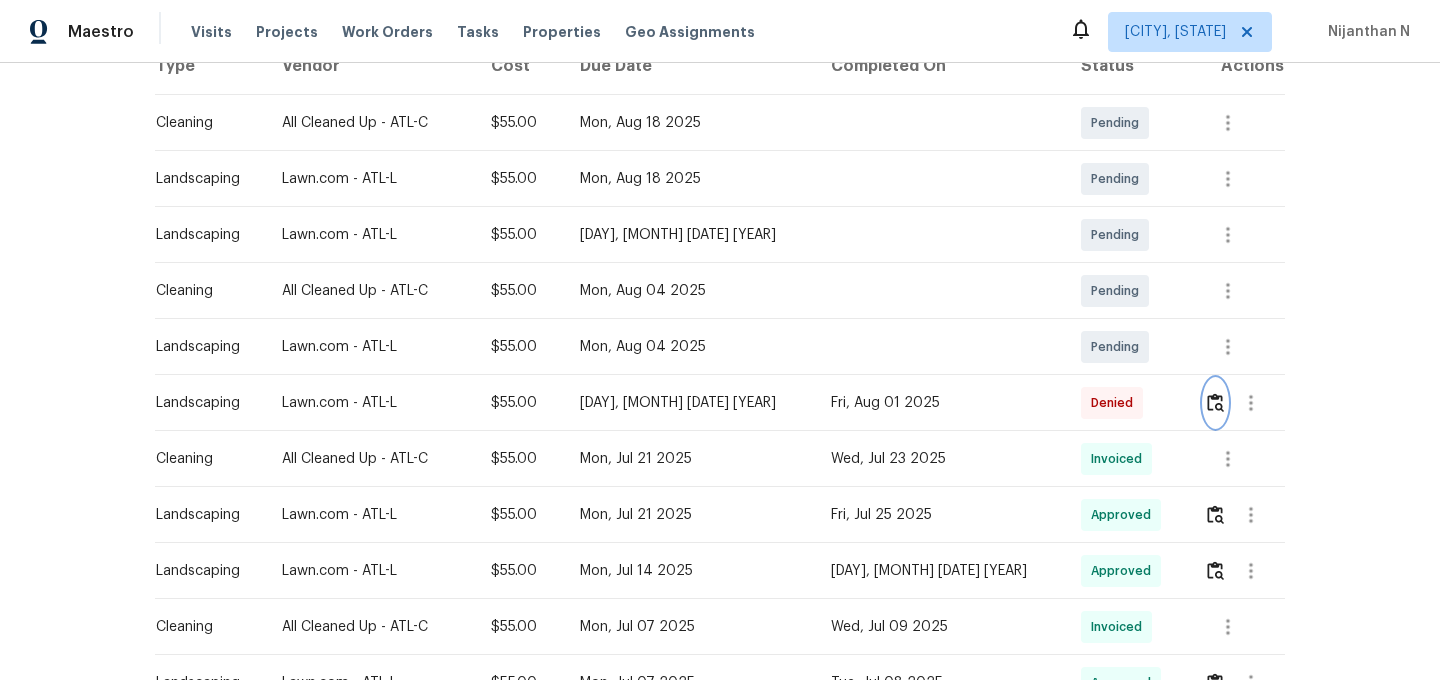 click at bounding box center [1215, 402] 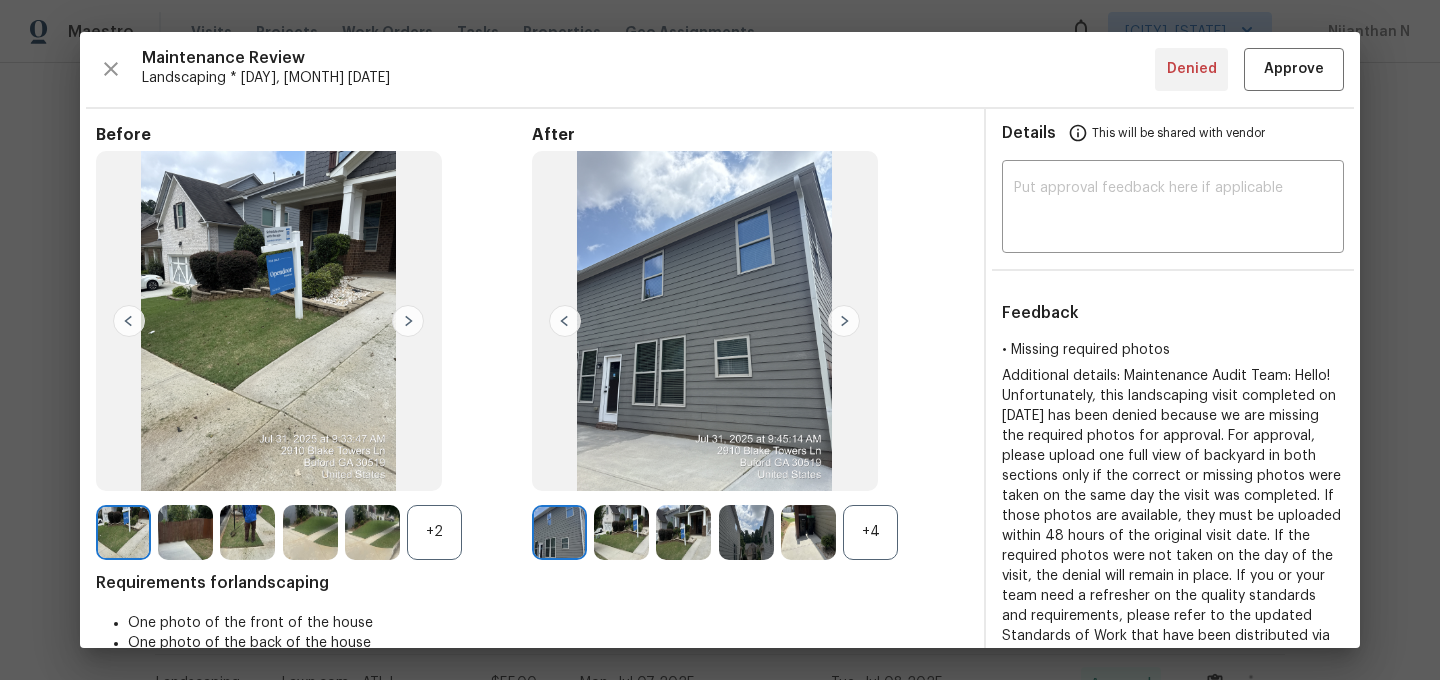 click on "+4" at bounding box center [870, 532] 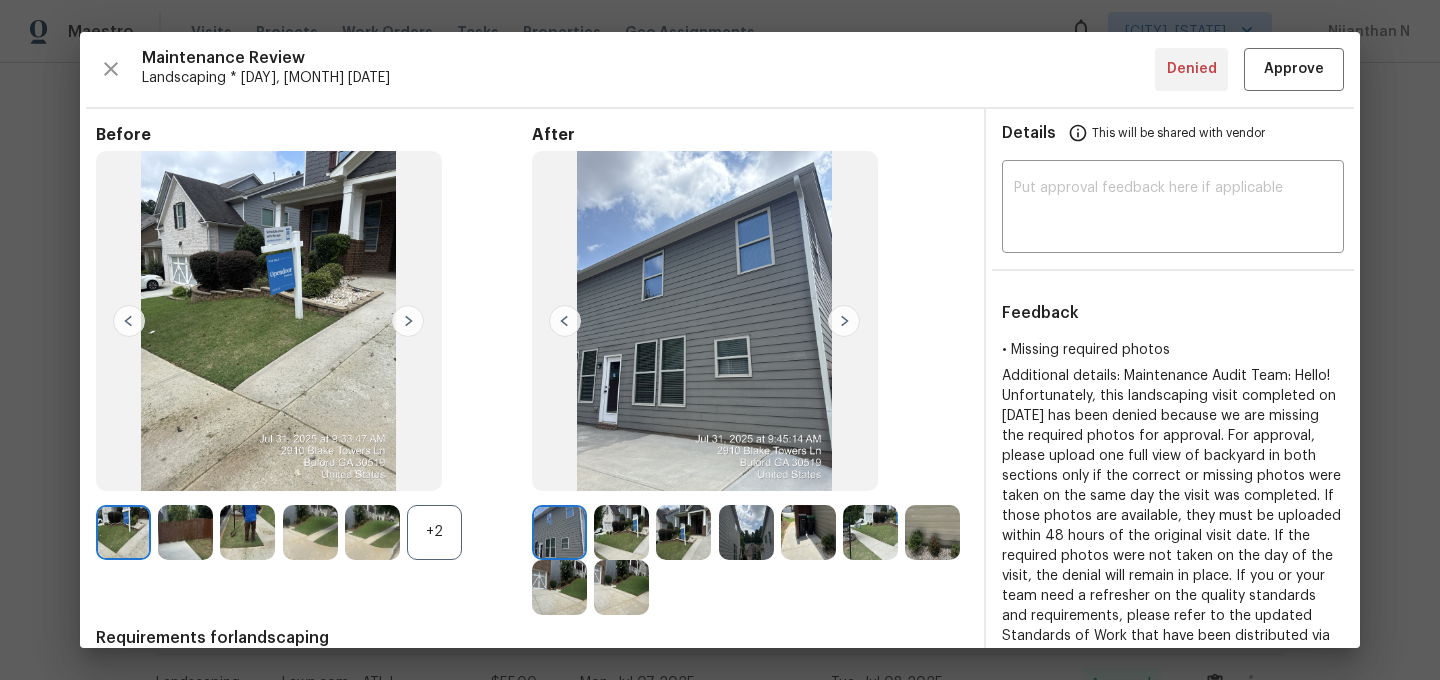 click on "+2" at bounding box center (434, 532) 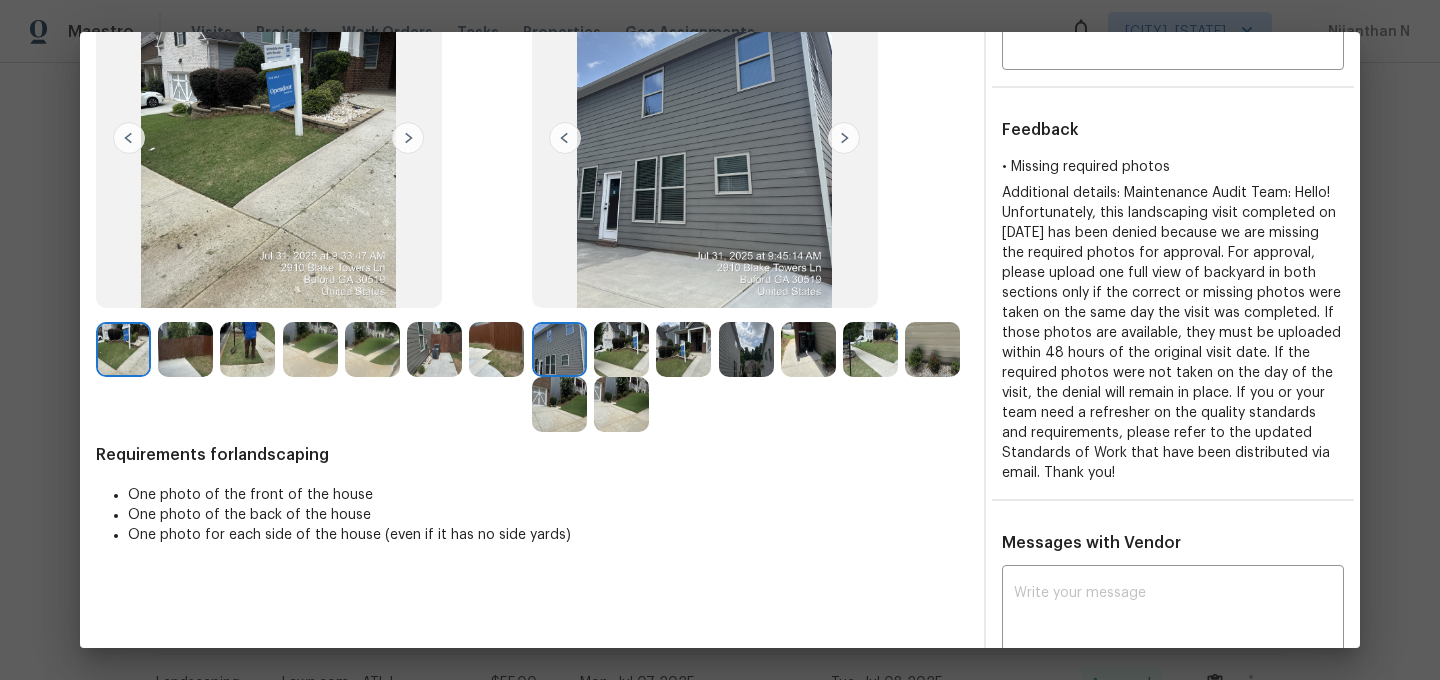 scroll, scrollTop: 162, scrollLeft: 0, axis: vertical 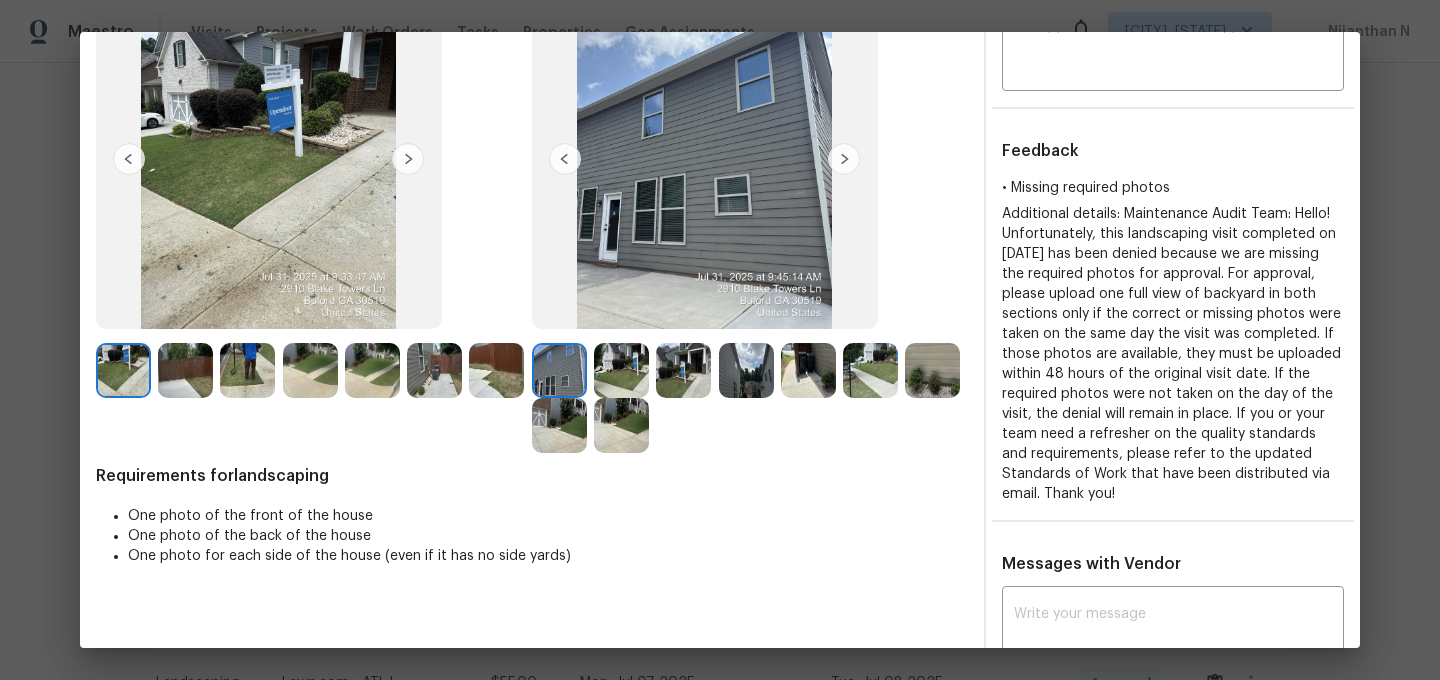 click at bounding box center [932, 370] 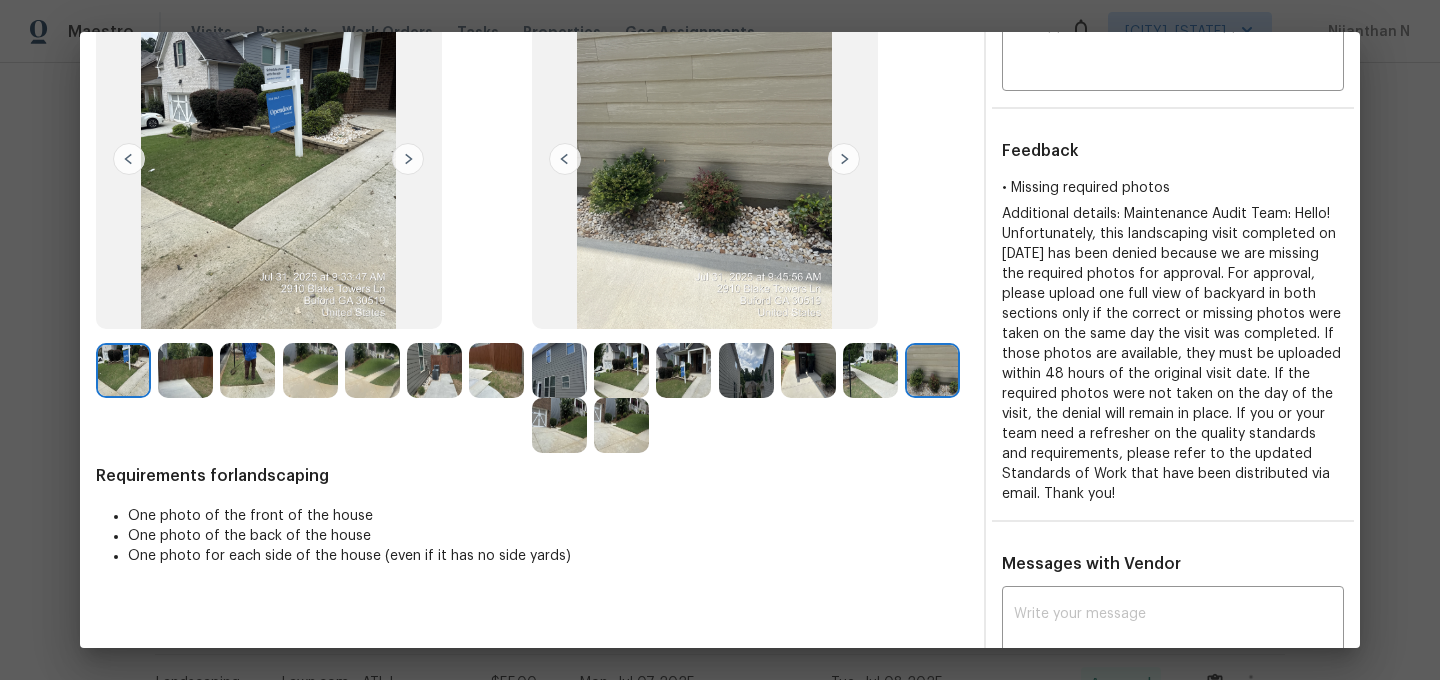 click at bounding box center [870, 370] 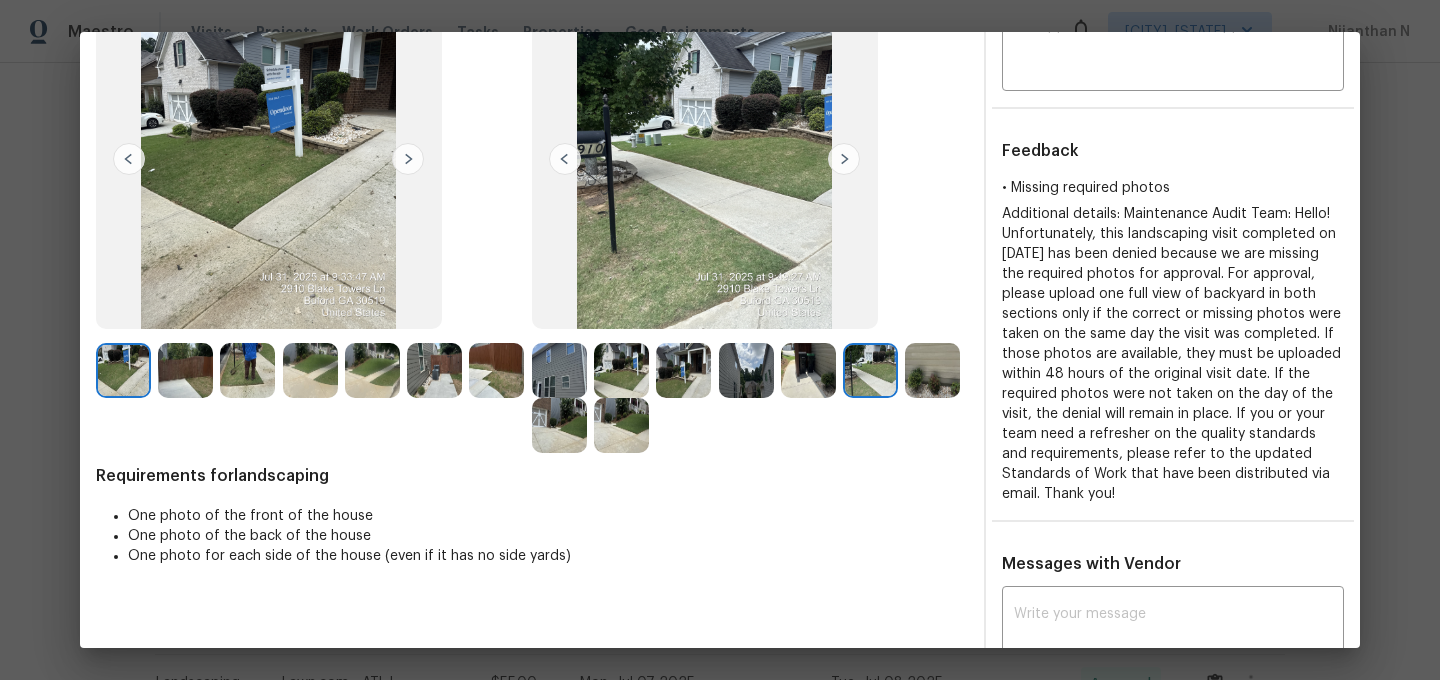click at bounding box center (746, 370) 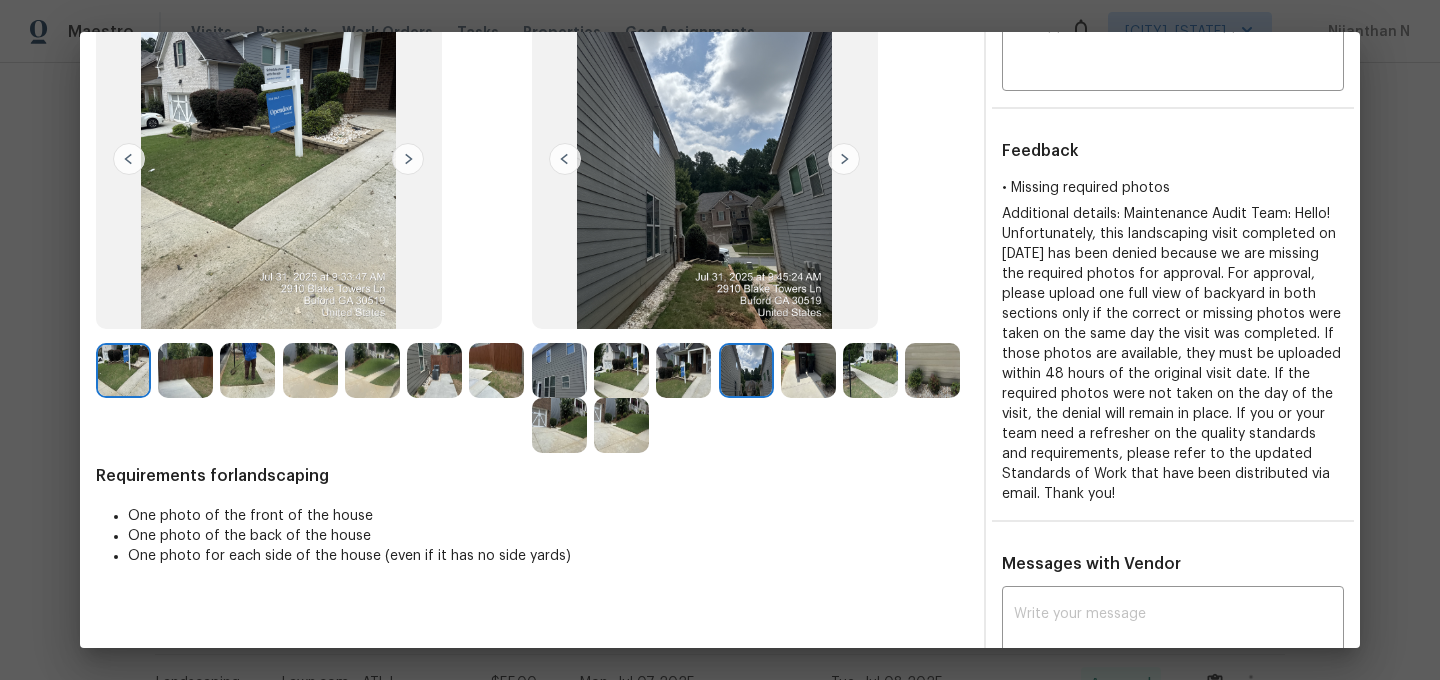 scroll, scrollTop: 69, scrollLeft: 0, axis: vertical 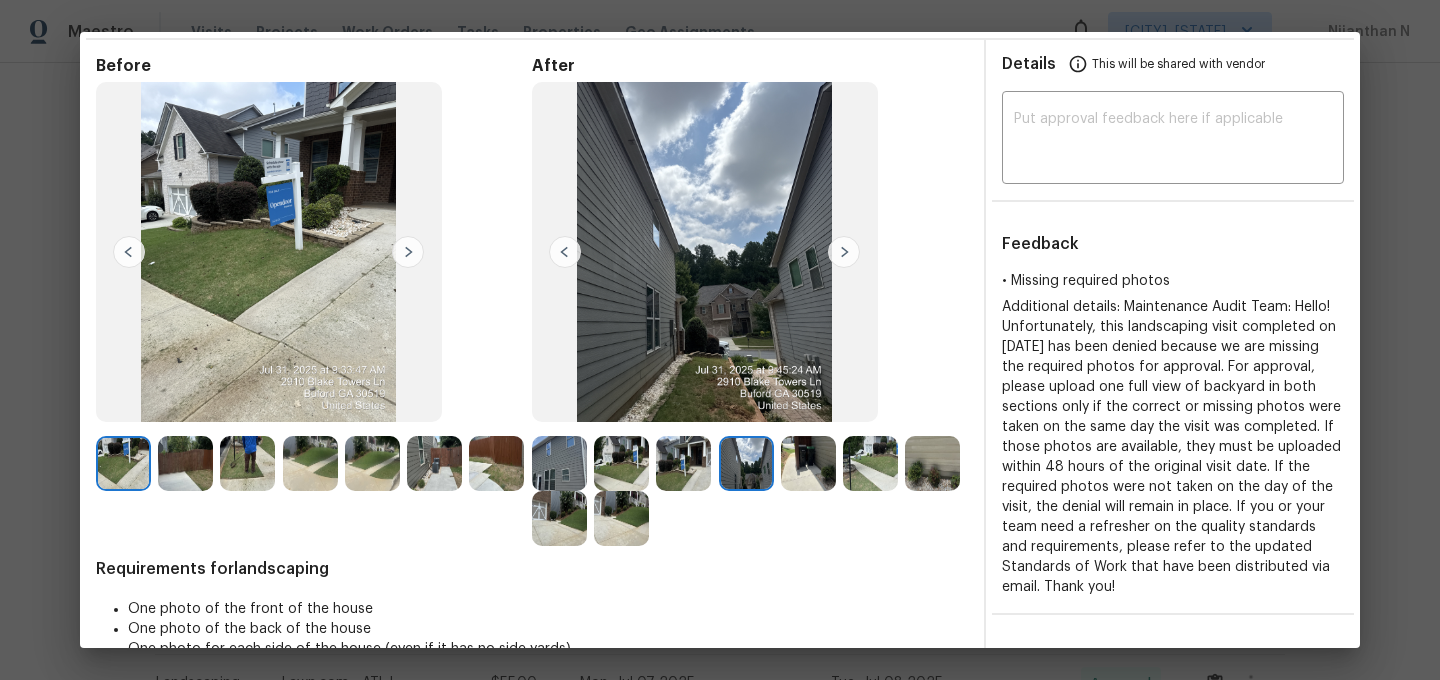 click at bounding box center [808, 463] 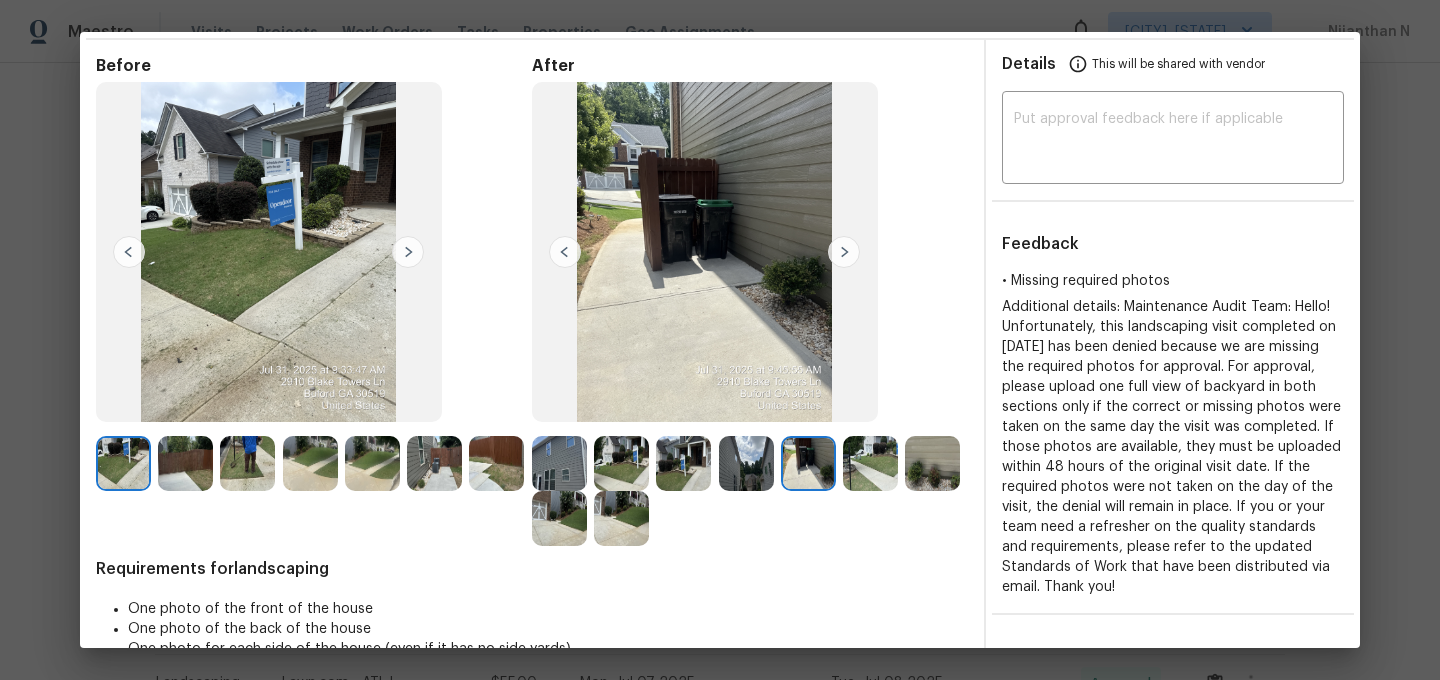 click at bounding box center [621, 518] 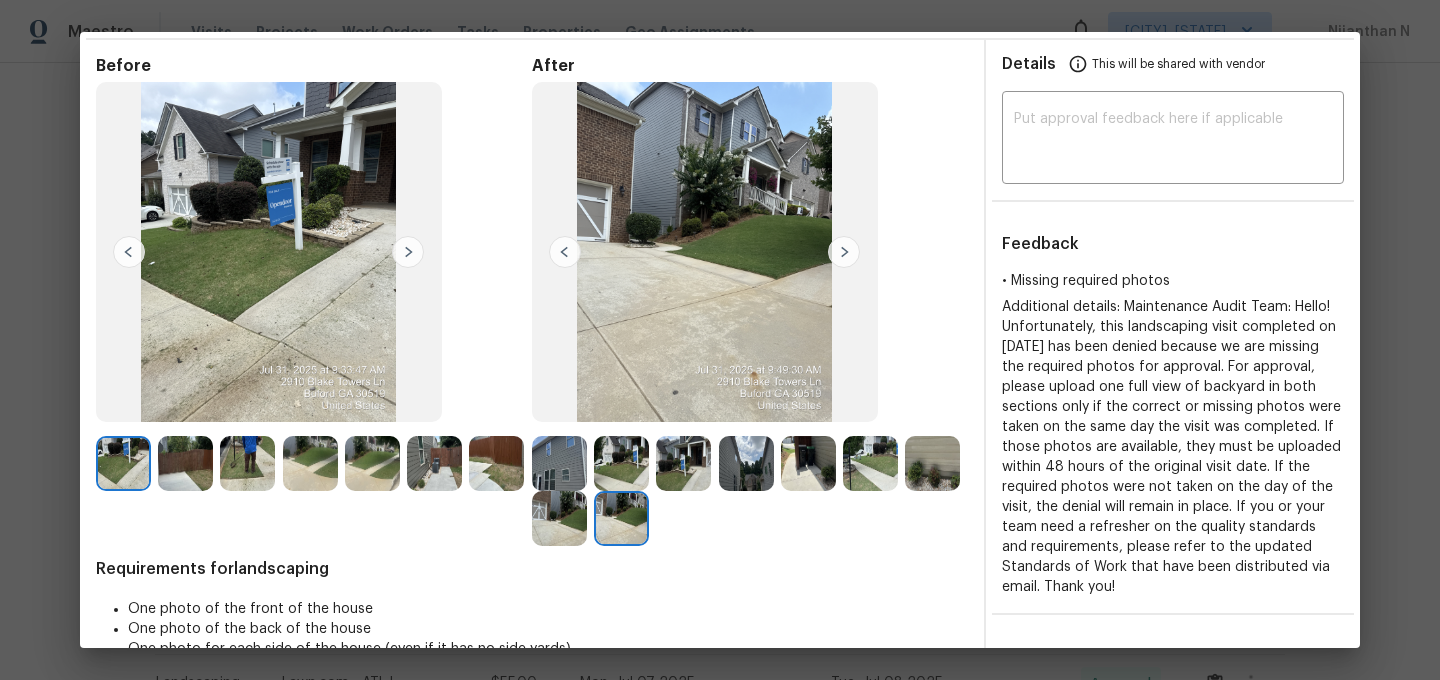 click at bounding box center [559, 518] 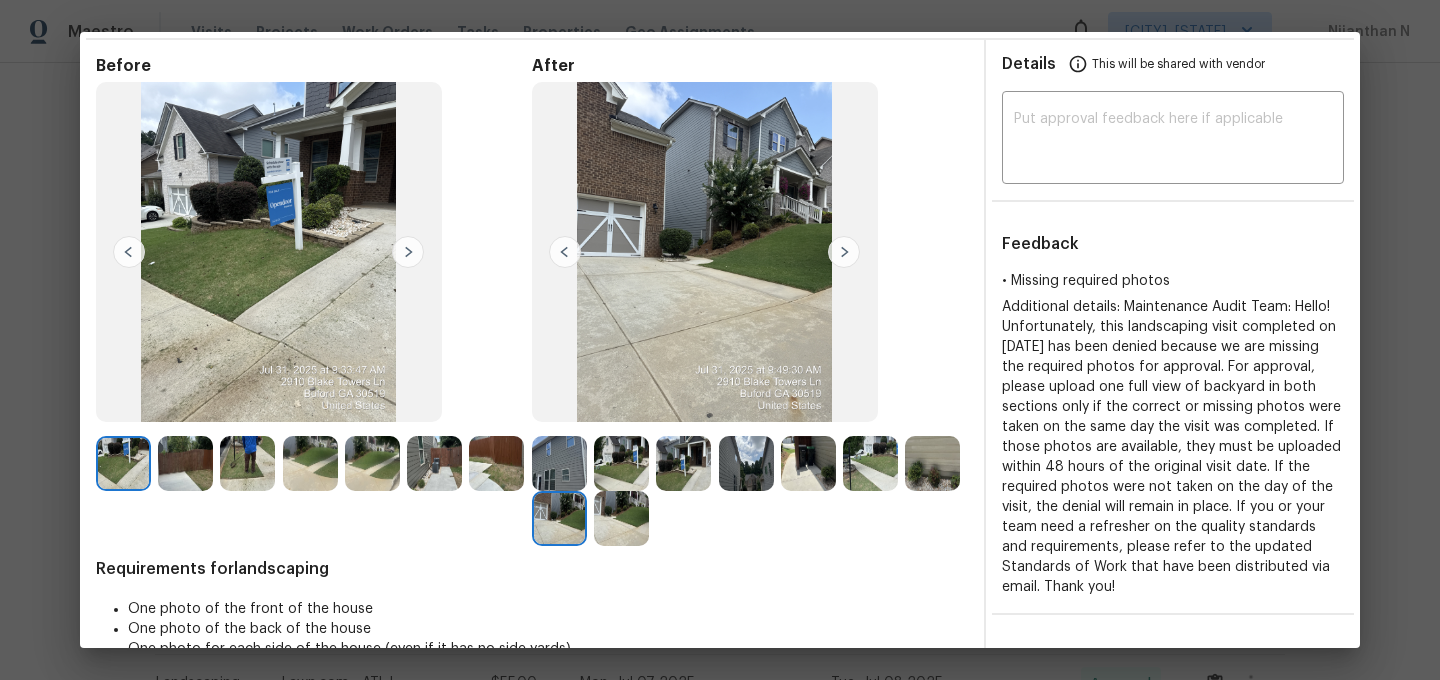click at bounding box center (434, 463) 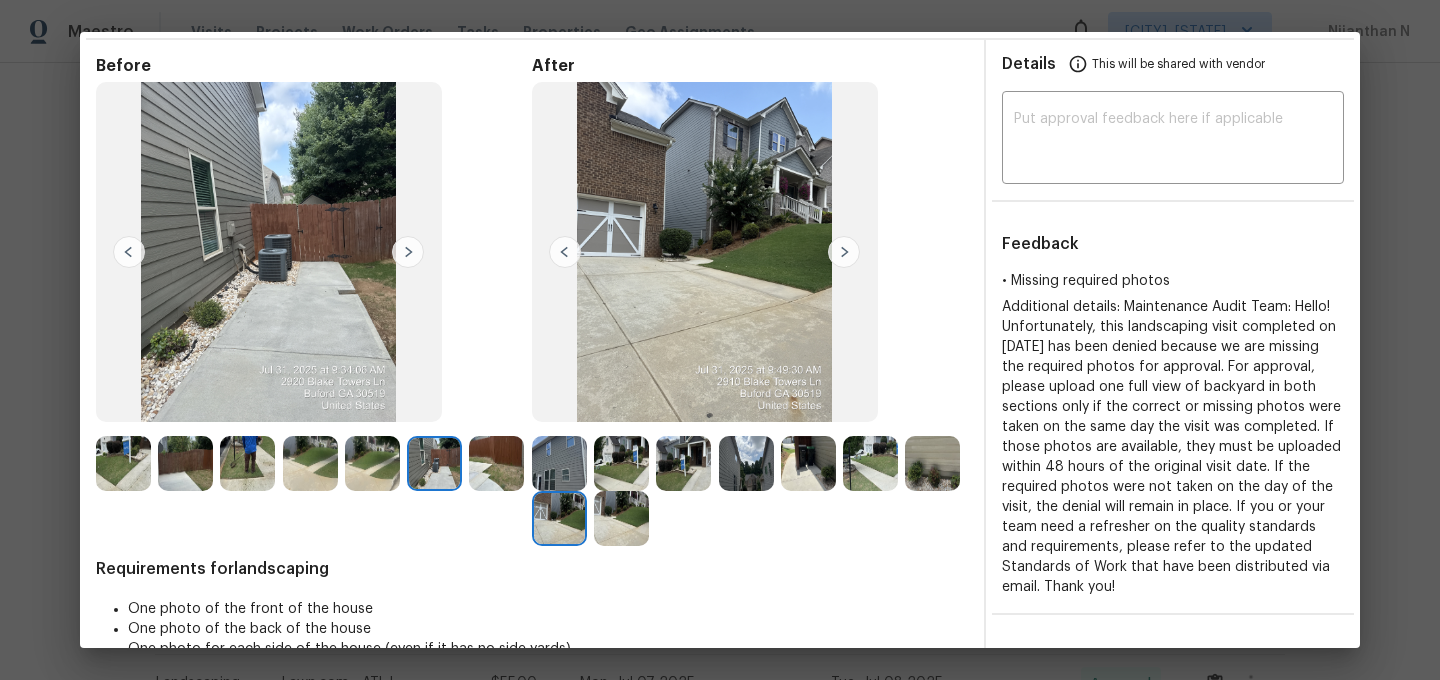 click at bounding box center (559, 463) 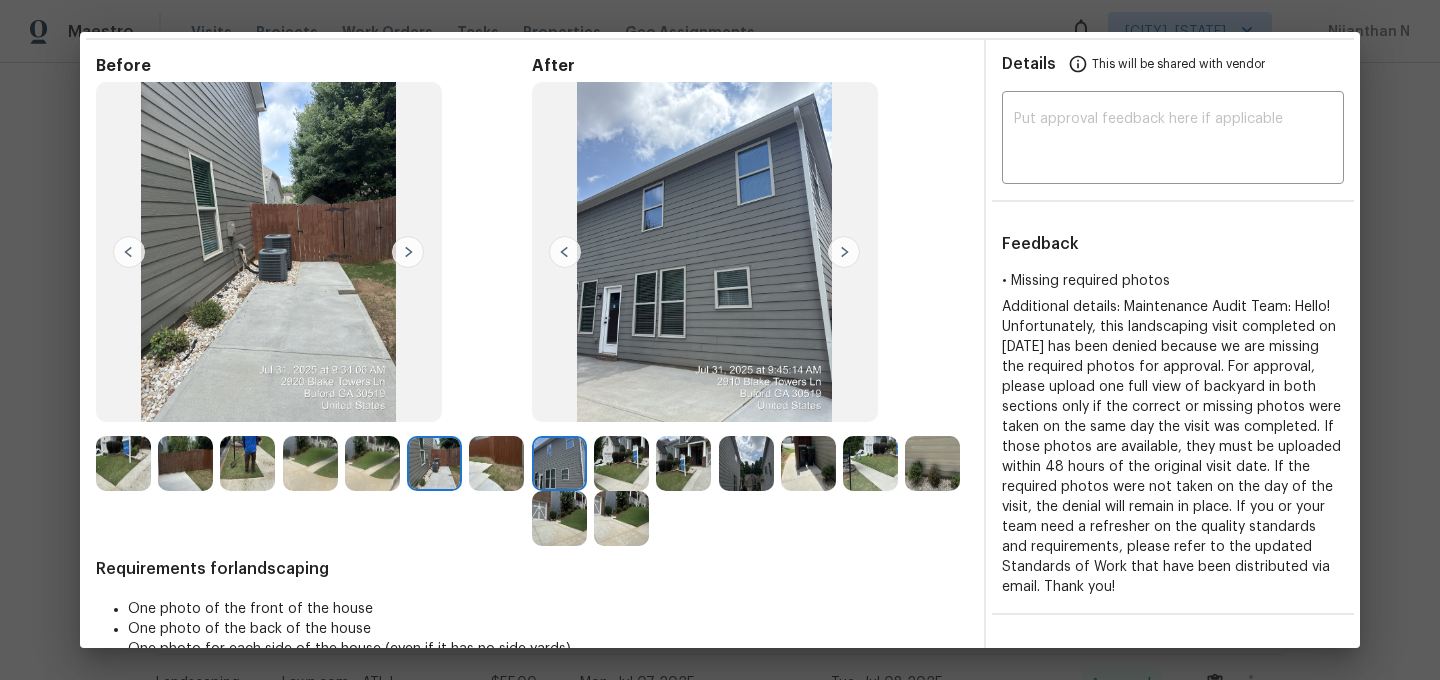 click at bounding box center (559, 518) 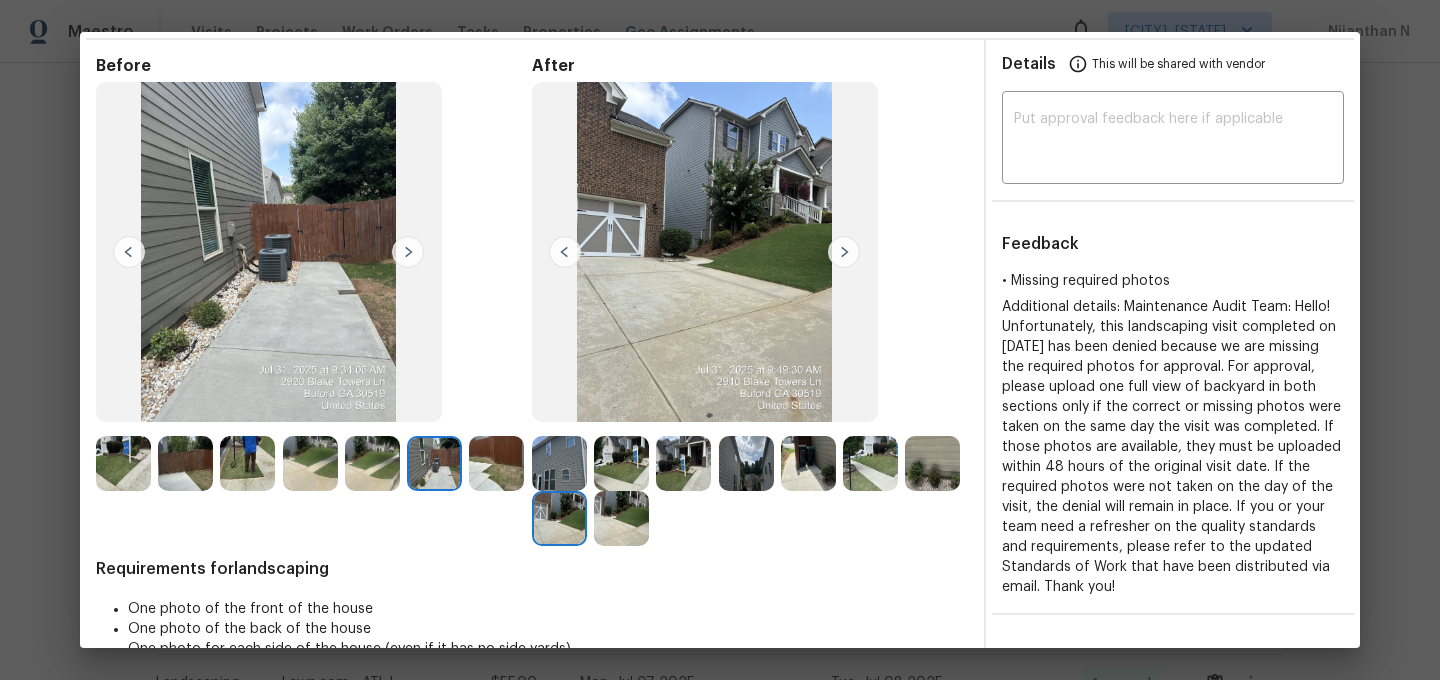 click at bounding box center [559, 463] 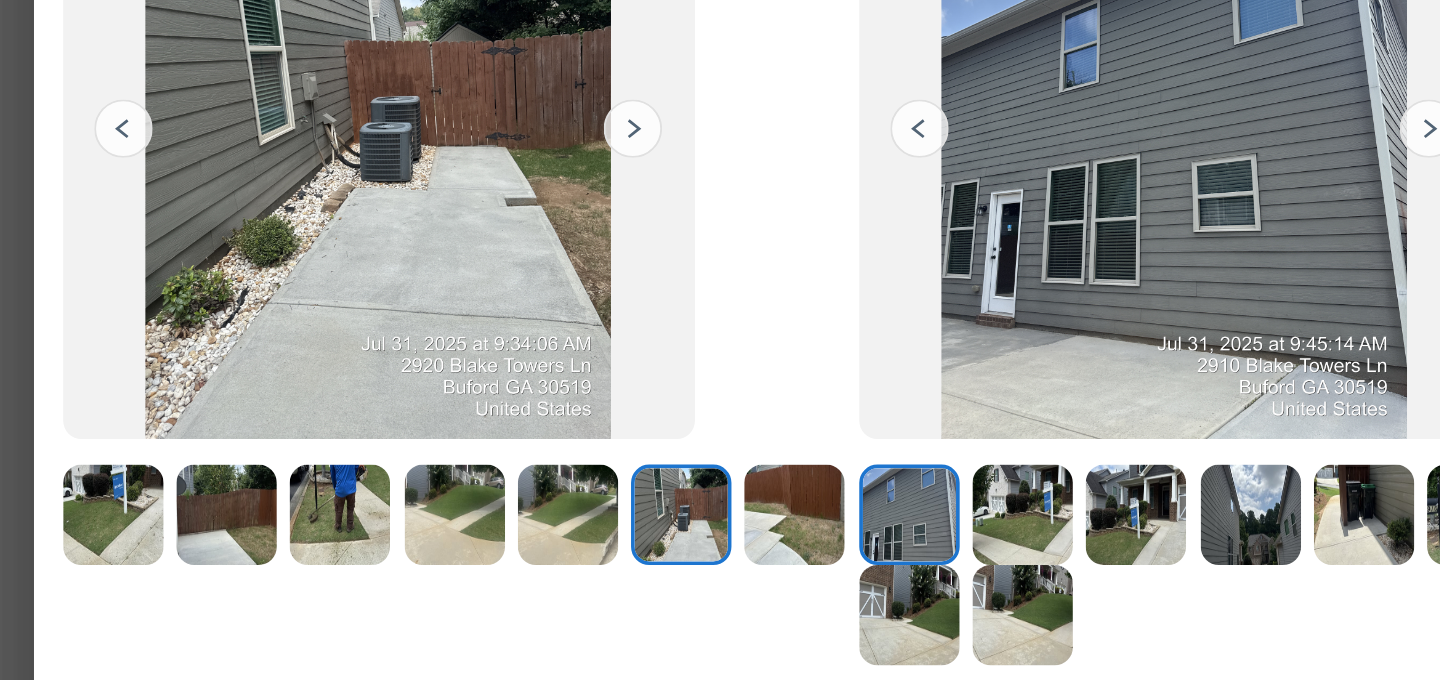 click at bounding box center (434, 463) 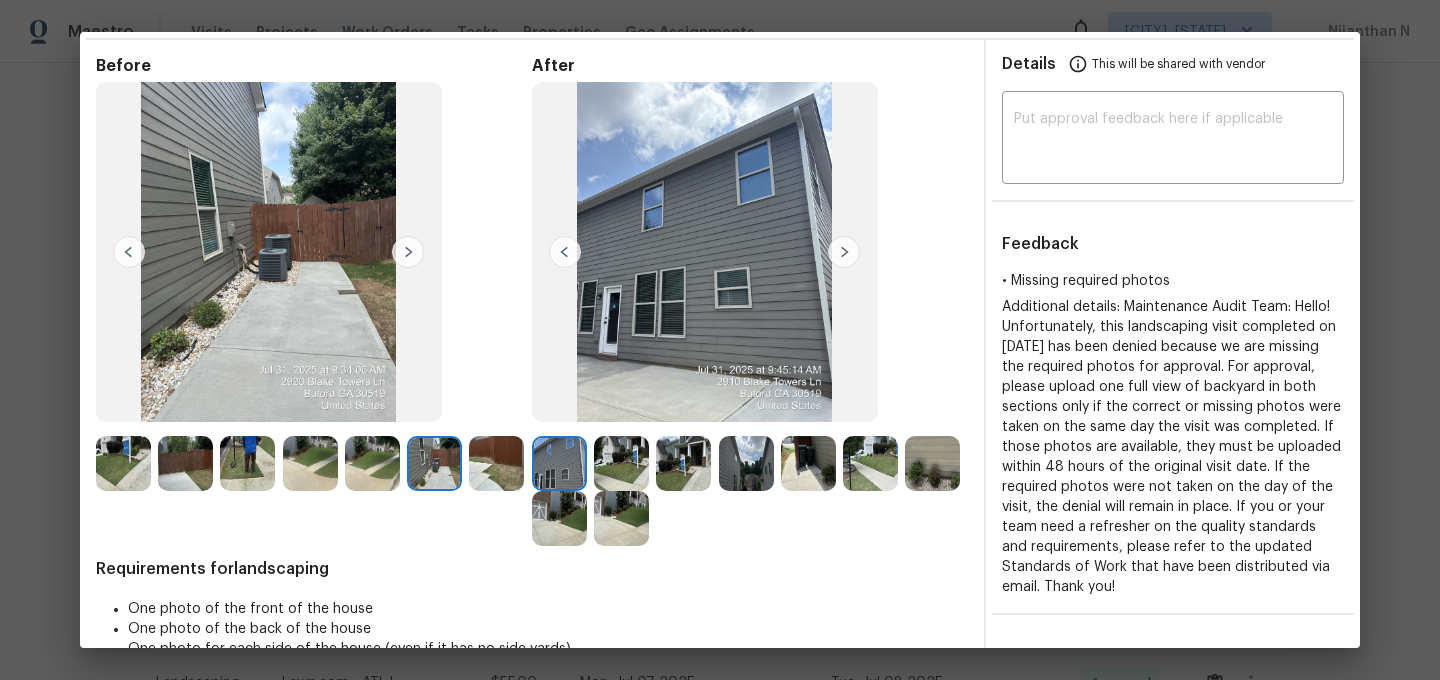 click at bounding box center (559, 518) 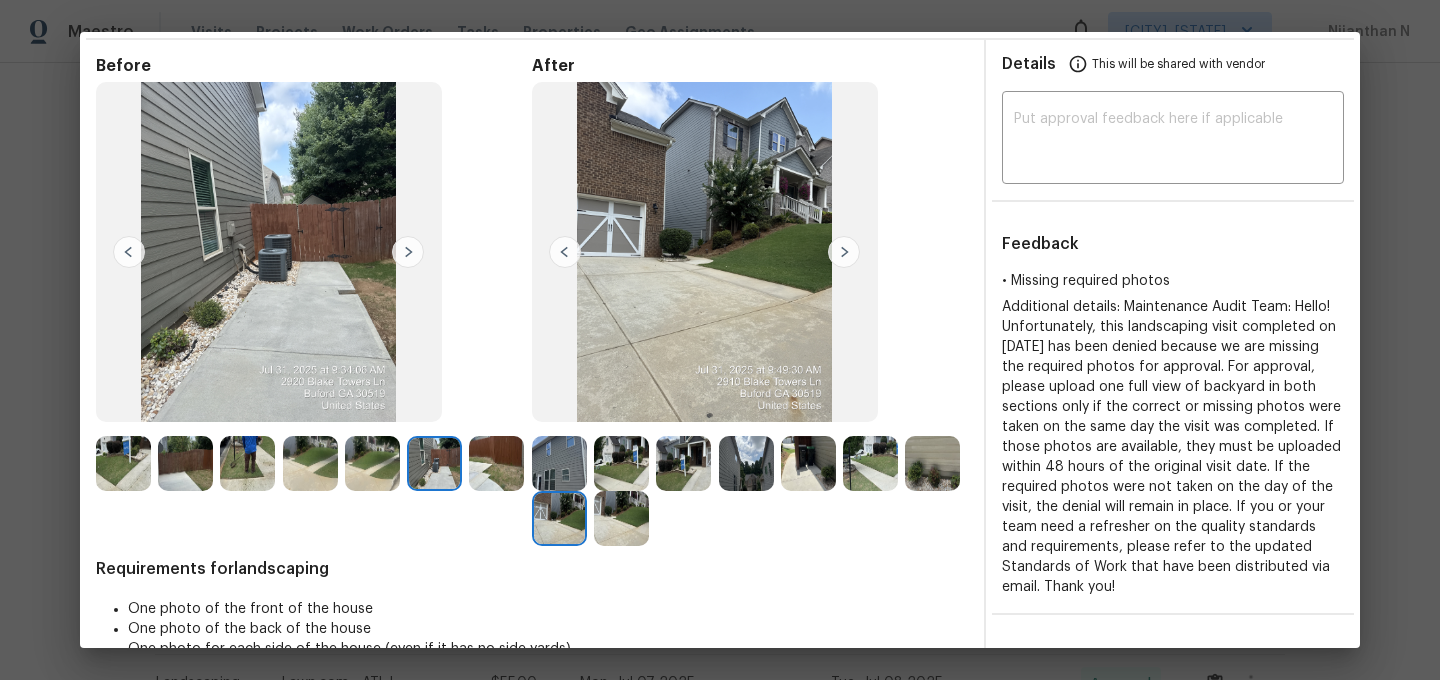 click at bounding box center [621, 518] 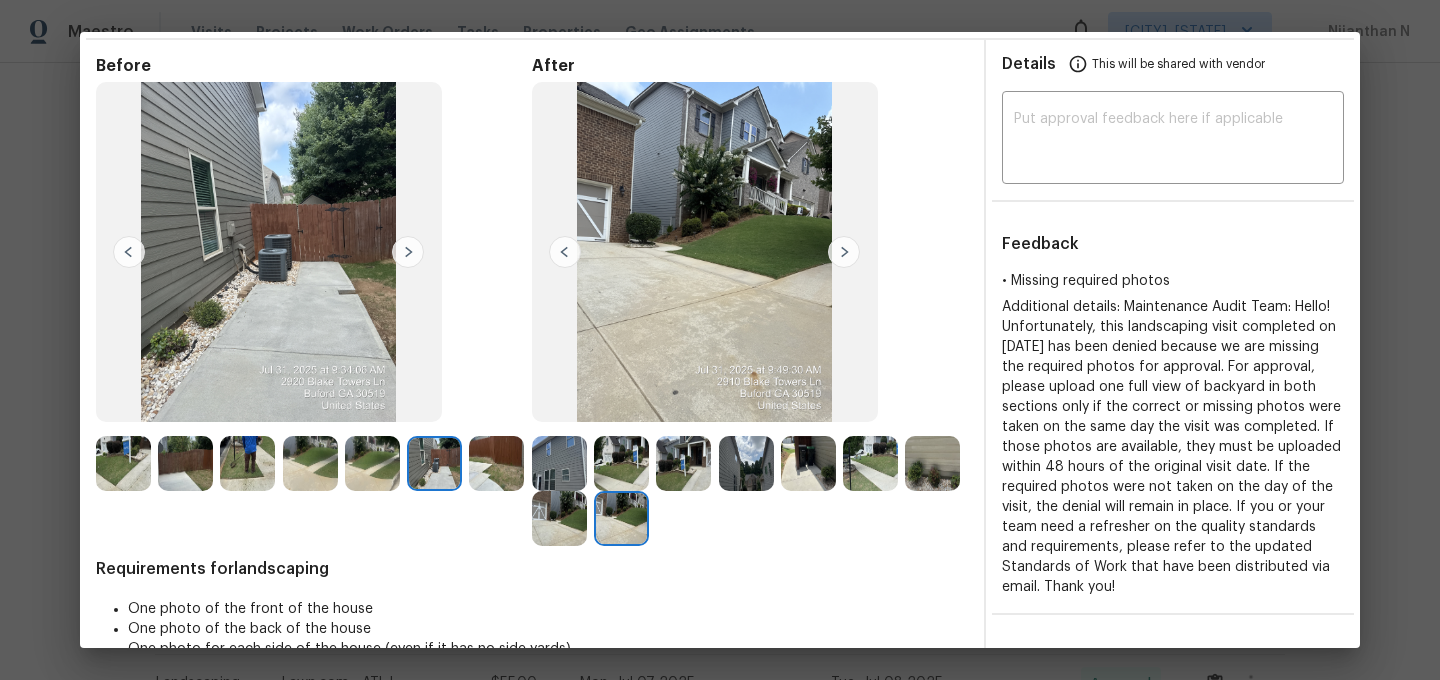 click at bounding box center [683, 463] 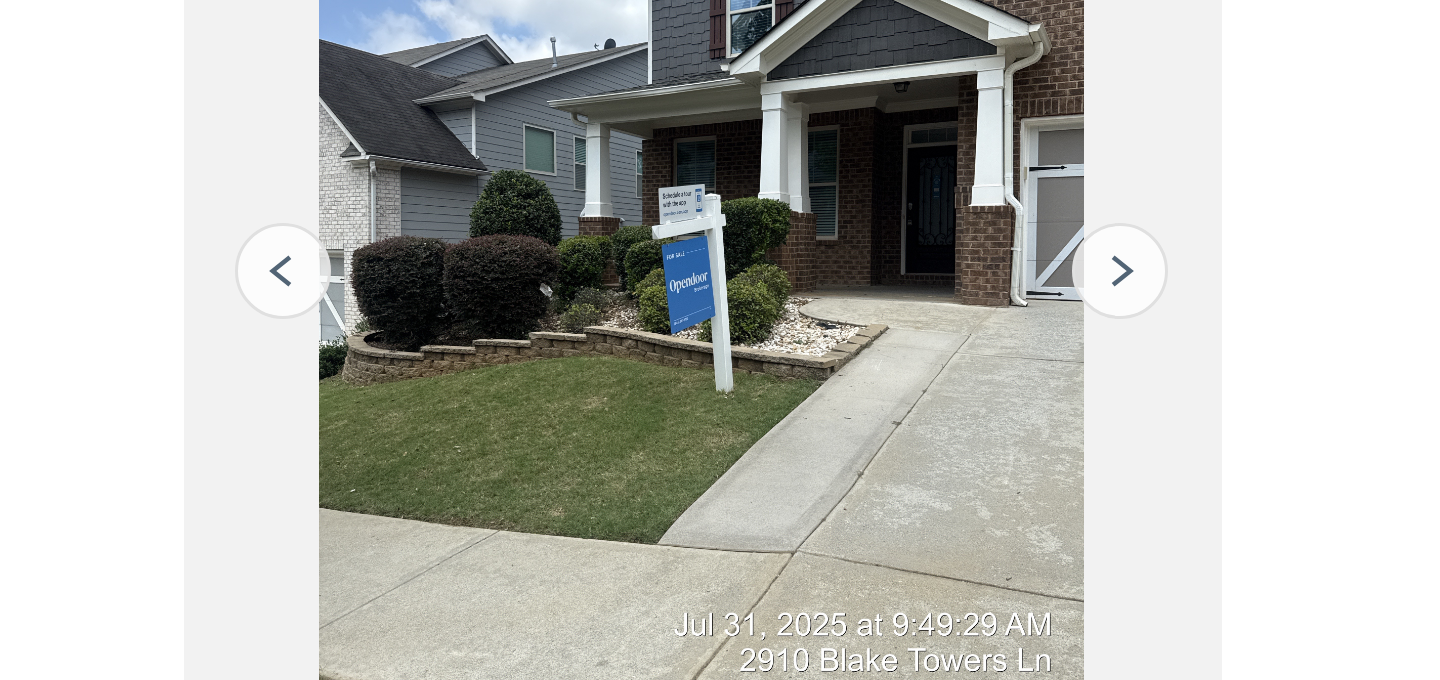 scroll, scrollTop: 35, scrollLeft: 0, axis: vertical 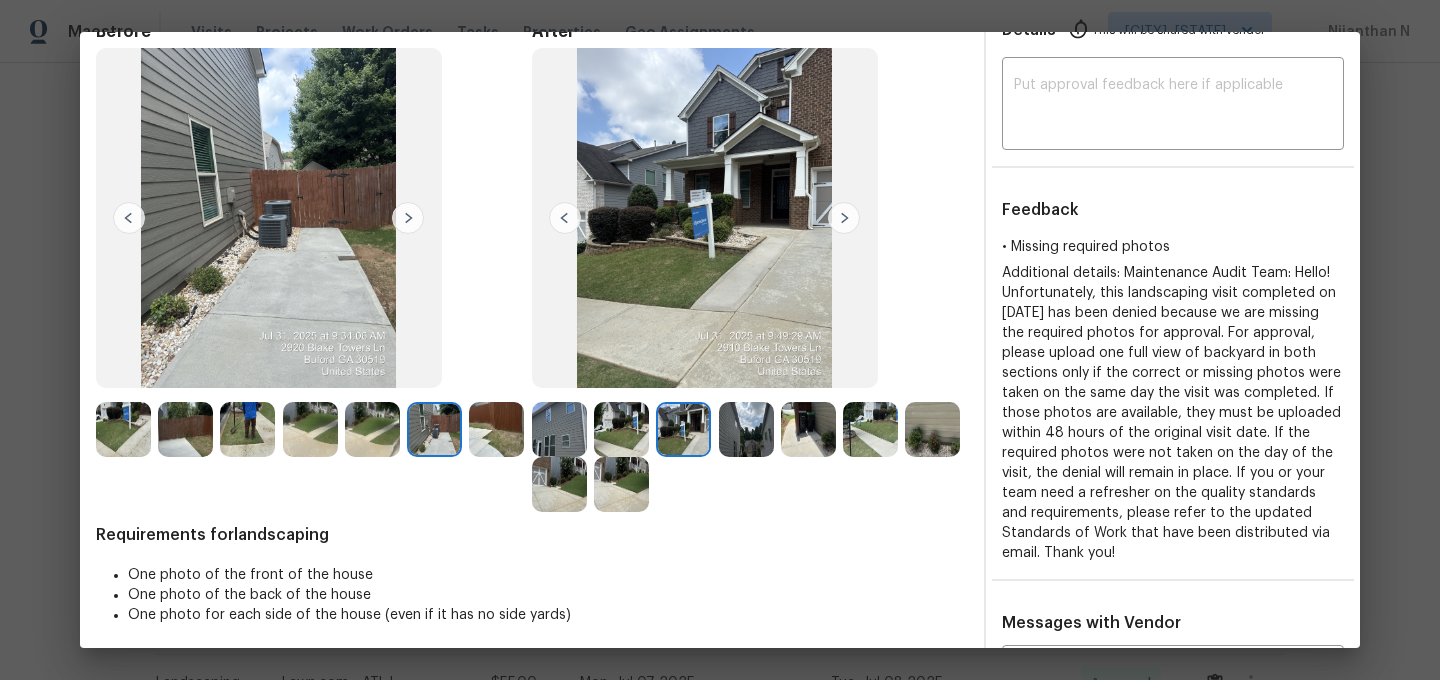 click at bounding box center [559, 429] 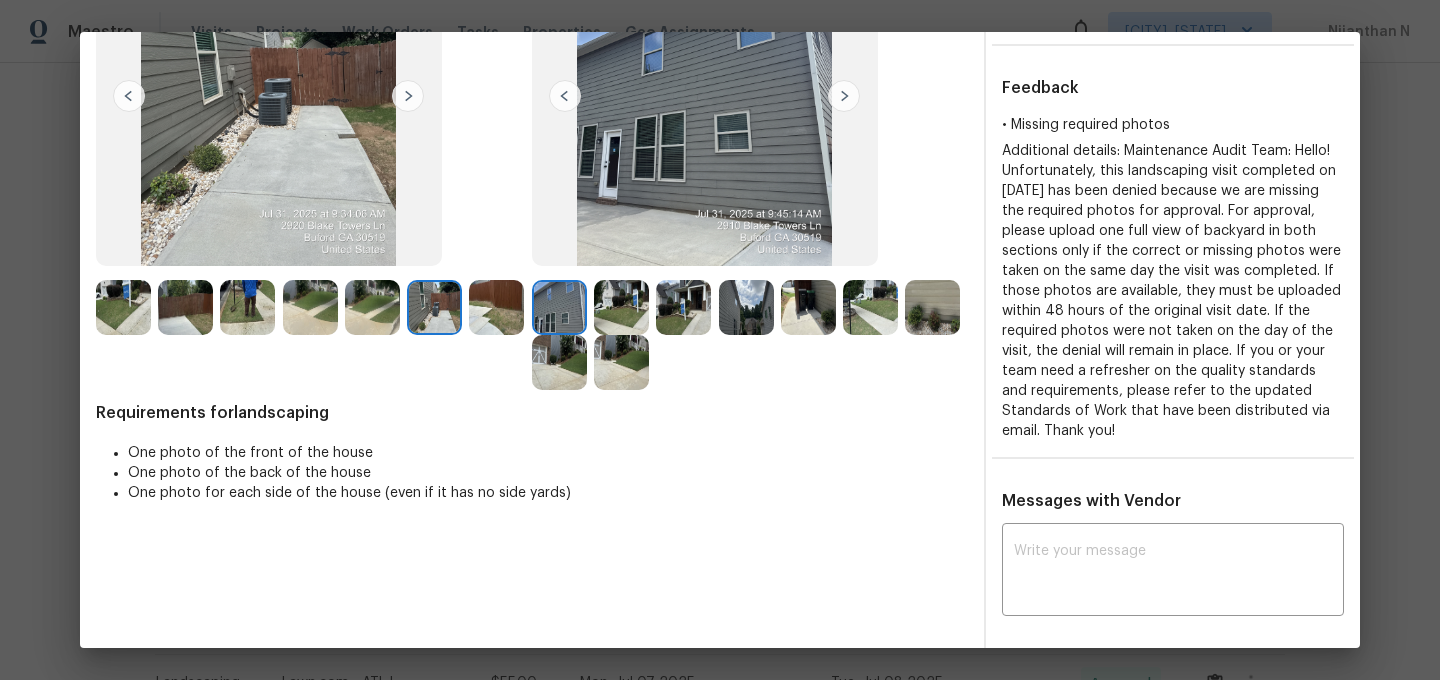 scroll, scrollTop: 319, scrollLeft: 0, axis: vertical 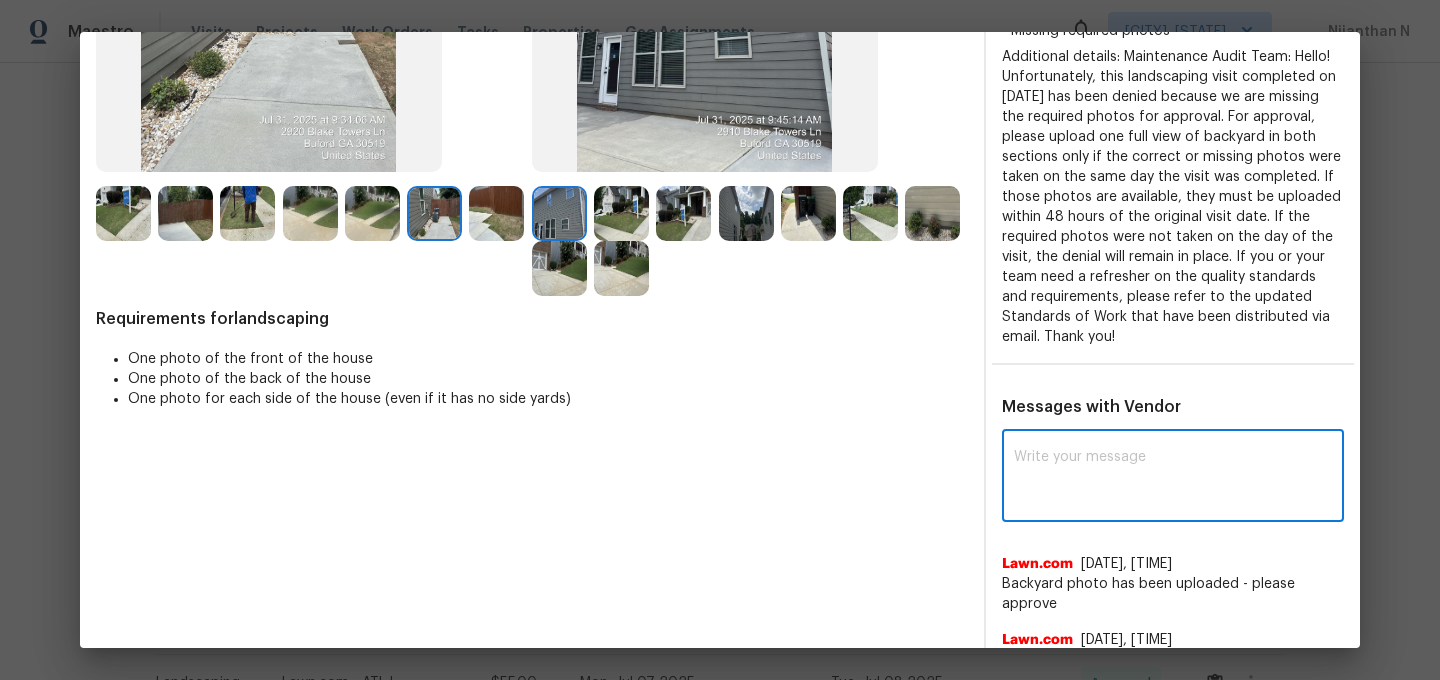 click at bounding box center (1173, 478) 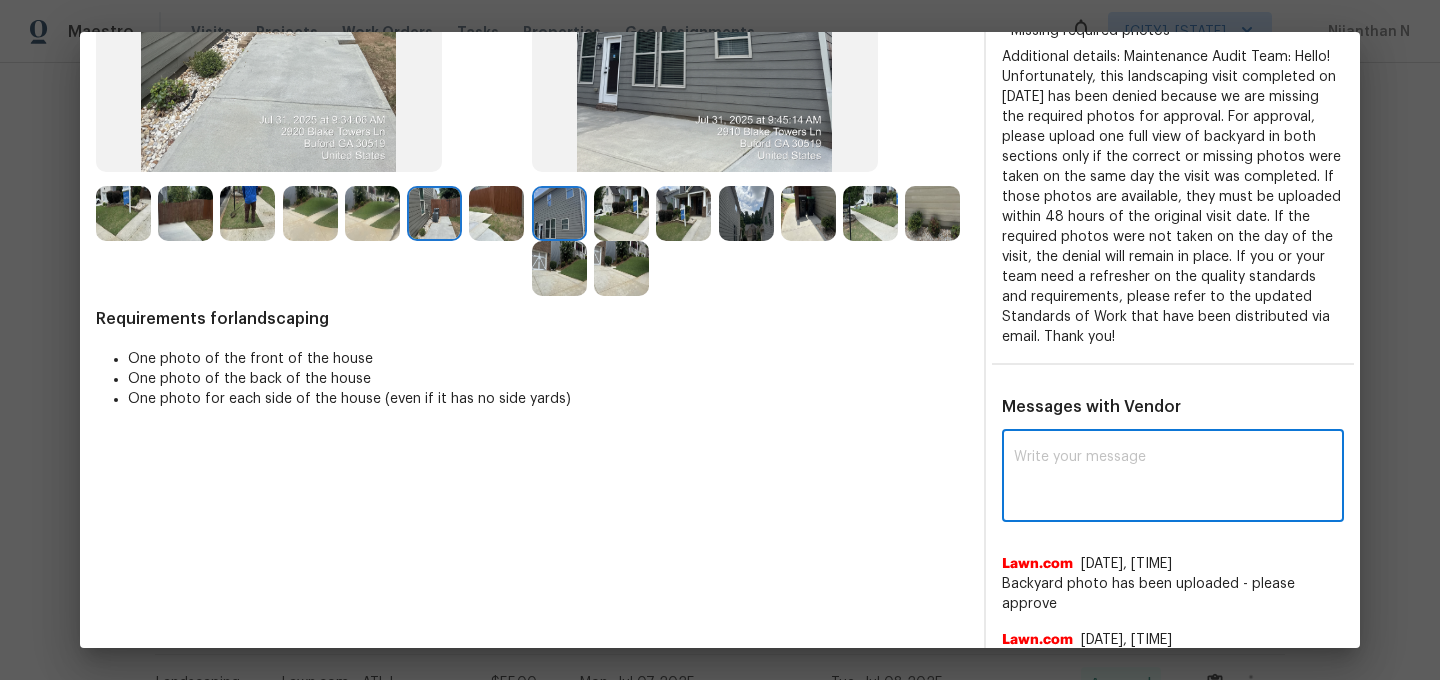 paste on "Maintenance Audit Team: Hello! Thank you for uploading the photo, after further review this visit was approved. (edited)" 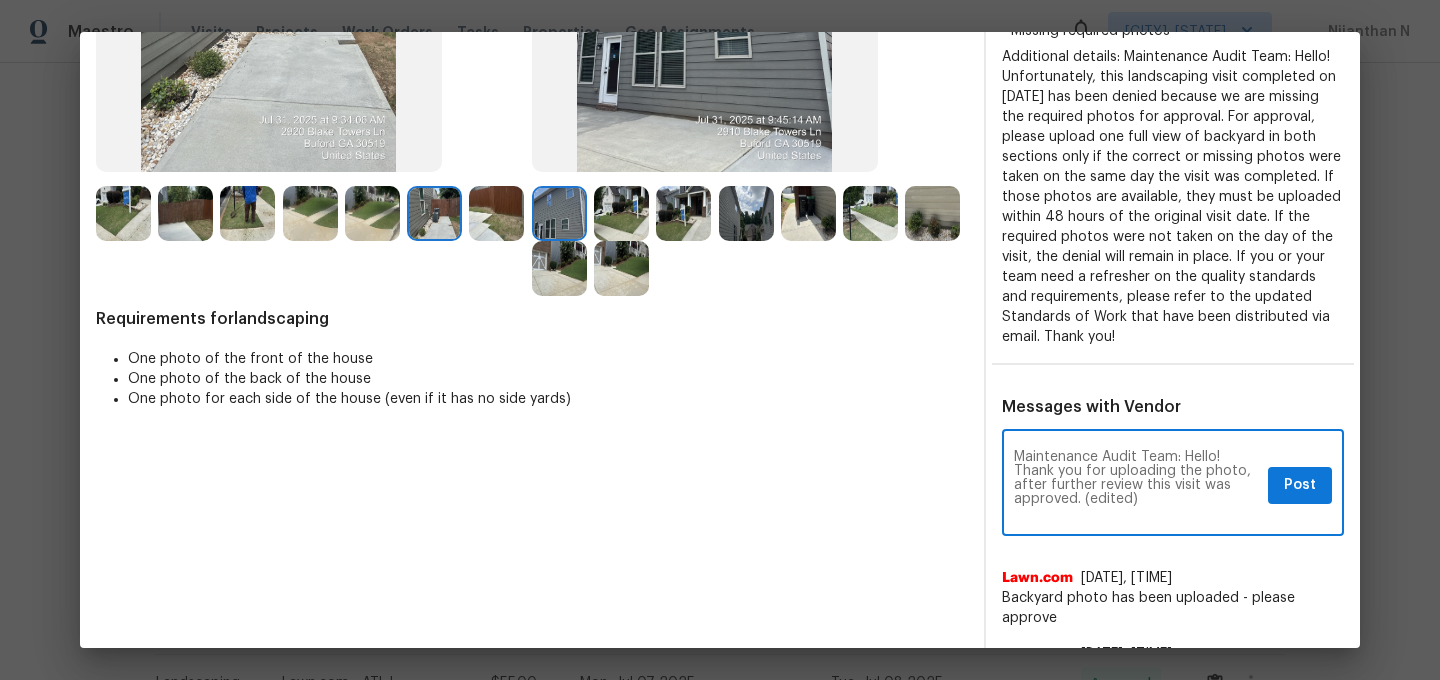 scroll, scrollTop: 0, scrollLeft: 0, axis: both 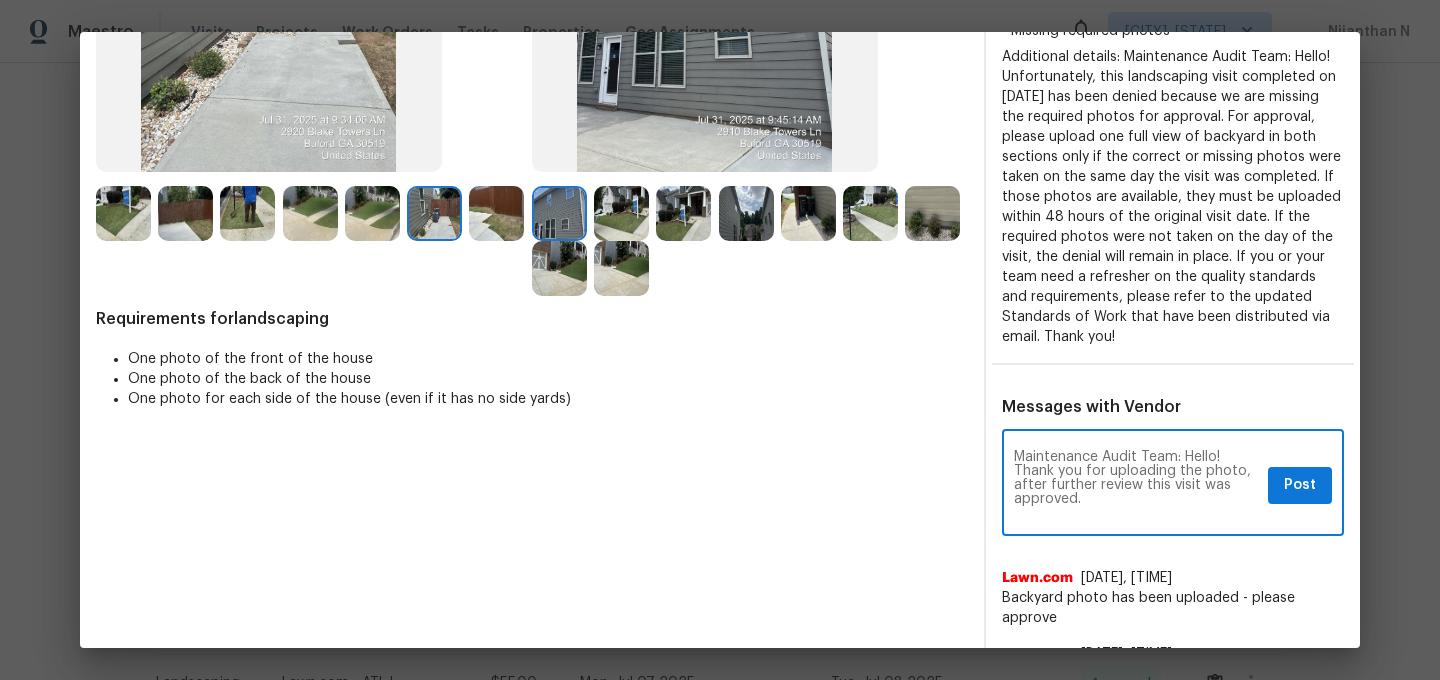 type on "Maintenance Audit Team: Hello! Thank you for uploading the photo, after further review this visit was approved." 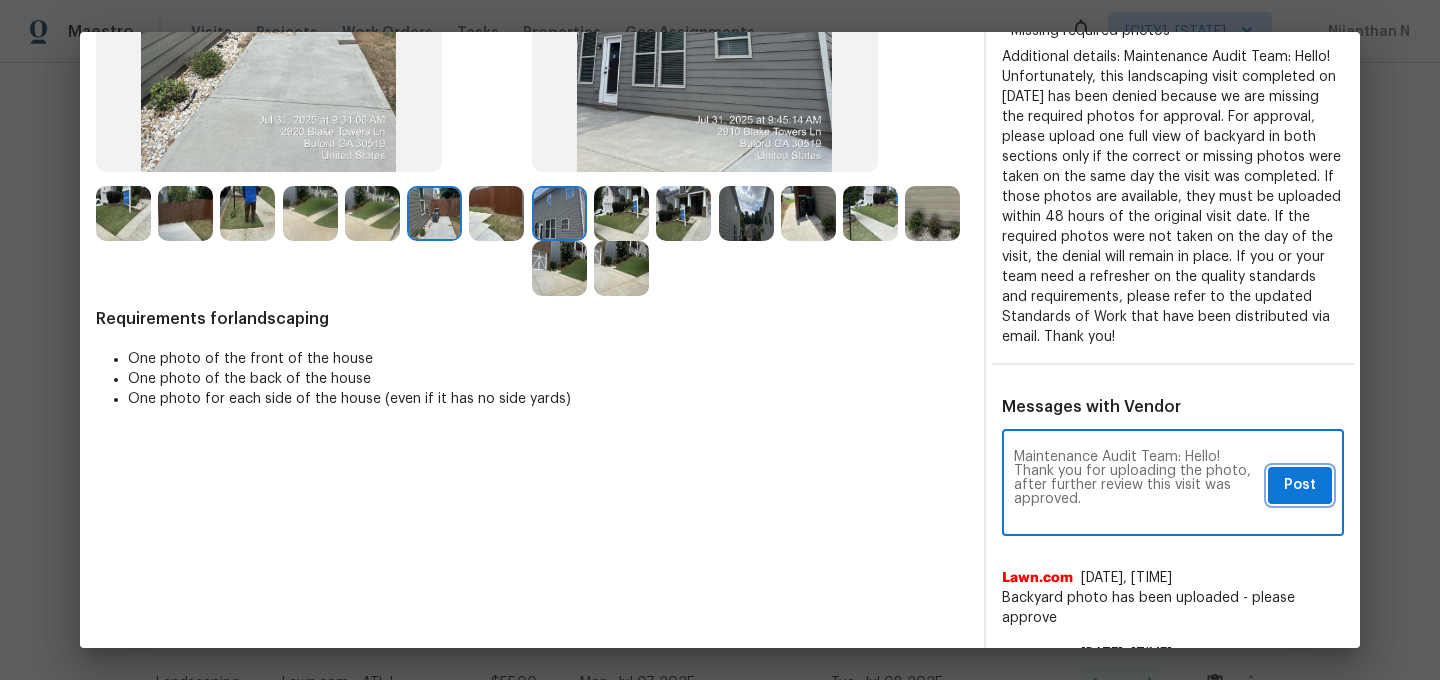 click on "Post" at bounding box center [1300, 485] 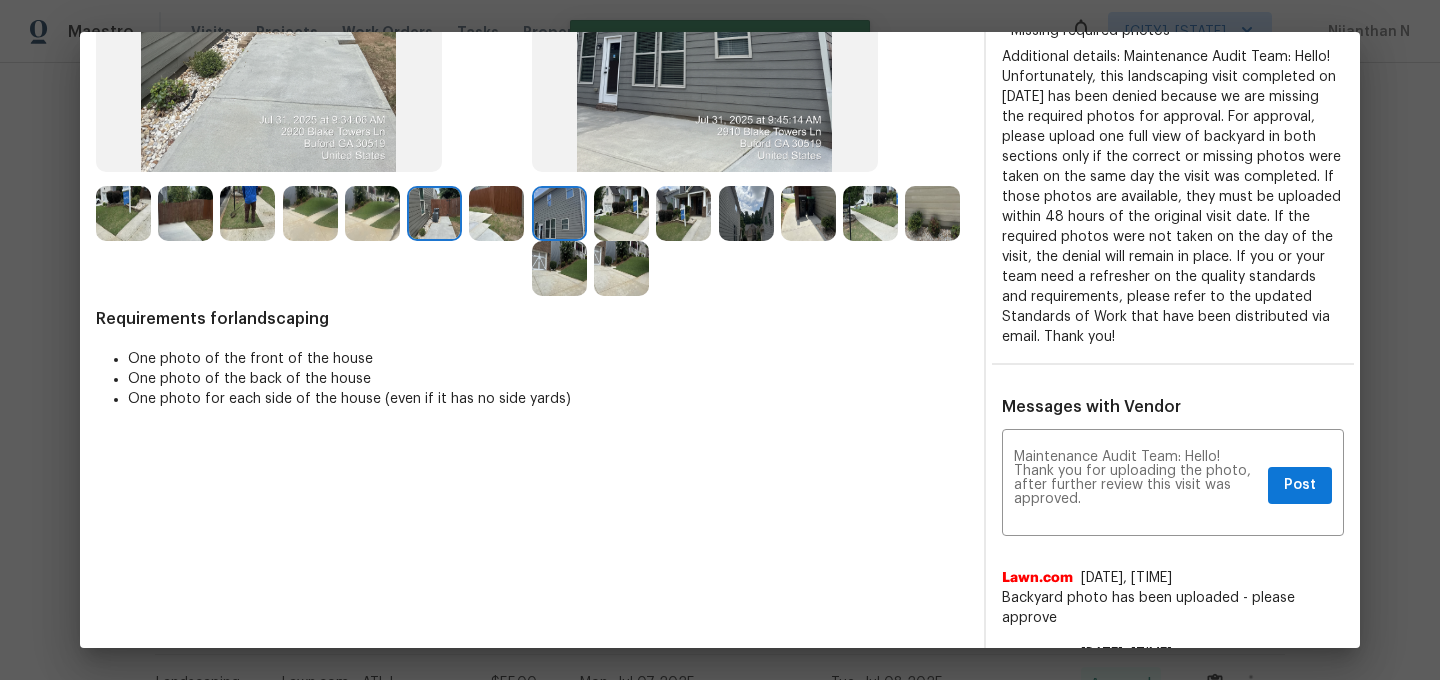 scroll, scrollTop: 0, scrollLeft: 0, axis: both 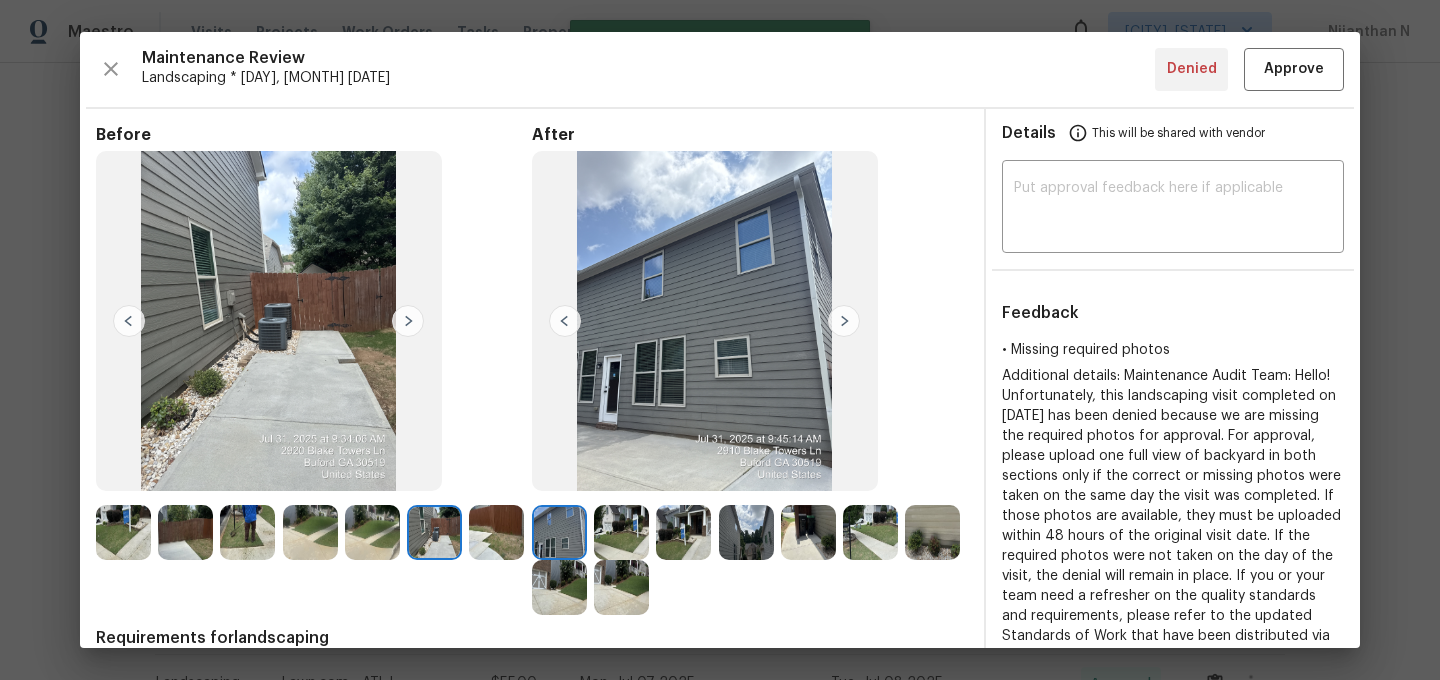 type 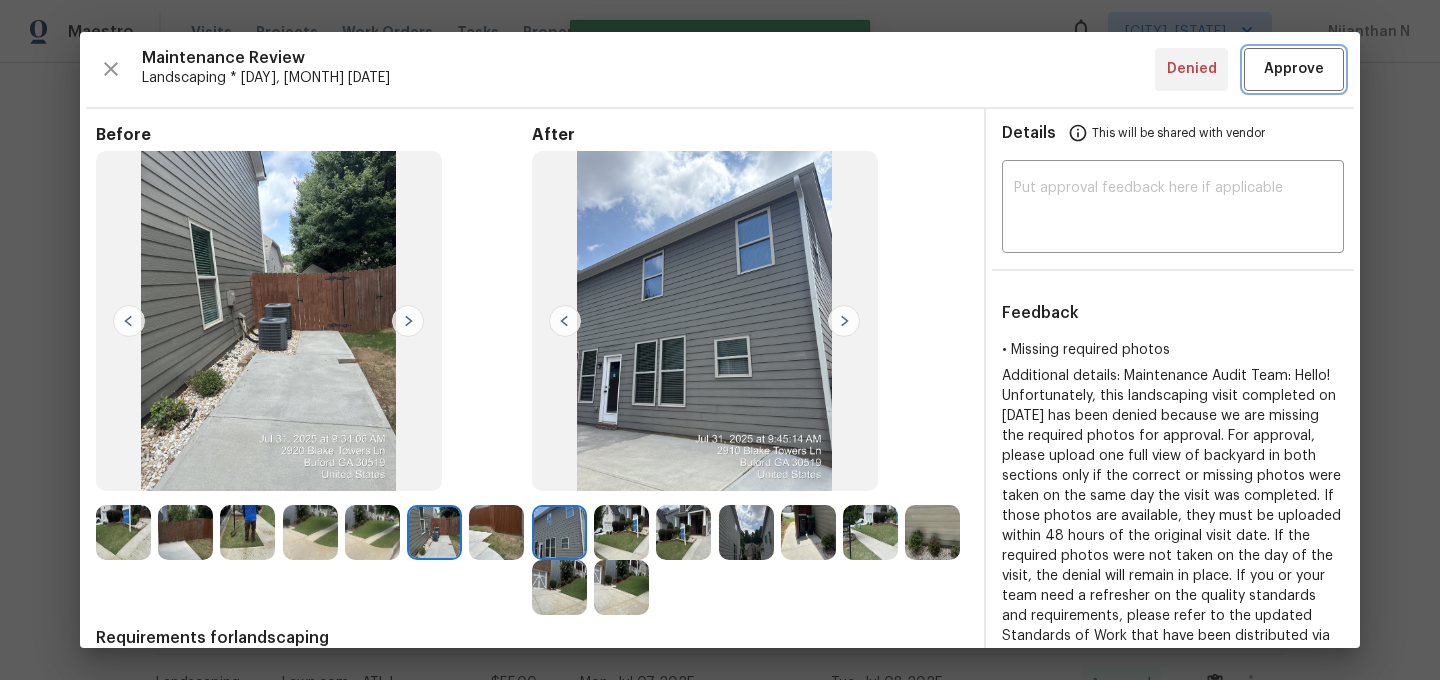 click on "Approve" at bounding box center [1294, 69] 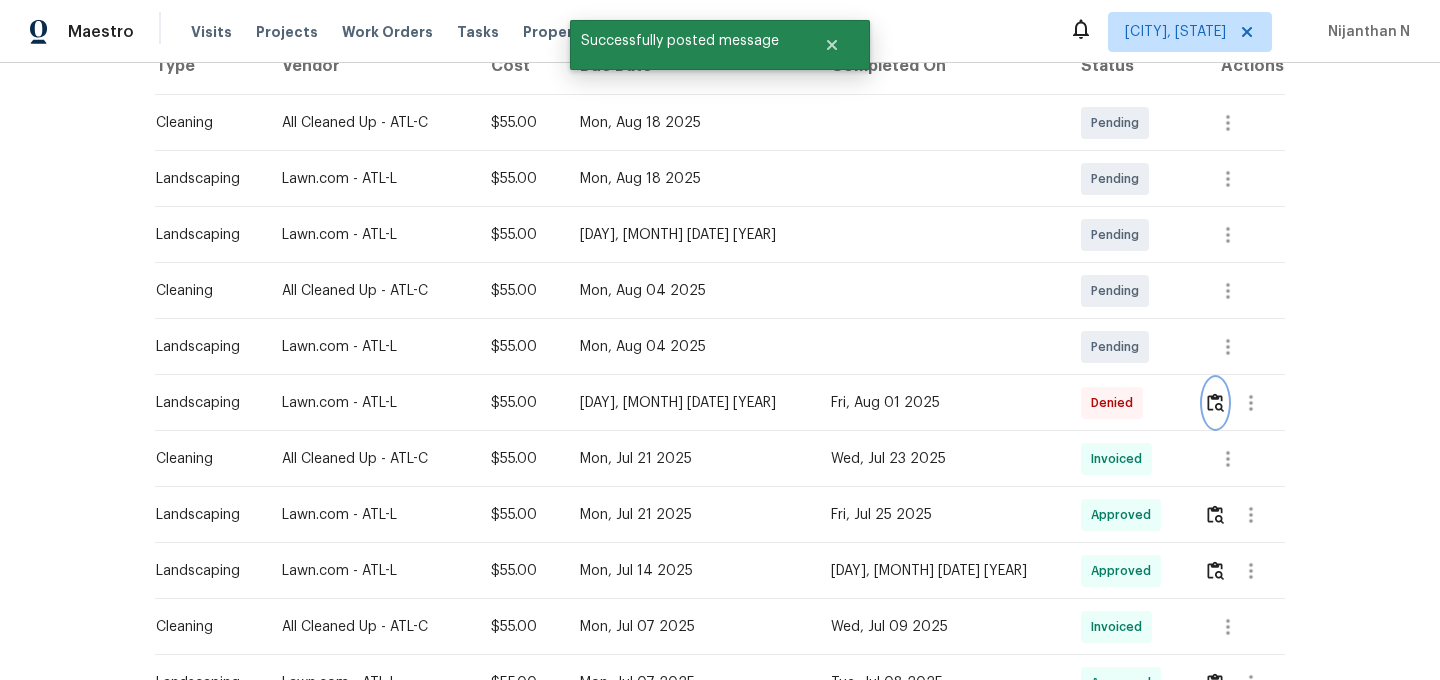 scroll, scrollTop: 0, scrollLeft: 0, axis: both 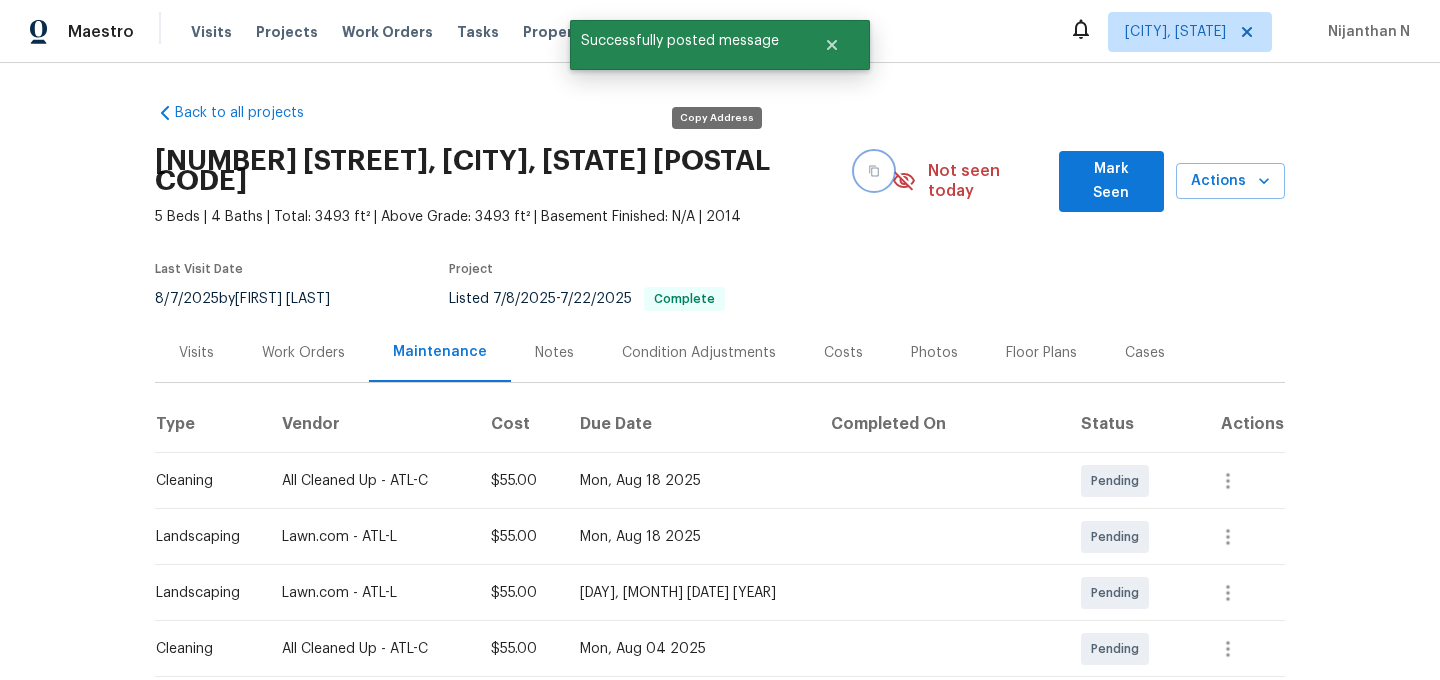 click at bounding box center [874, 171] 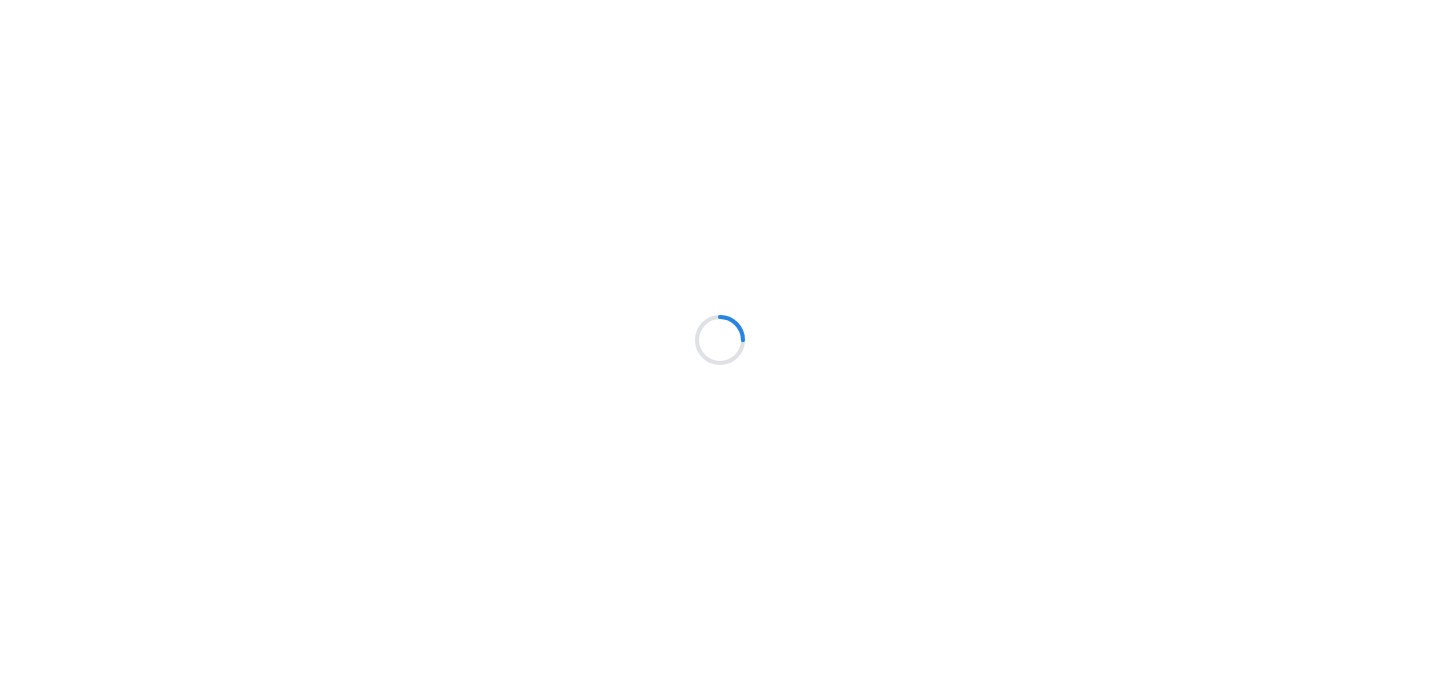 scroll, scrollTop: 0, scrollLeft: 0, axis: both 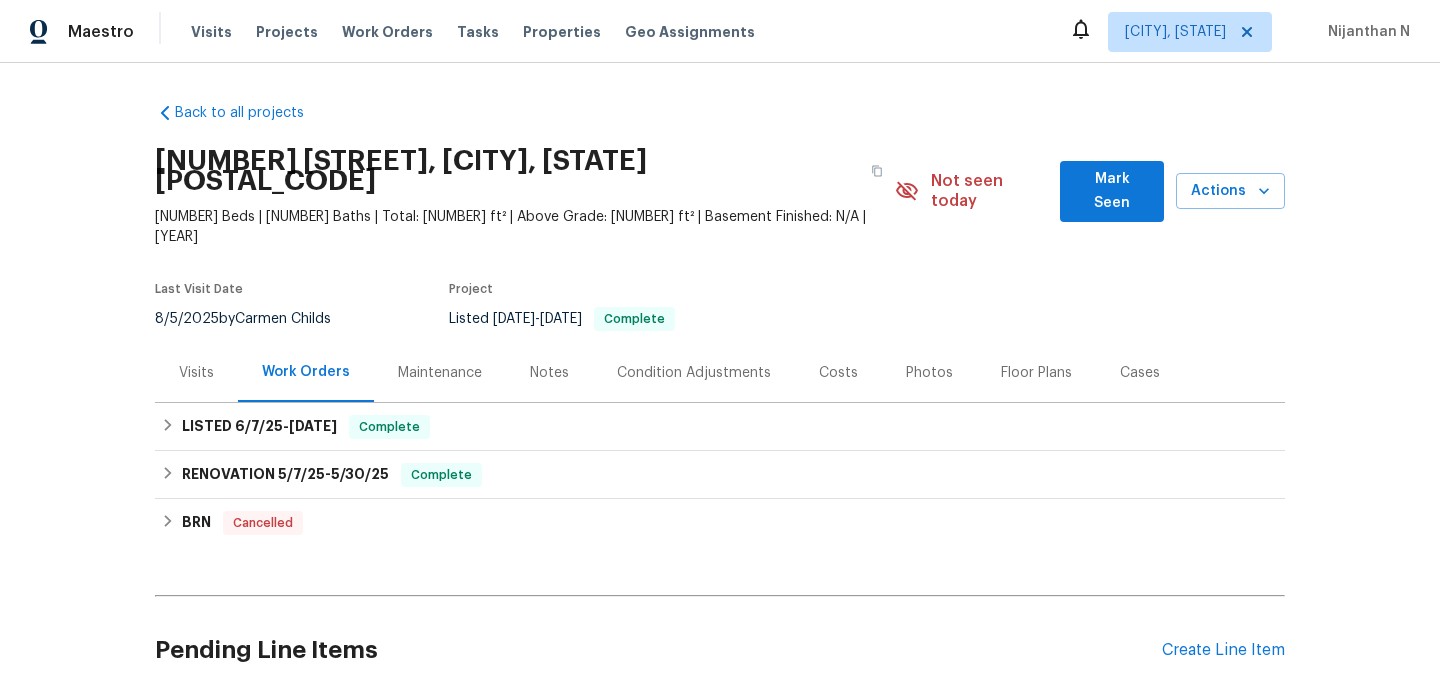click on "Maintenance" at bounding box center [440, 373] 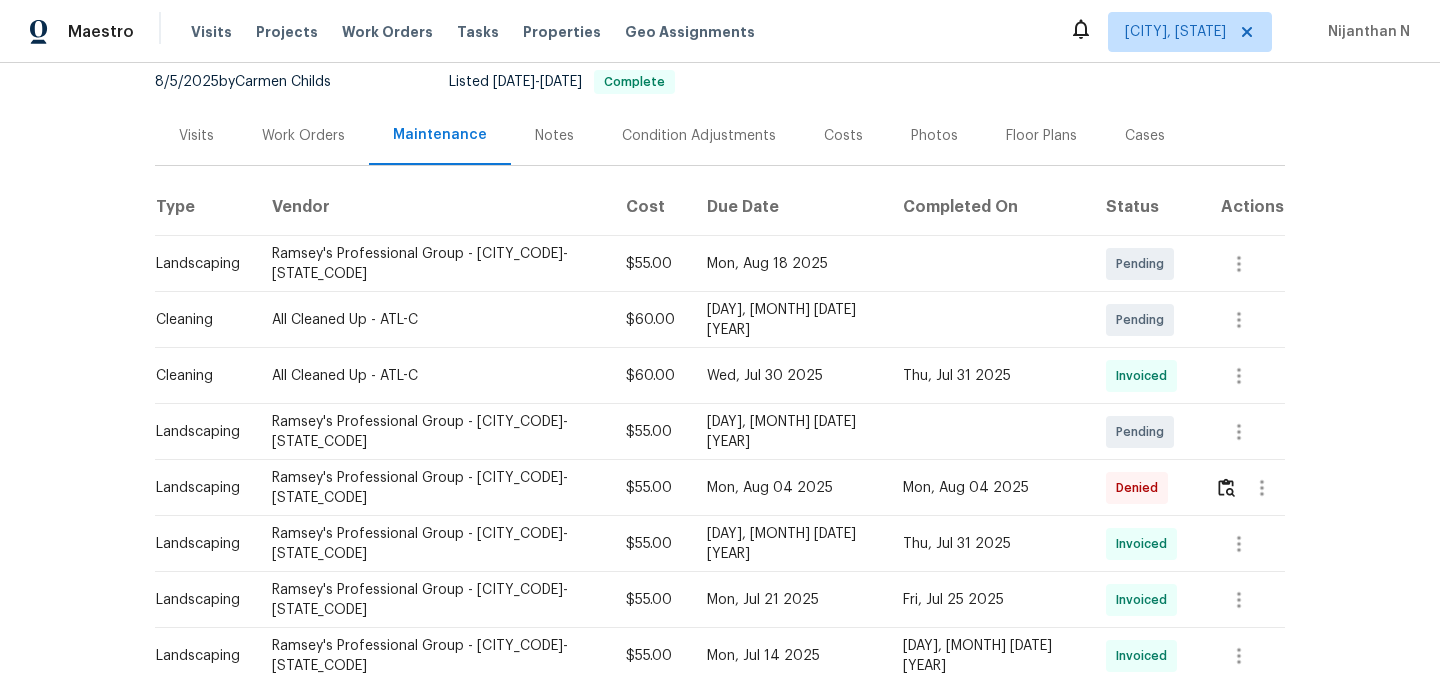 scroll, scrollTop: 292, scrollLeft: 0, axis: vertical 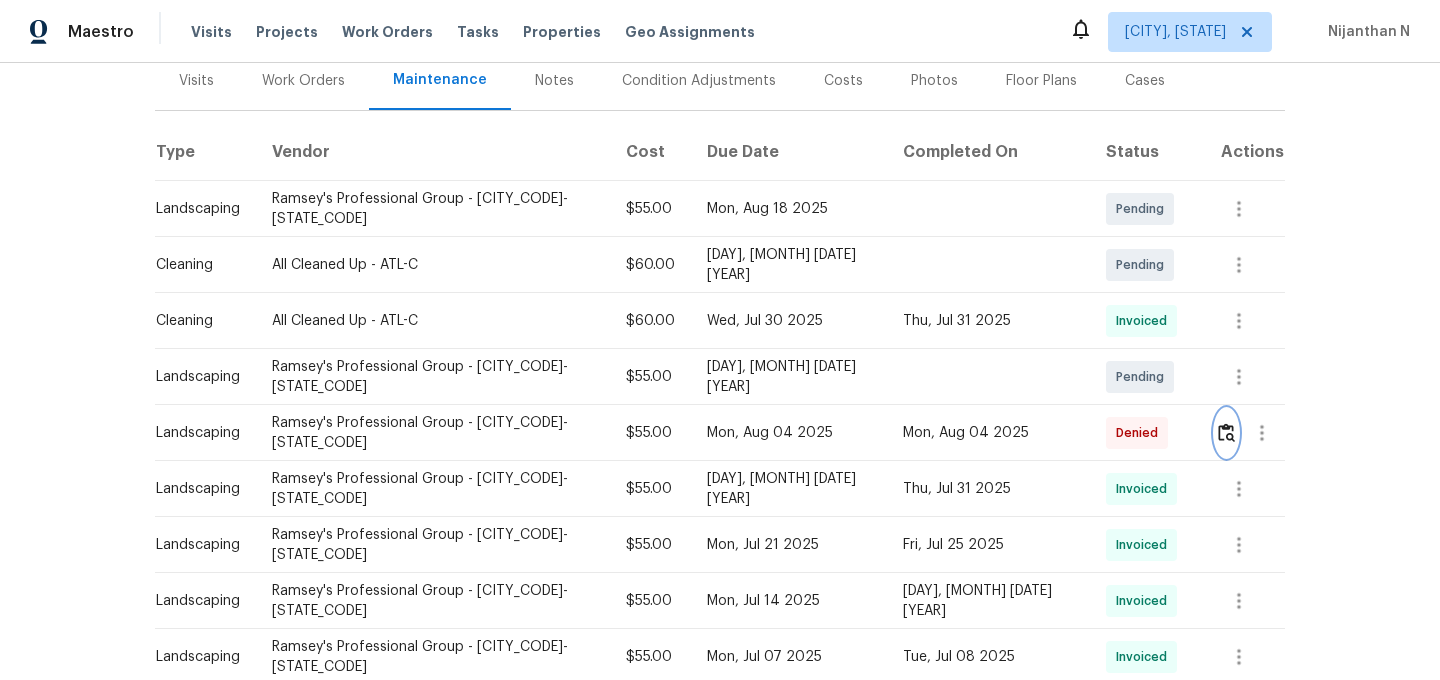 click at bounding box center (1226, 432) 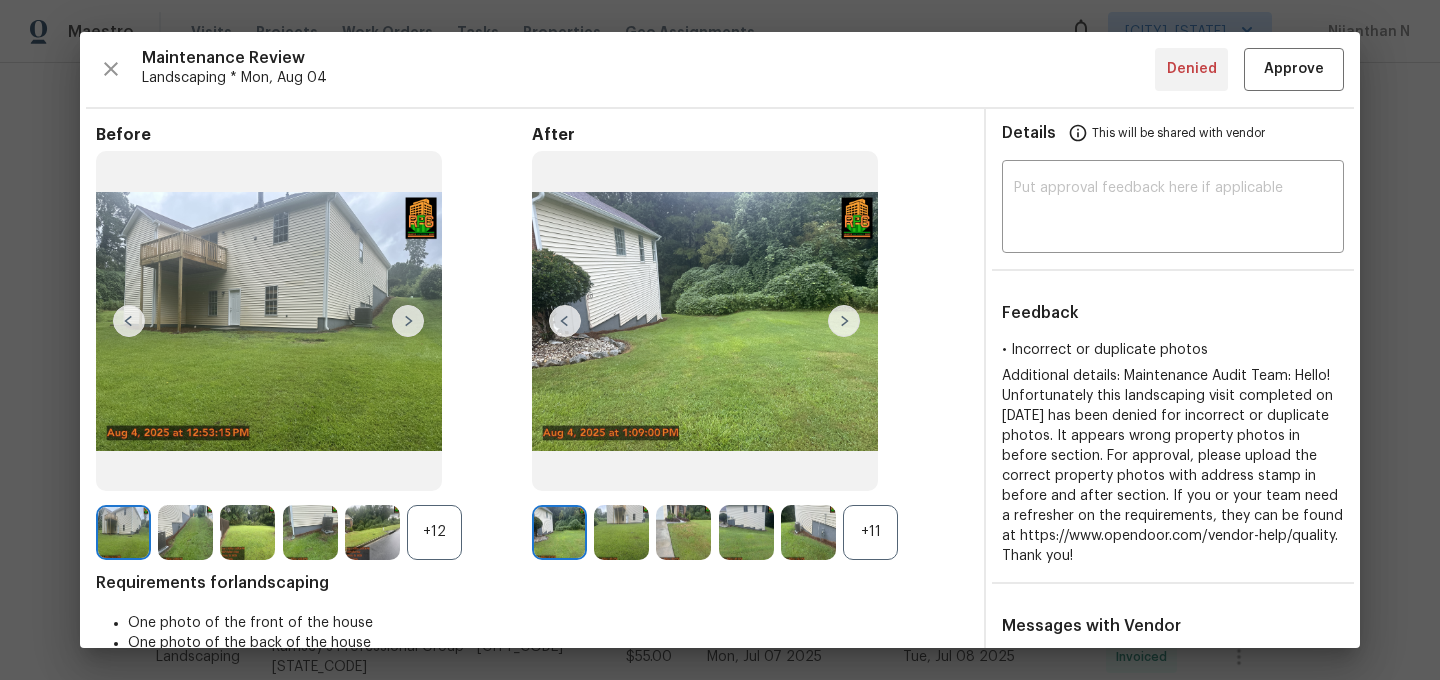 click on "+11" at bounding box center (870, 532) 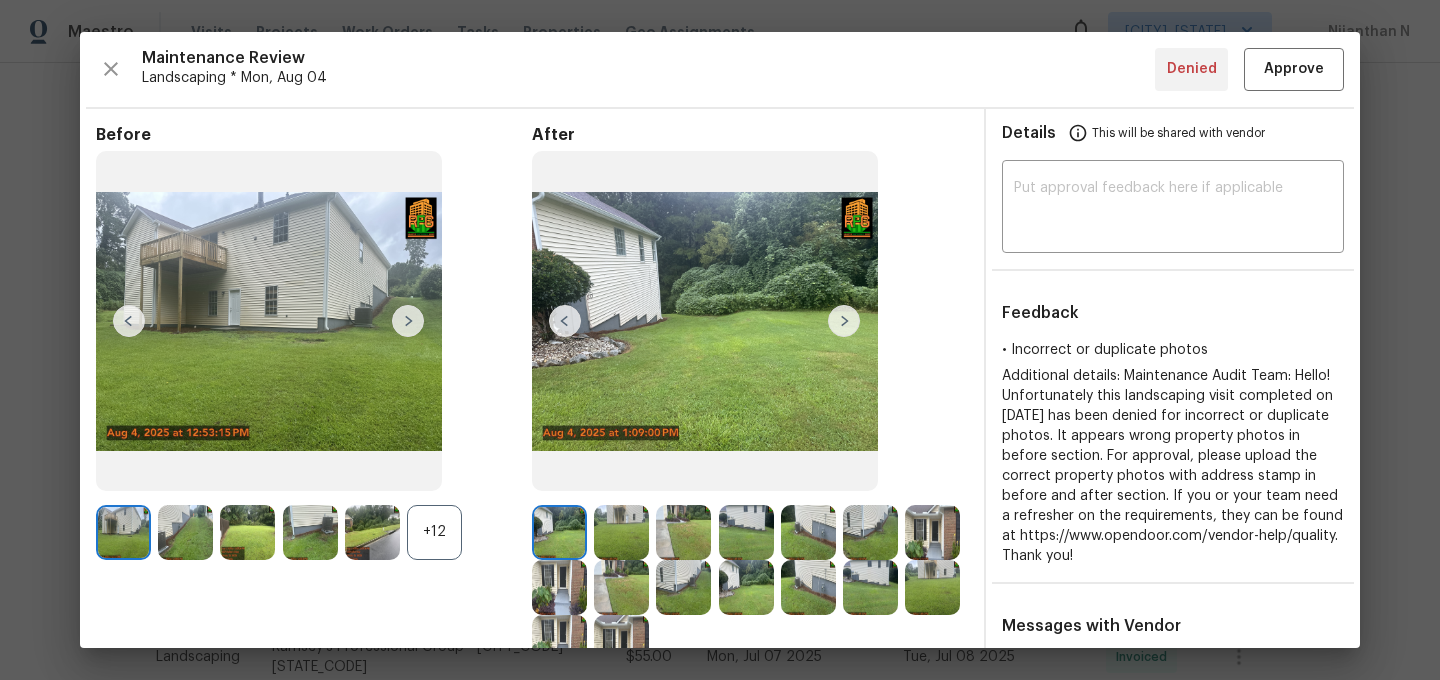 click on "+12" at bounding box center (434, 532) 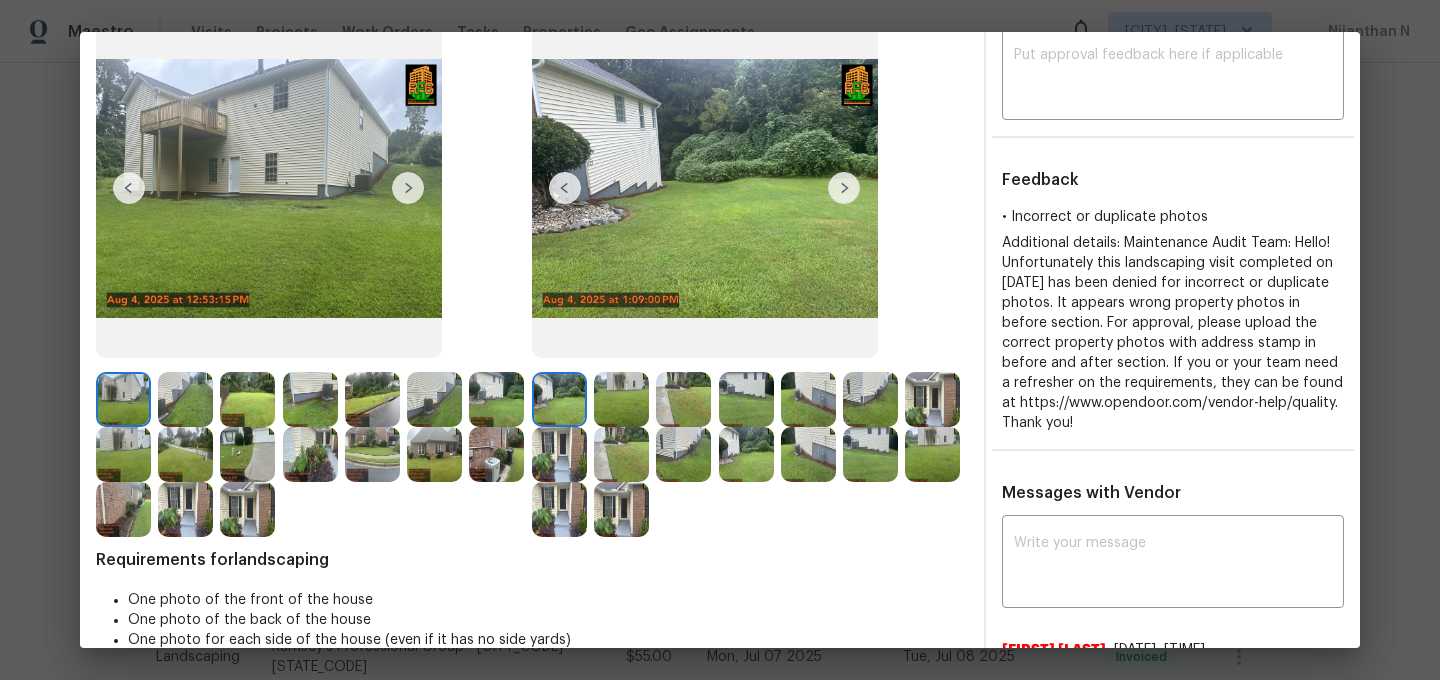 scroll, scrollTop: 132, scrollLeft: 0, axis: vertical 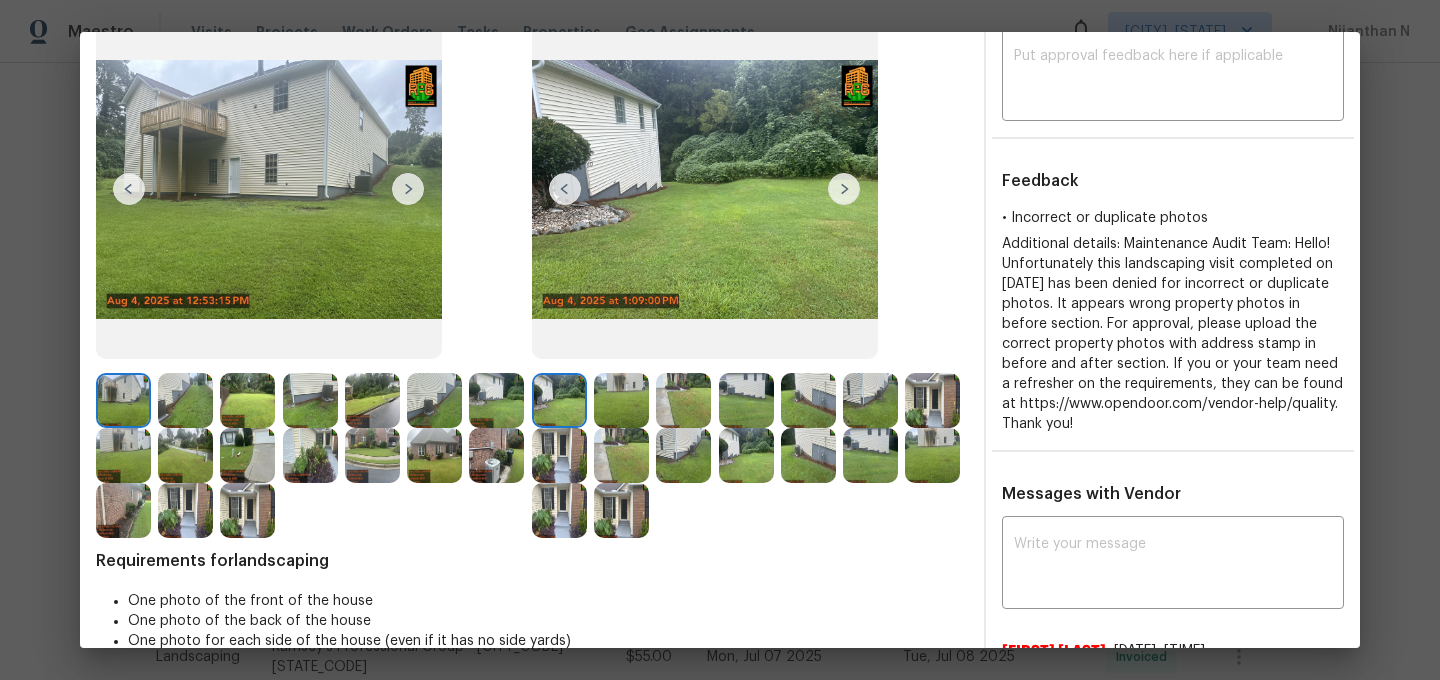 click at bounding box center (932, 400) 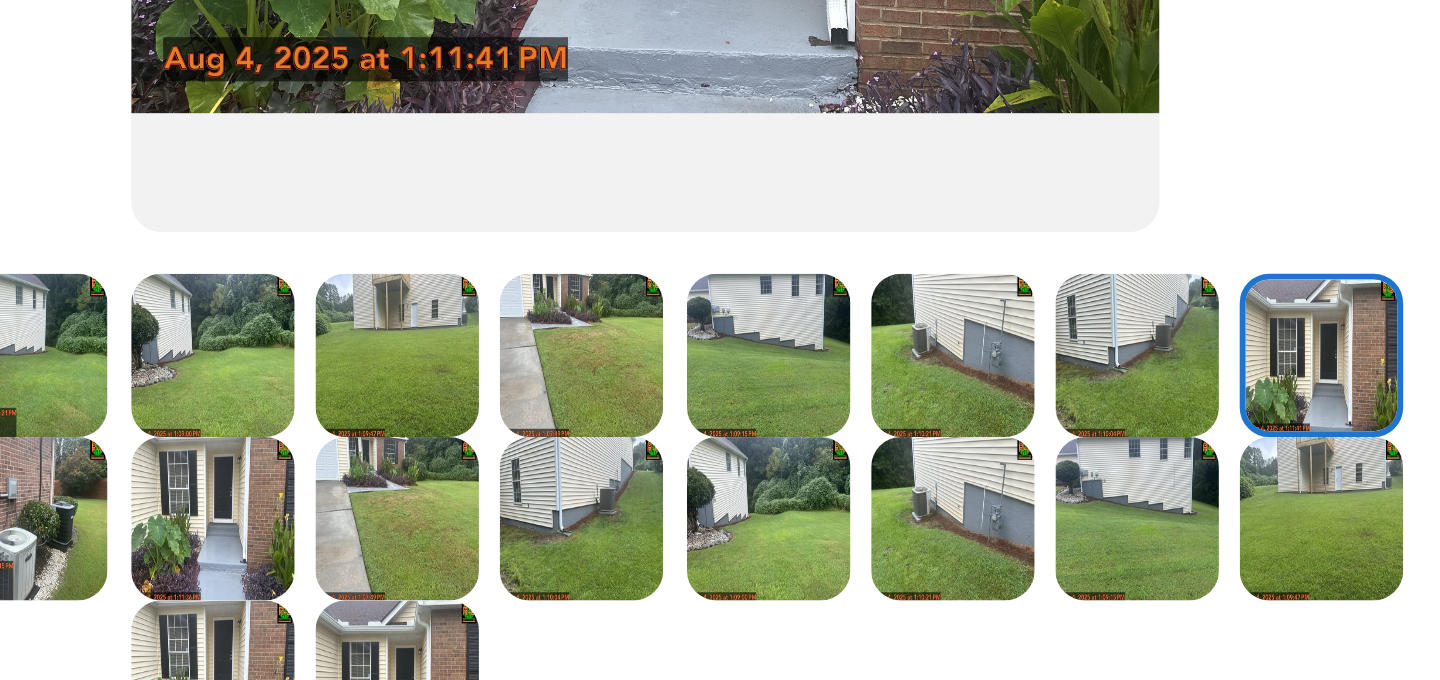 scroll, scrollTop: 332, scrollLeft: 0, axis: vertical 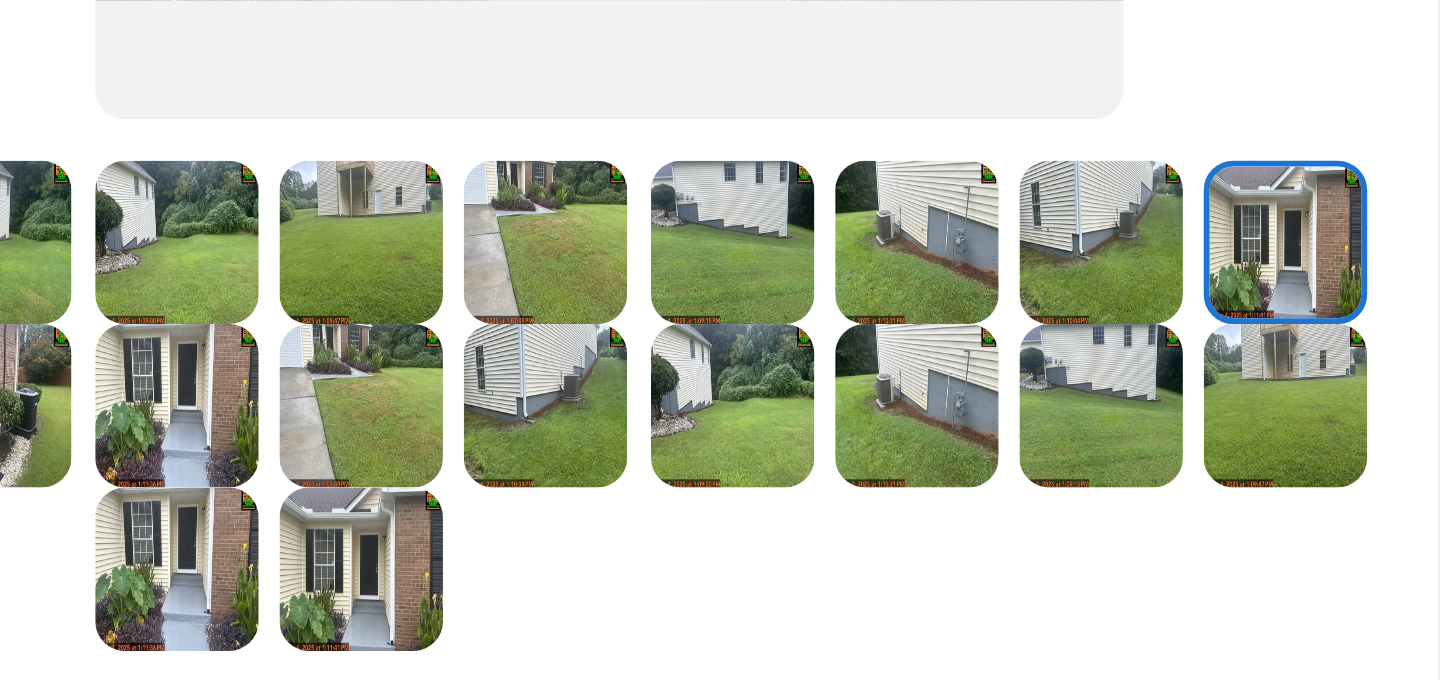 click at bounding box center [621, 310] 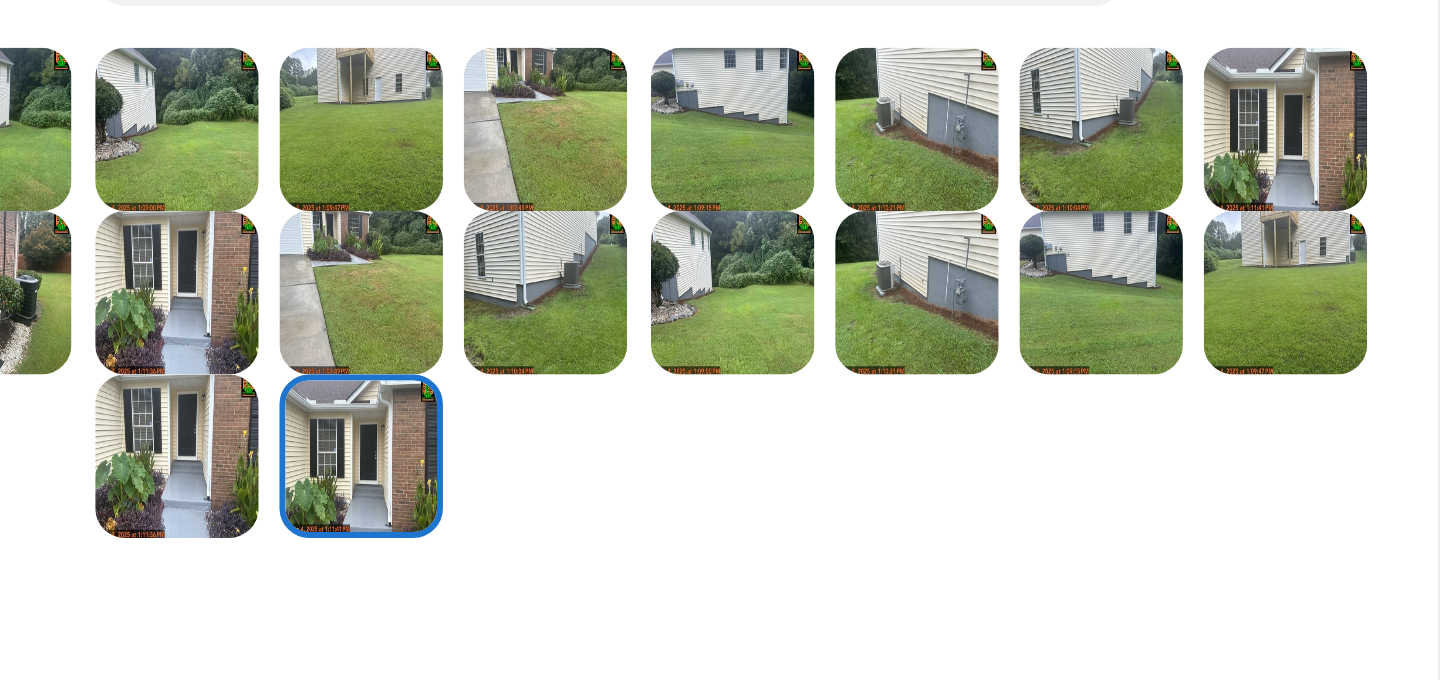 scroll, scrollTop: 385, scrollLeft: 0, axis: vertical 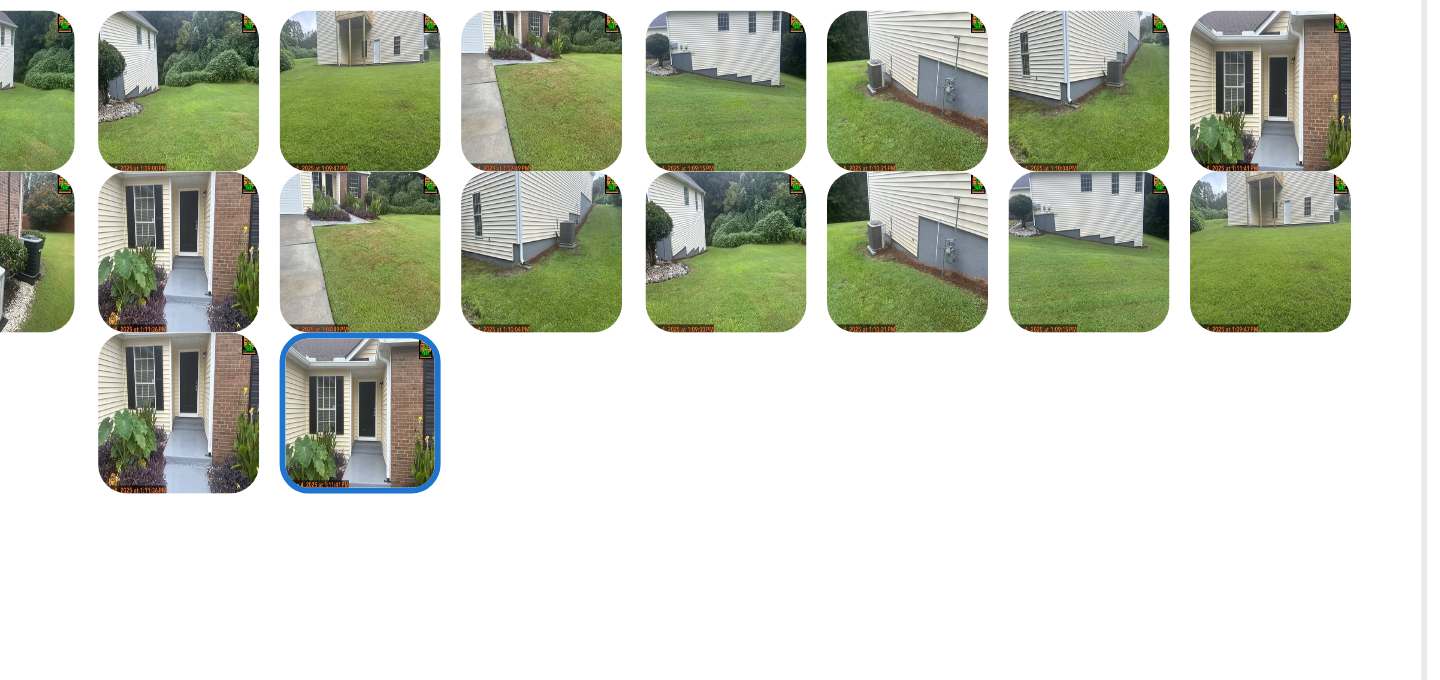 click at bounding box center [559, 257] 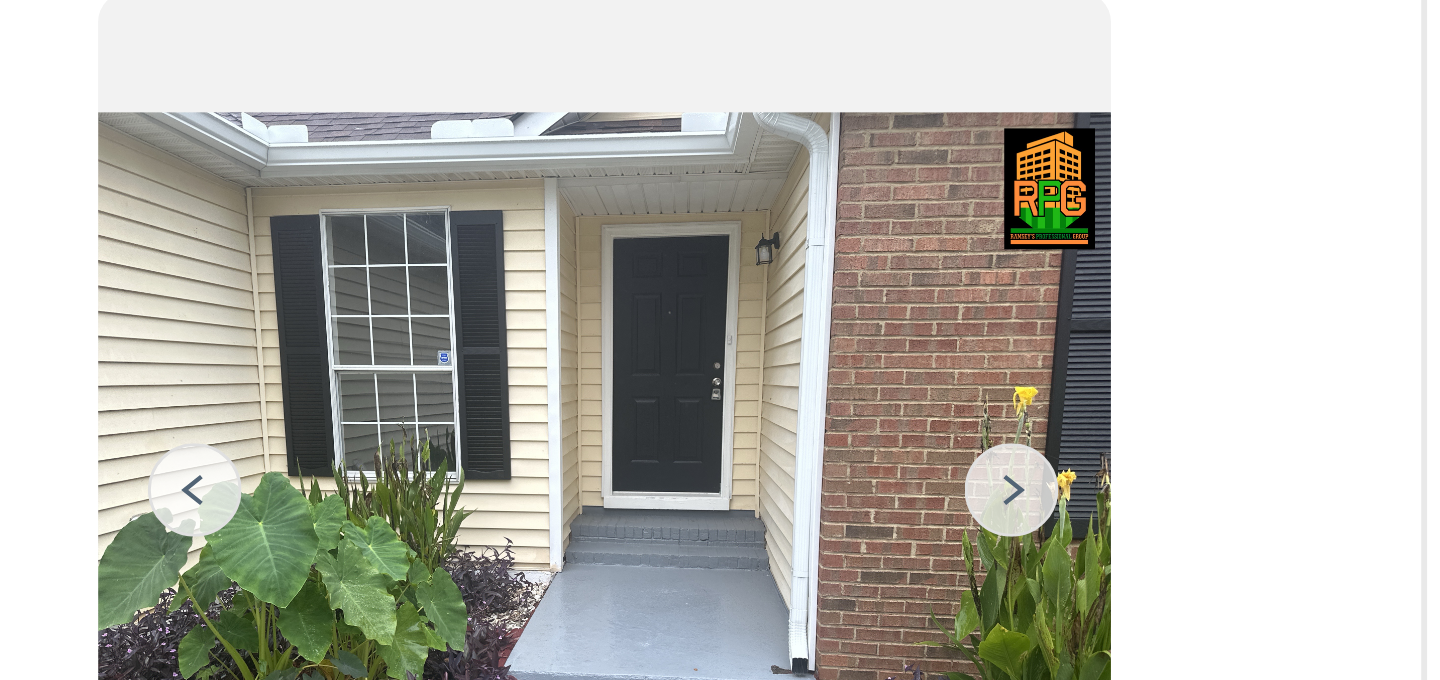 scroll, scrollTop: 26, scrollLeft: 0, axis: vertical 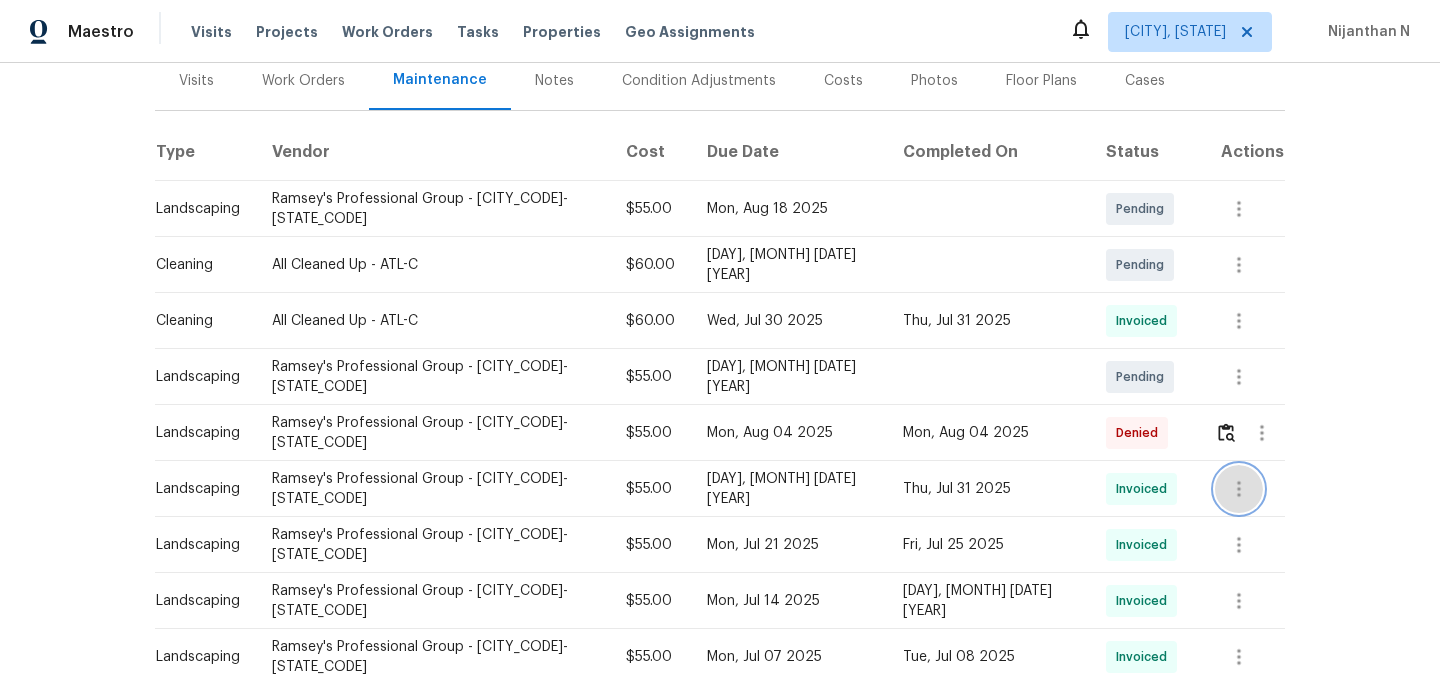 click 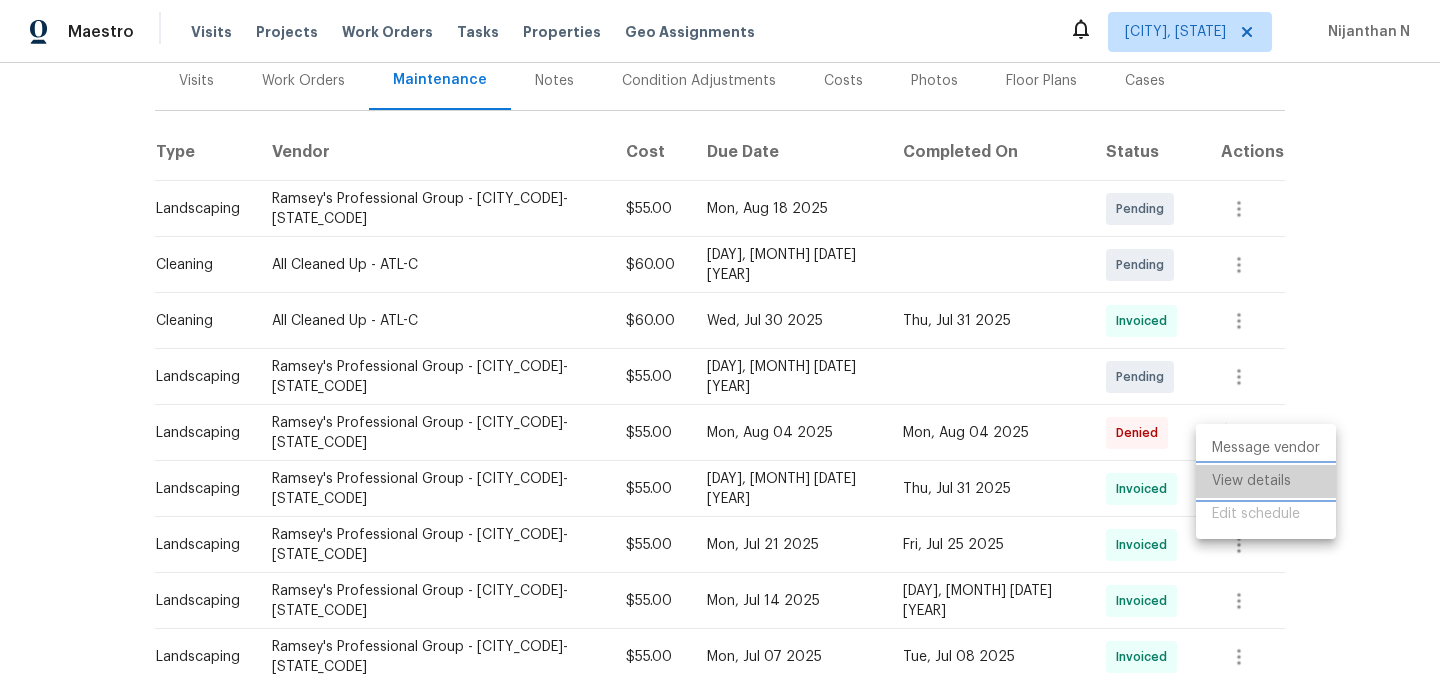click on "View details" at bounding box center [1266, 481] 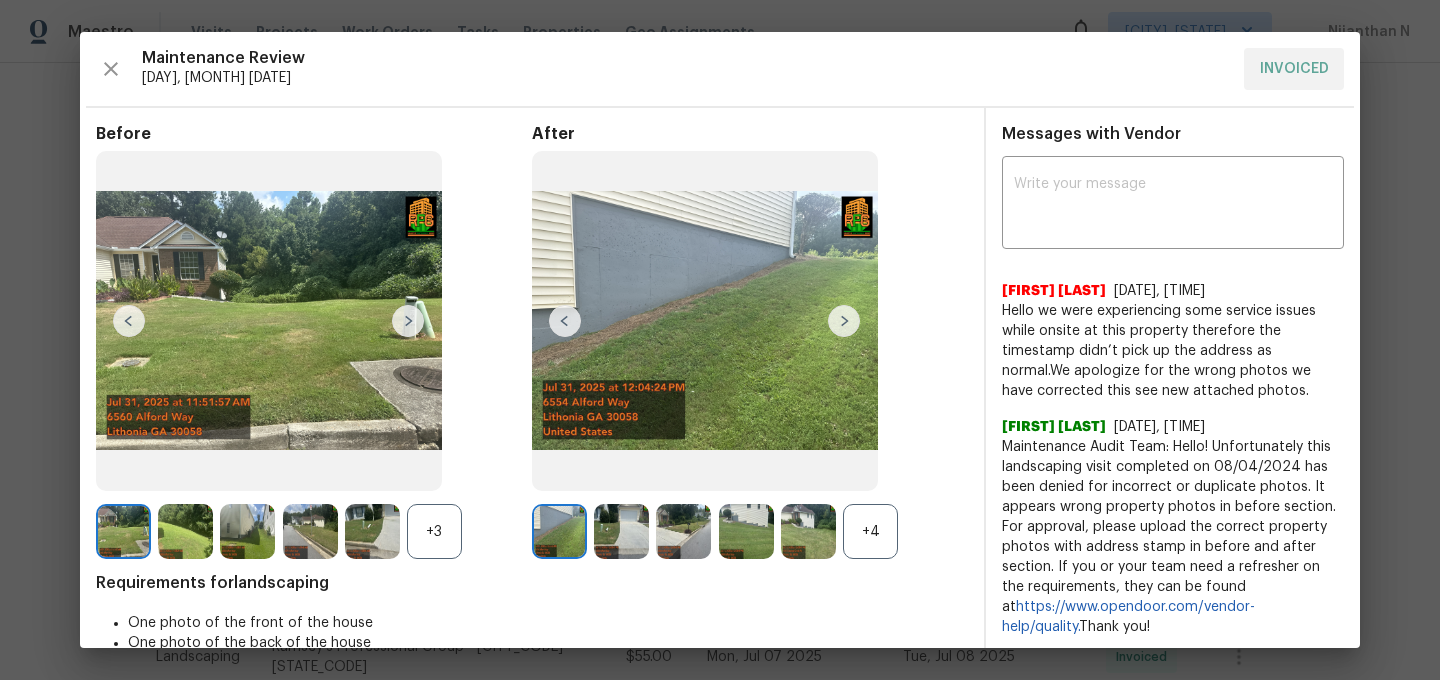 click on "+4" at bounding box center [870, 531] 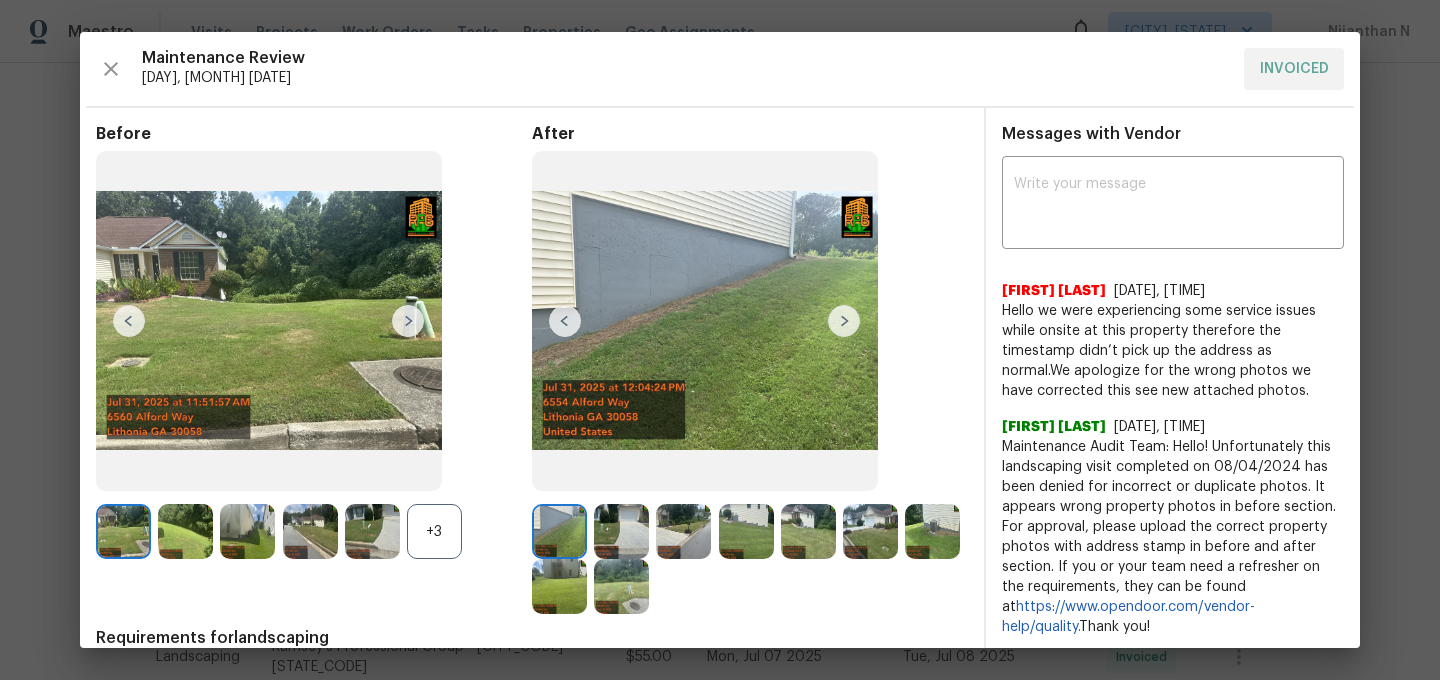 click on "+3" at bounding box center (434, 531) 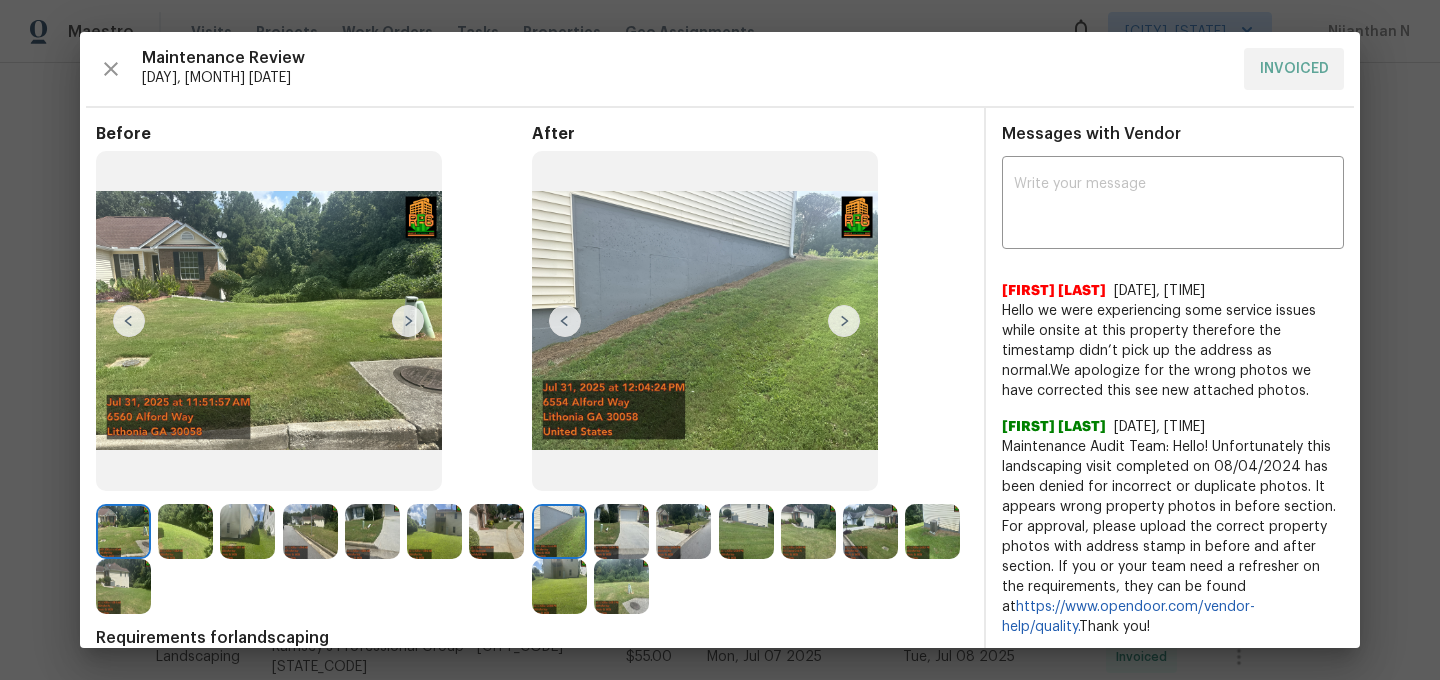 click at bounding box center (621, 531) 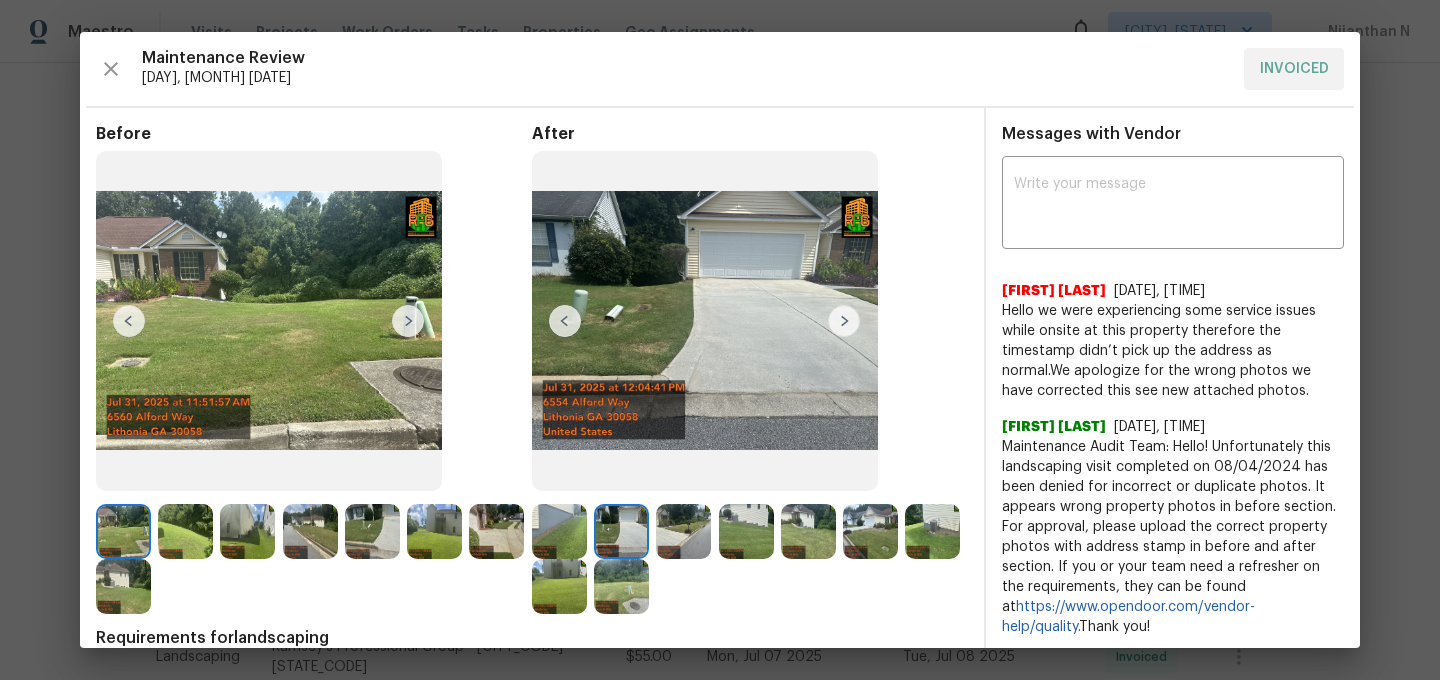 click at bounding box center (372, 531) 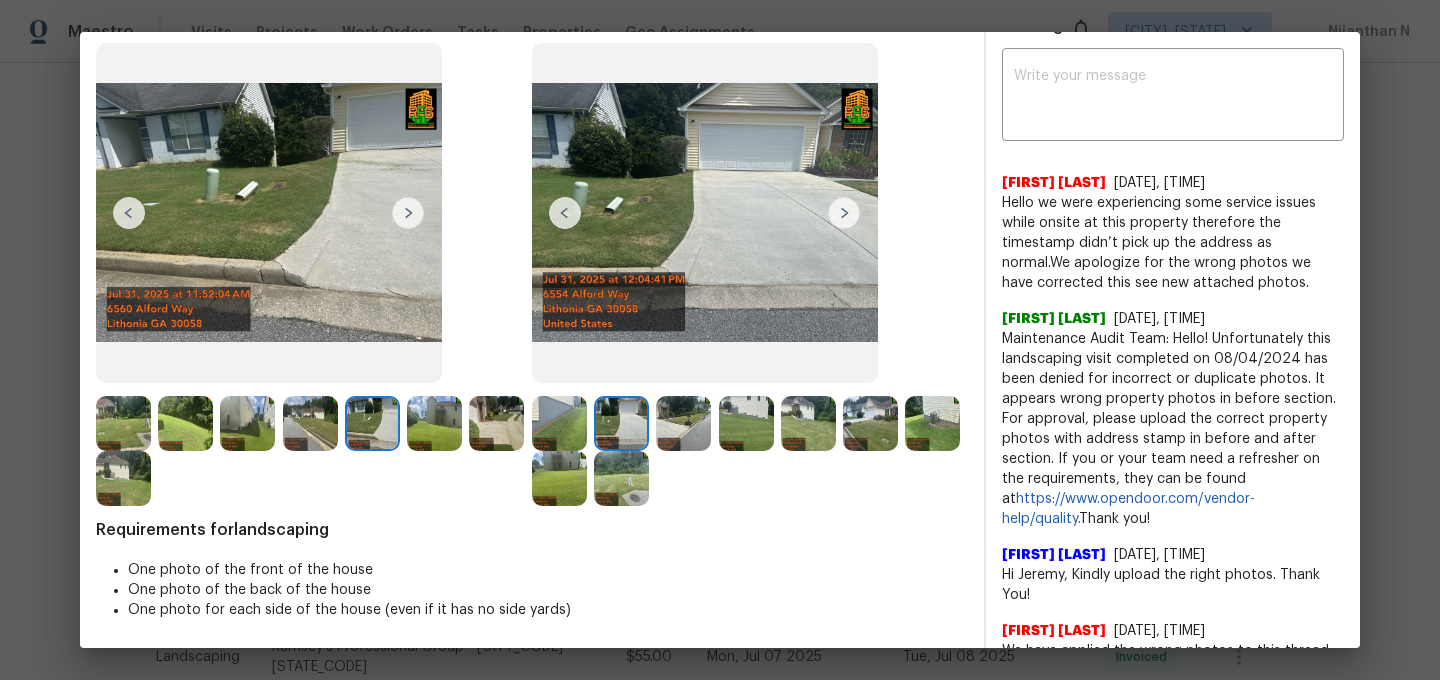 scroll, scrollTop: 144, scrollLeft: 0, axis: vertical 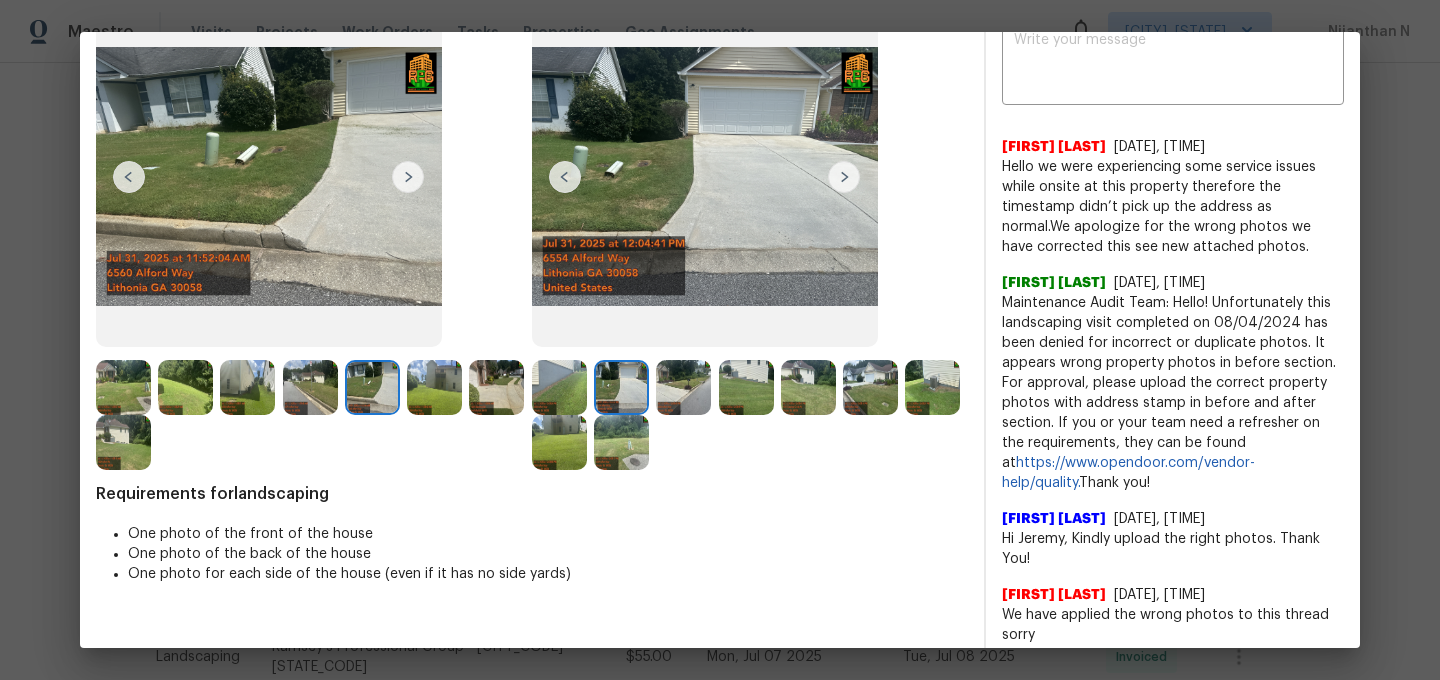 click at bounding box center (870, 387) 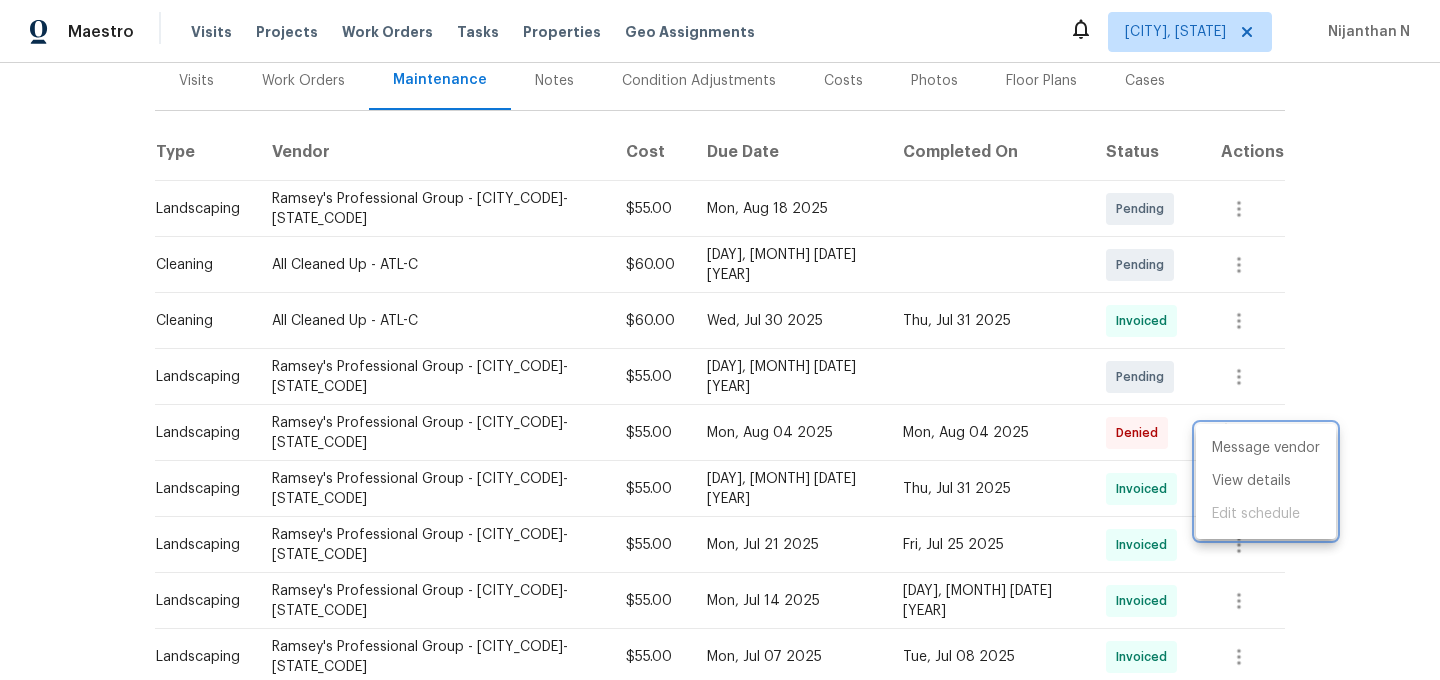 click at bounding box center [720, 340] 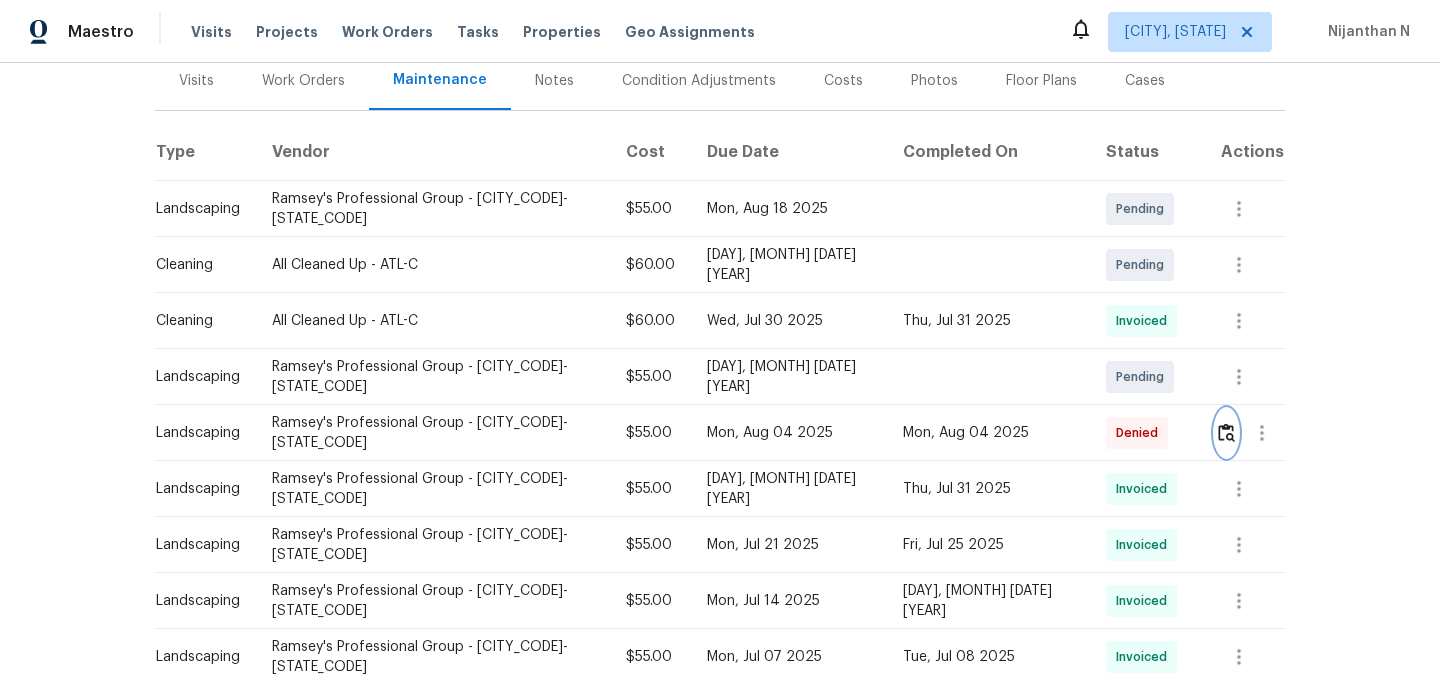 click at bounding box center (1226, 432) 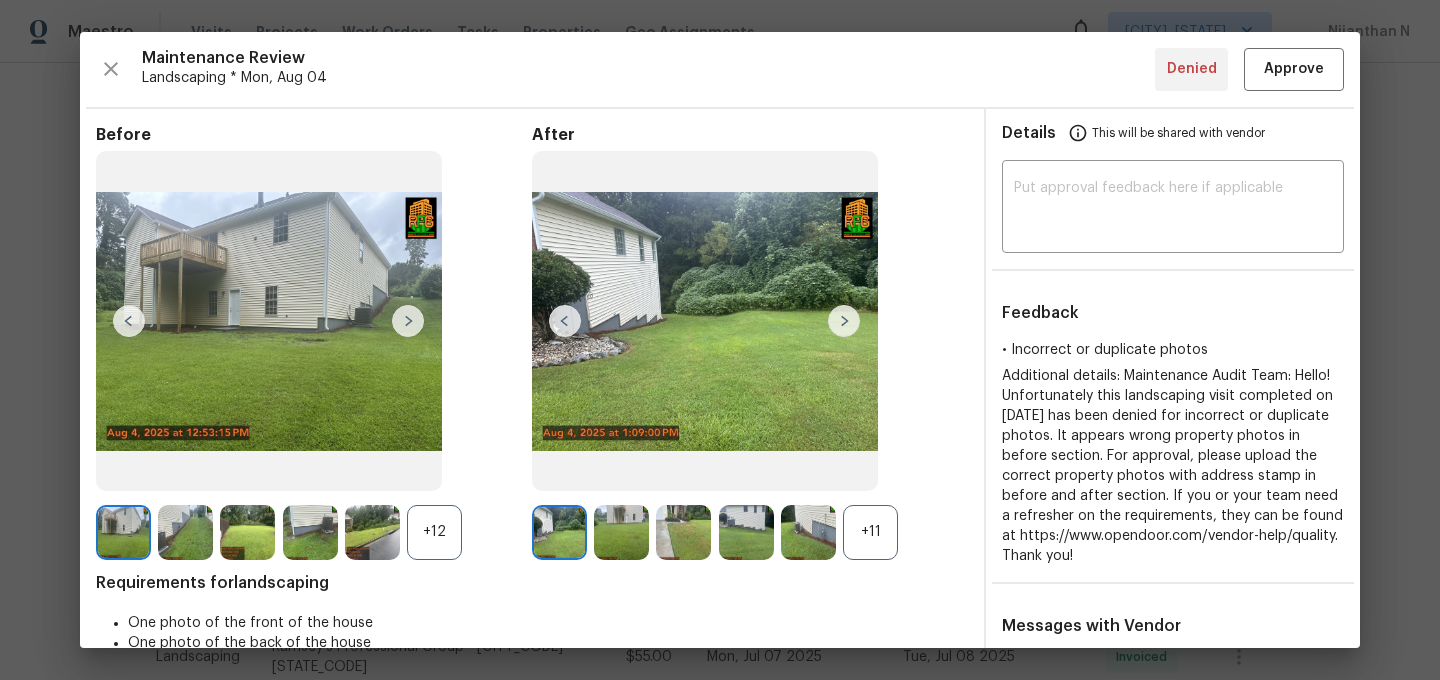click on "+11" at bounding box center (870, 532) 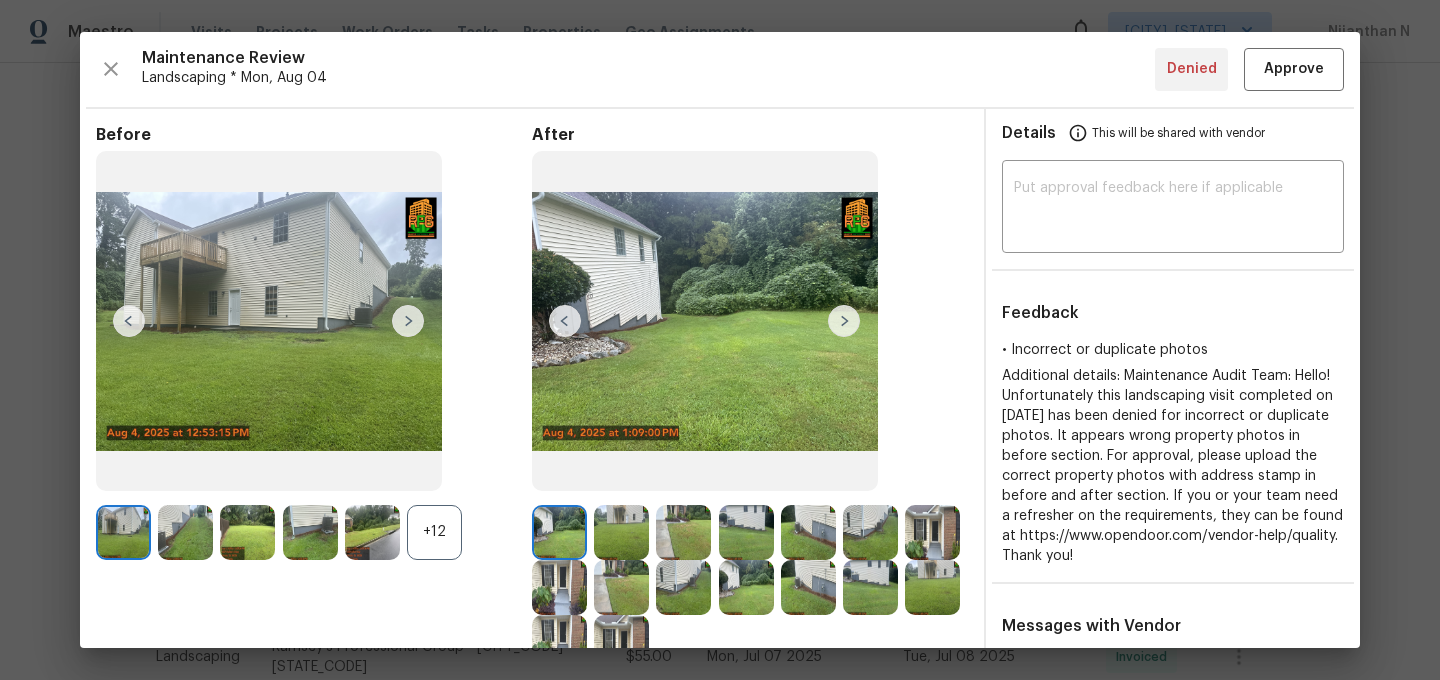 click on "+12" at bounding box center (434, 532) 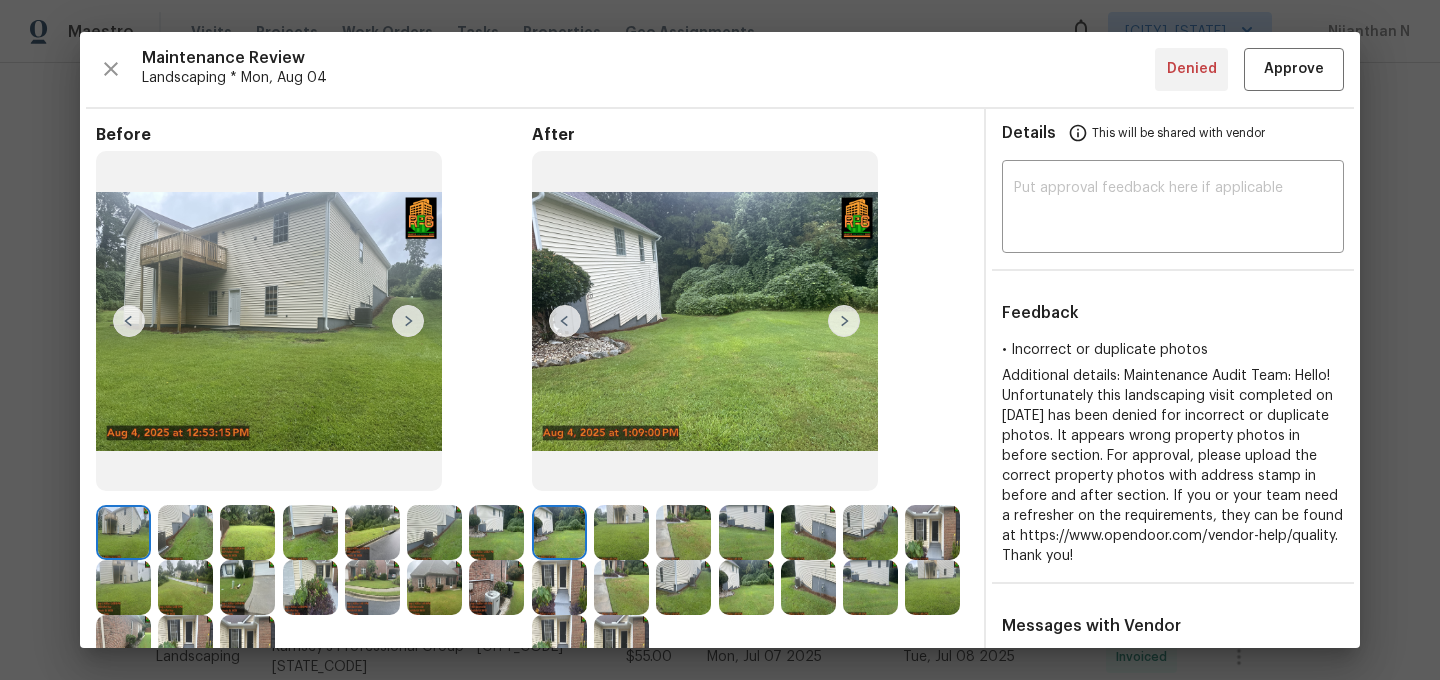 click at bounding box center (932, 532) 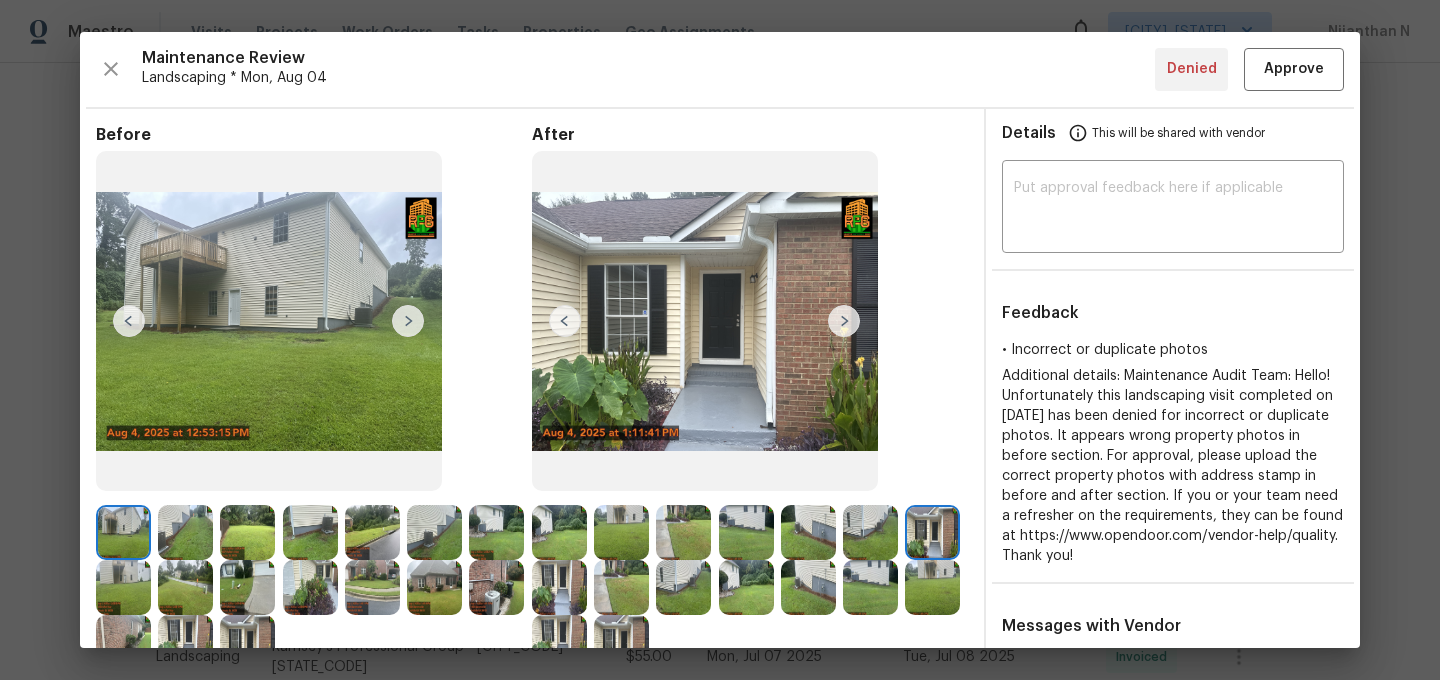scroll, scrollTop: 160, scrollLeft: 0, axis: vertical 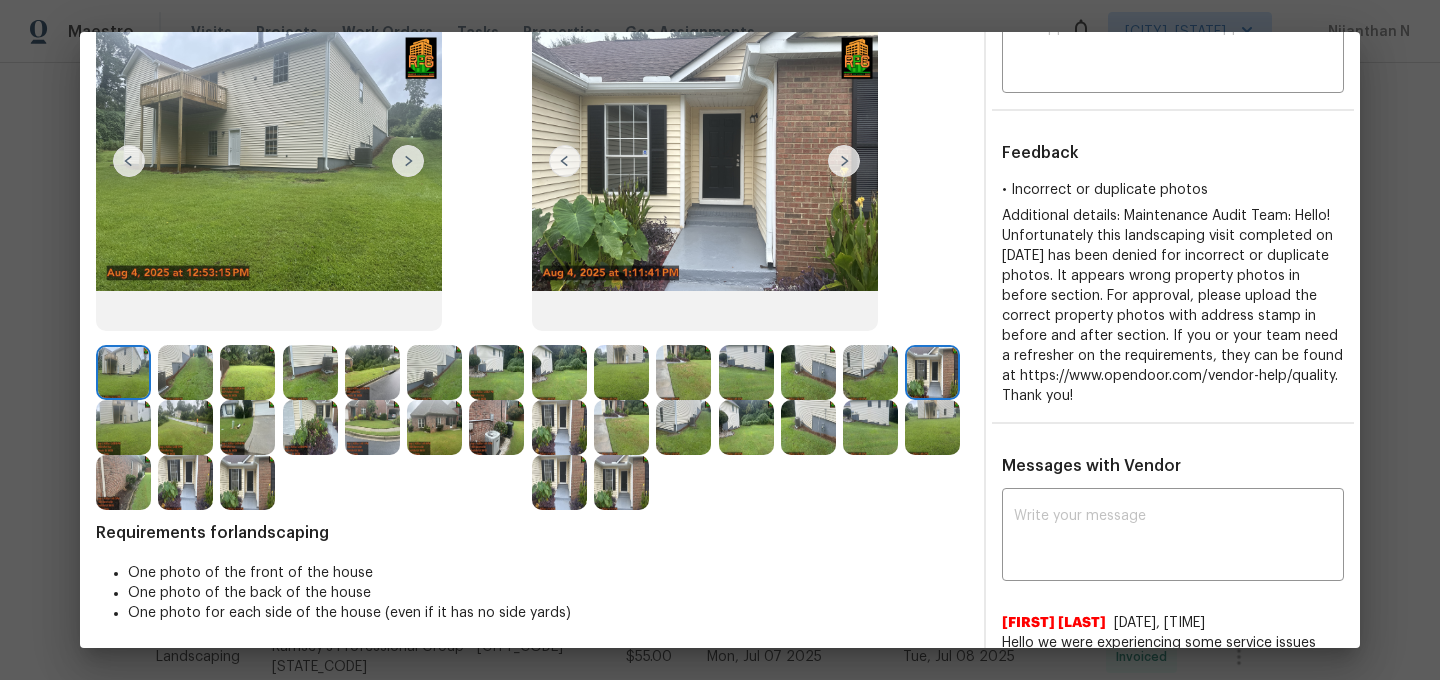 click at bounding box center (185, 372) 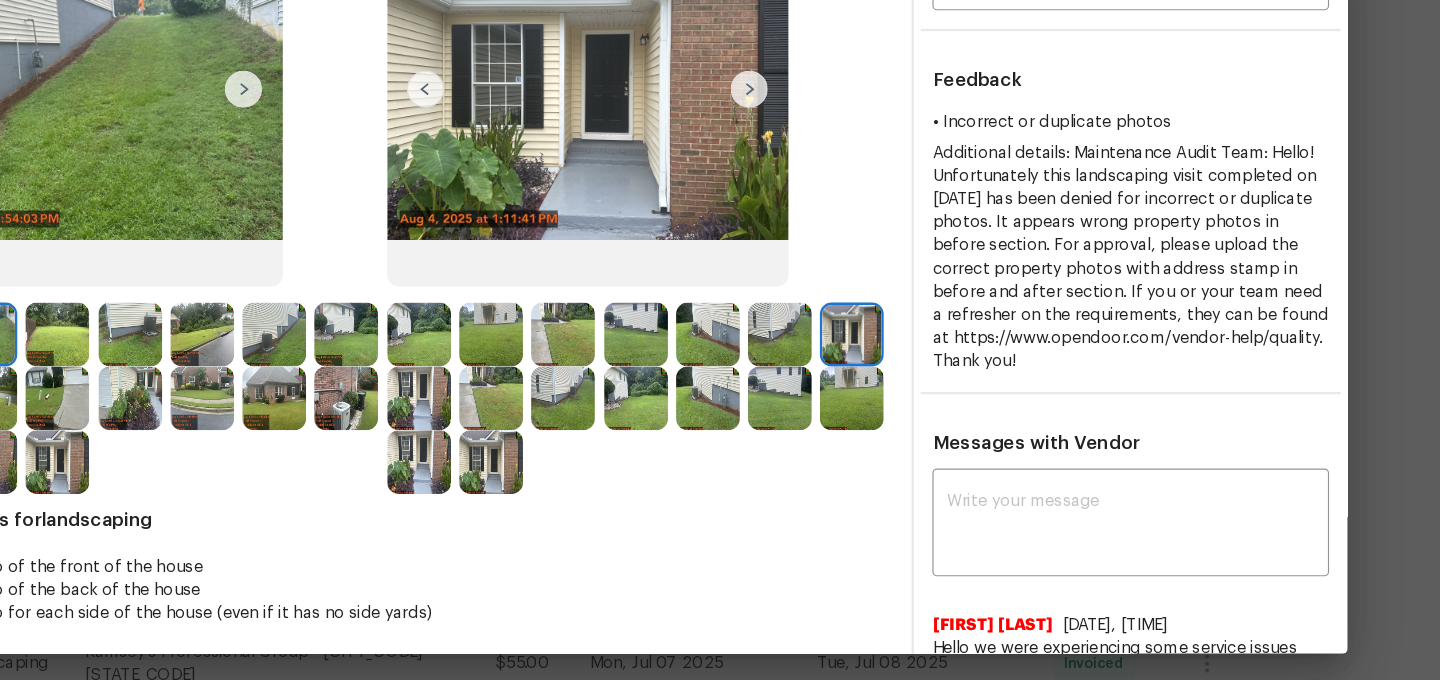 scroll, scrollTop: 0, scrollLeft: 0, axis: both 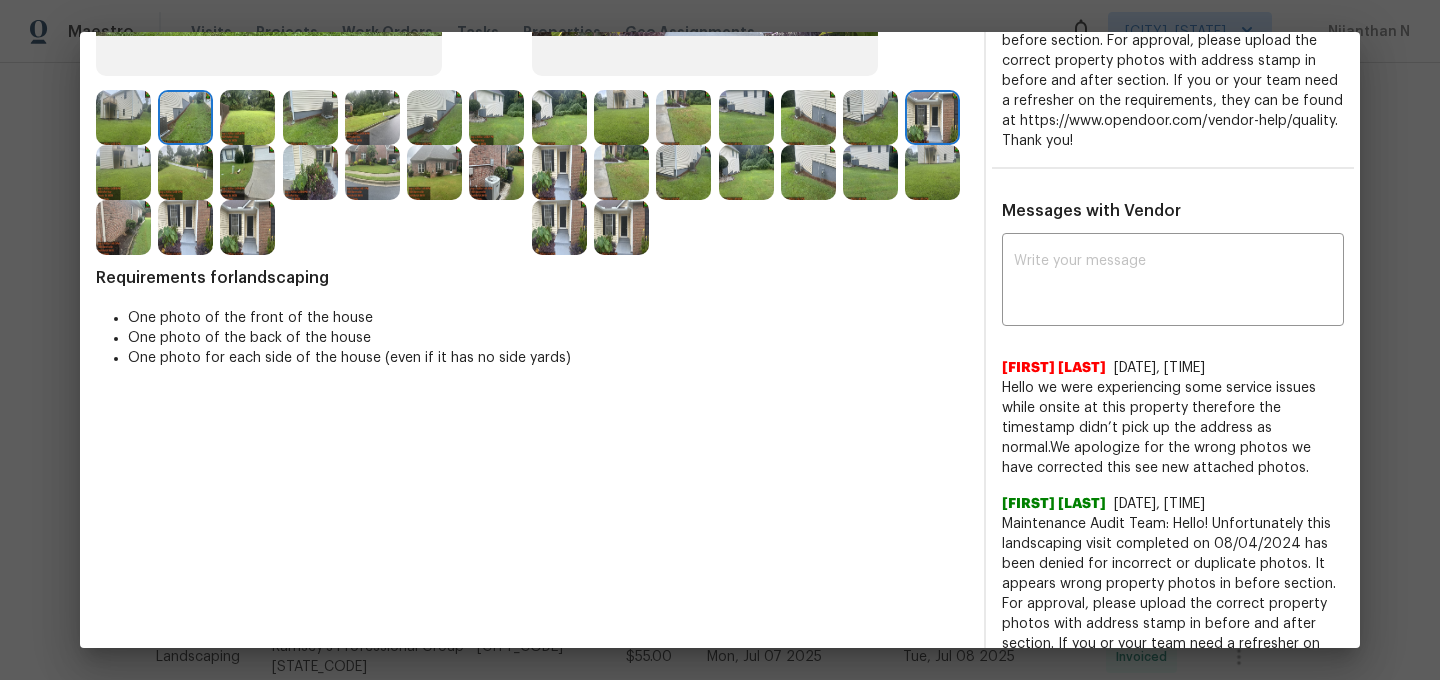 click at bounding box center [932, 172] 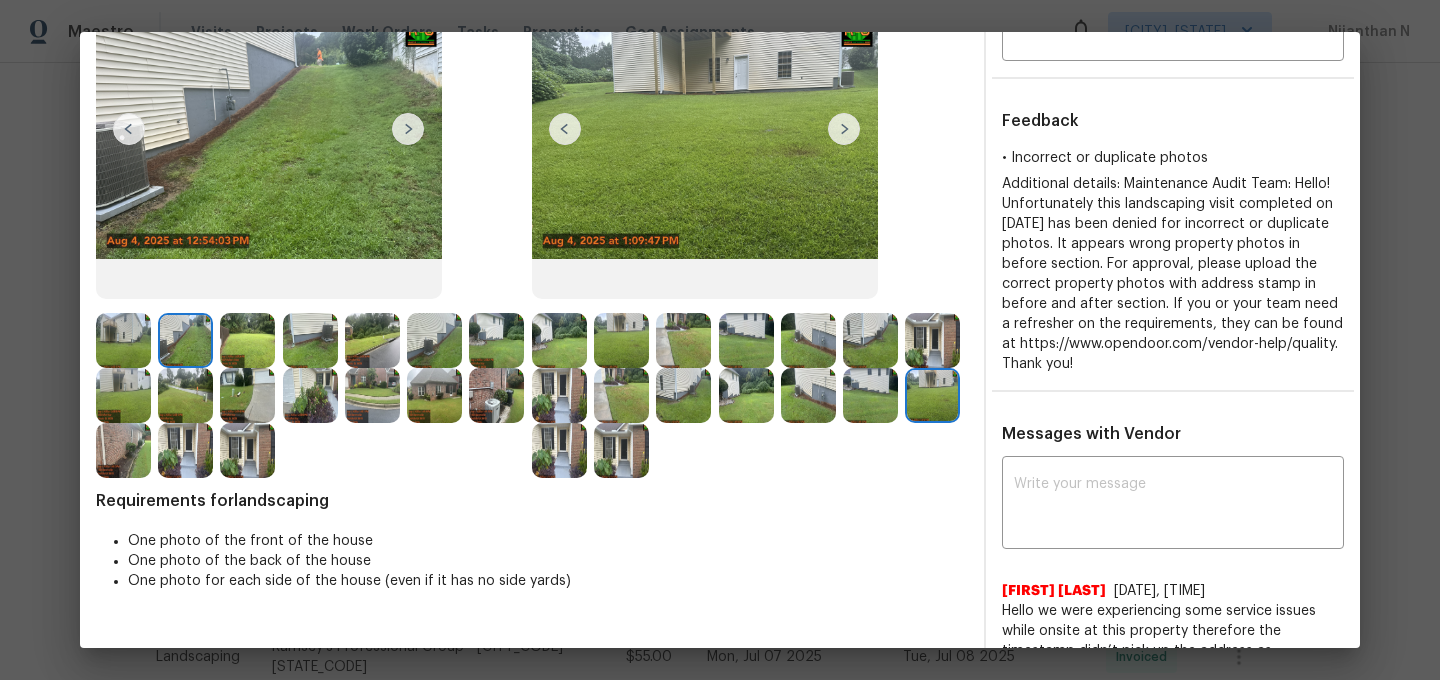 scroll, scrollTop: 44, scrollLeft: 0, axis: vertical 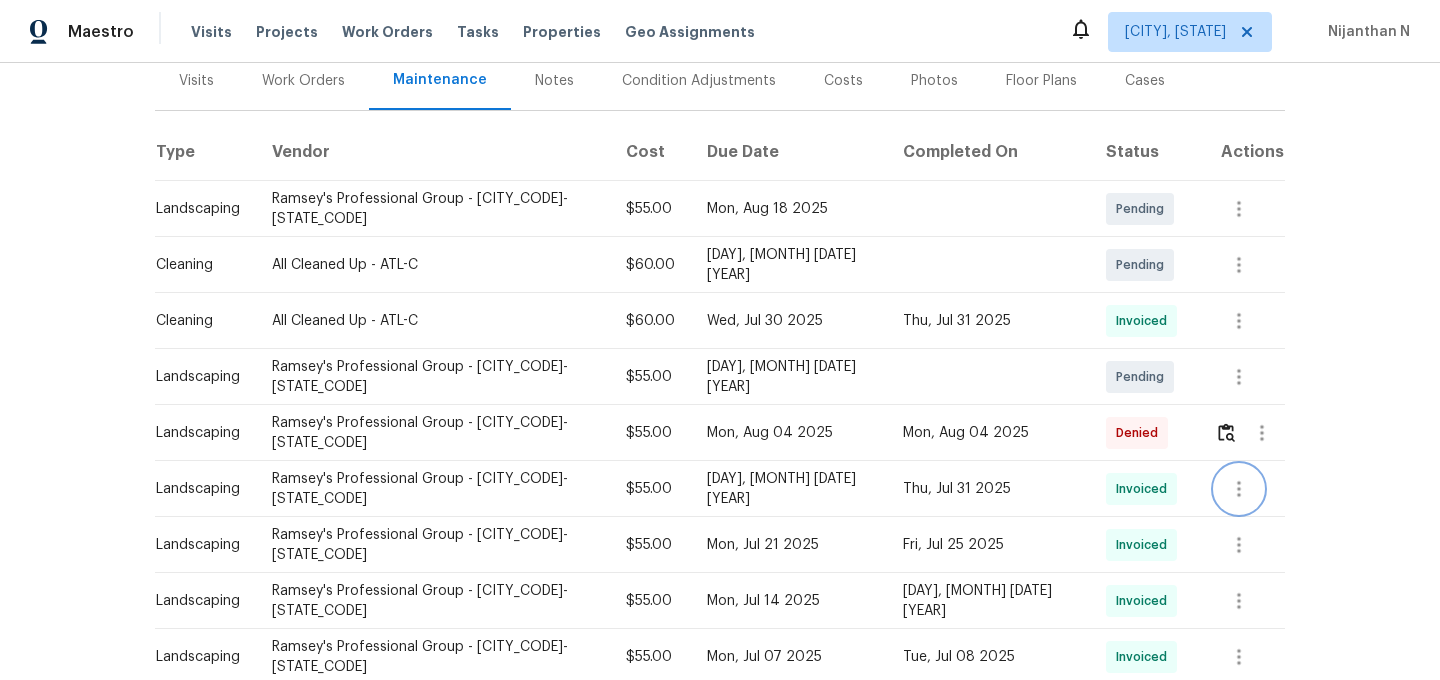 click 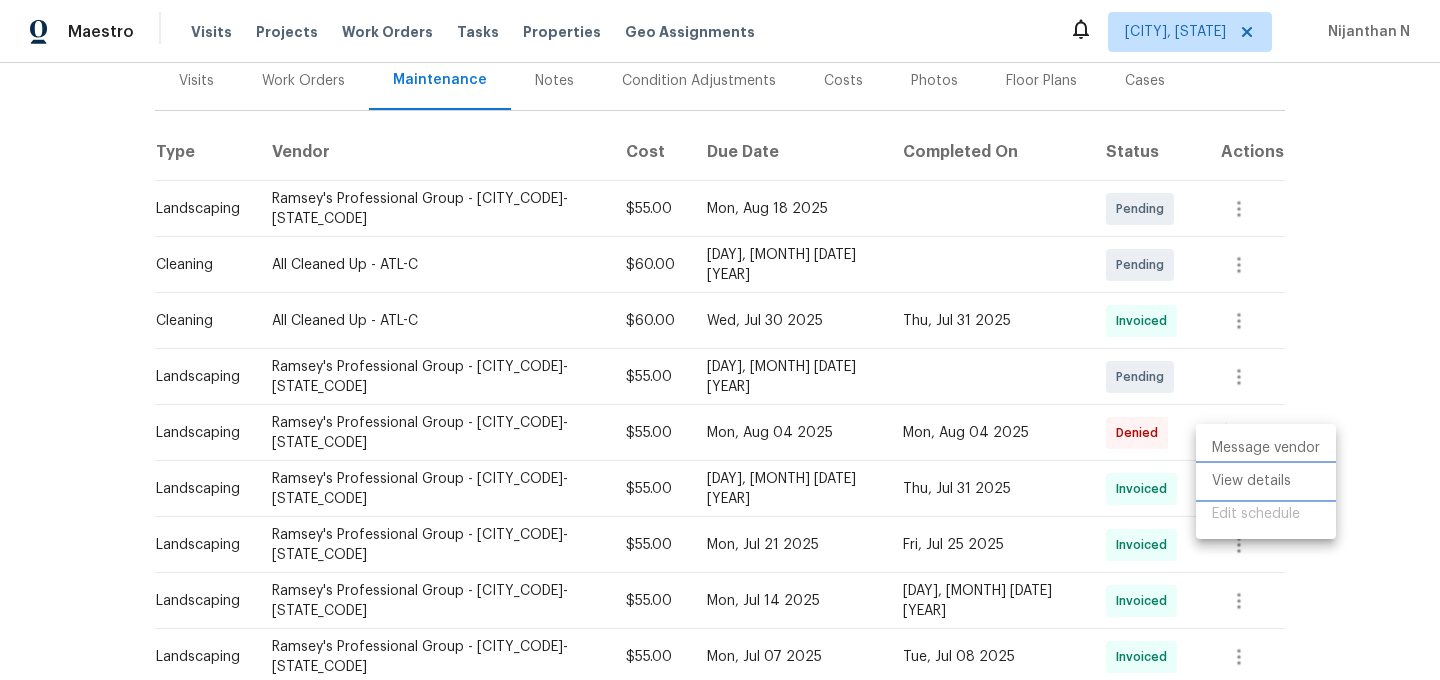 click on "View details" at bounding box center [1266, 481] 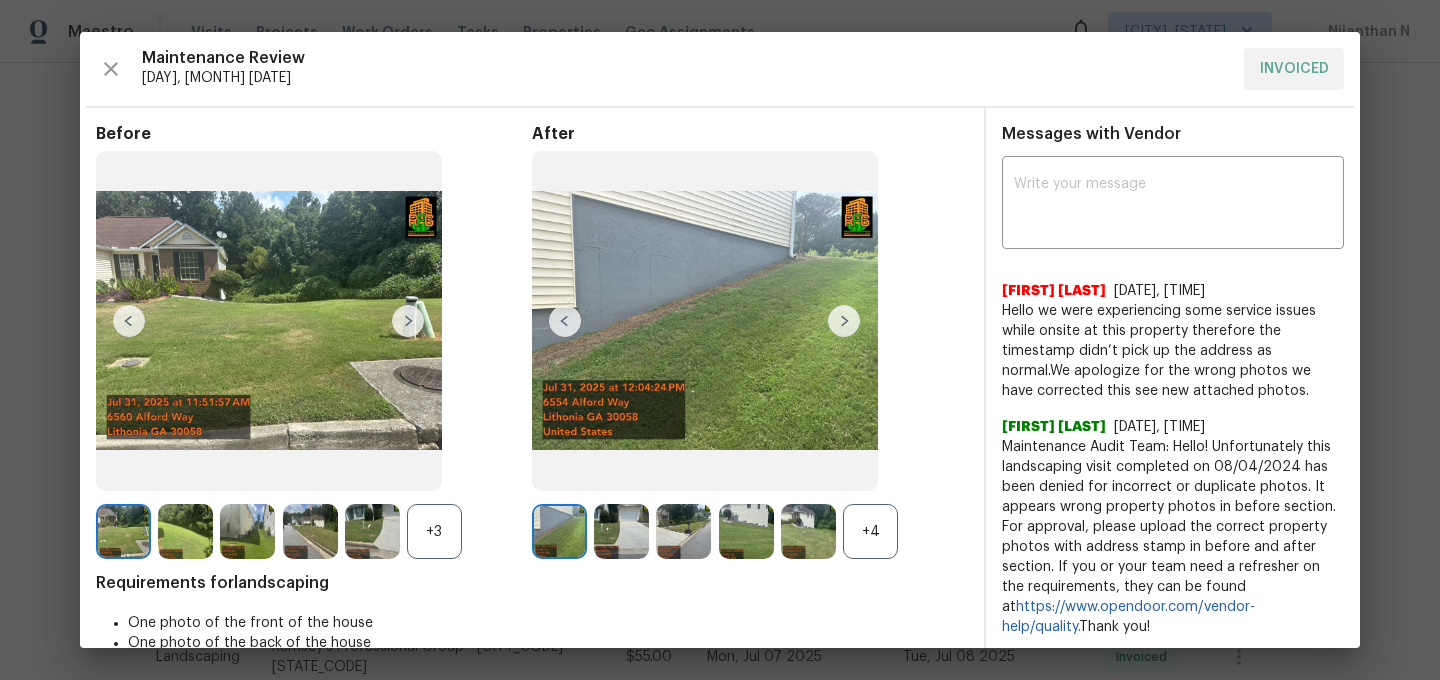 click at bounding box center [808, 531] 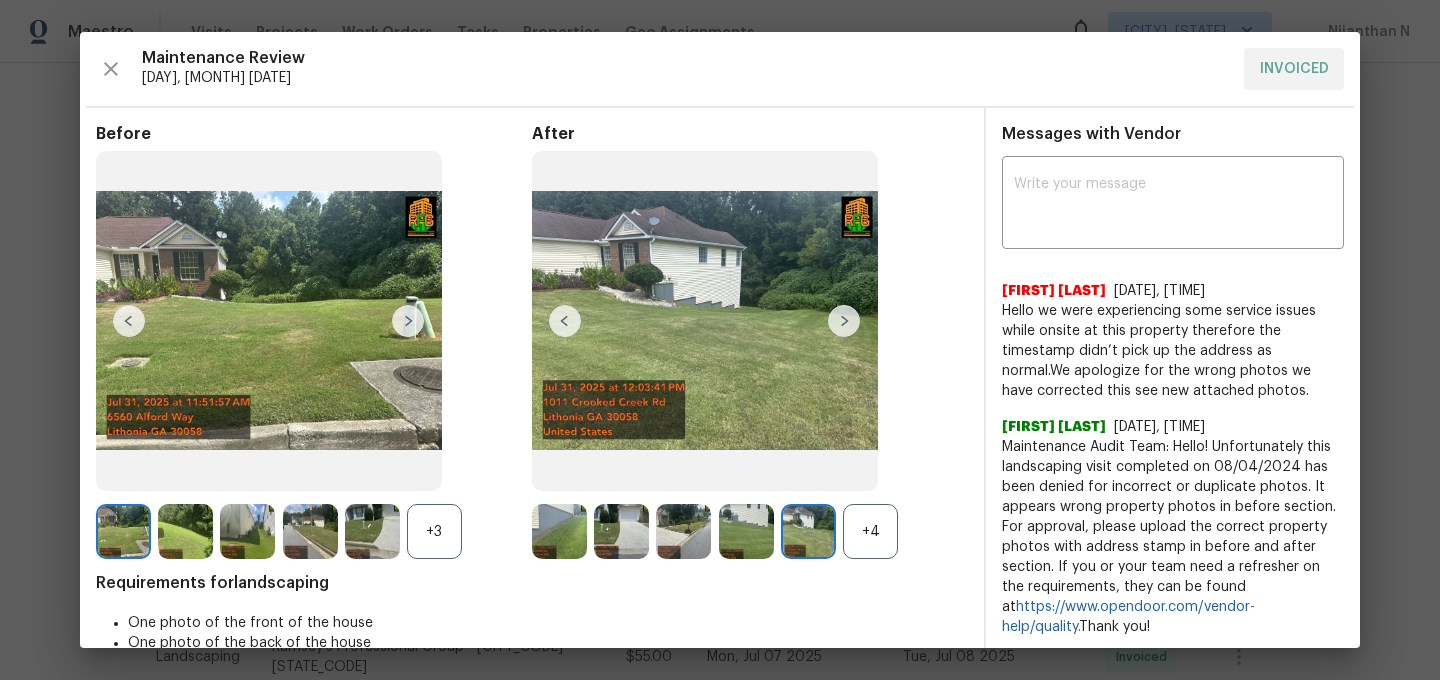 click on "+4" at bounding box center [870, 531] 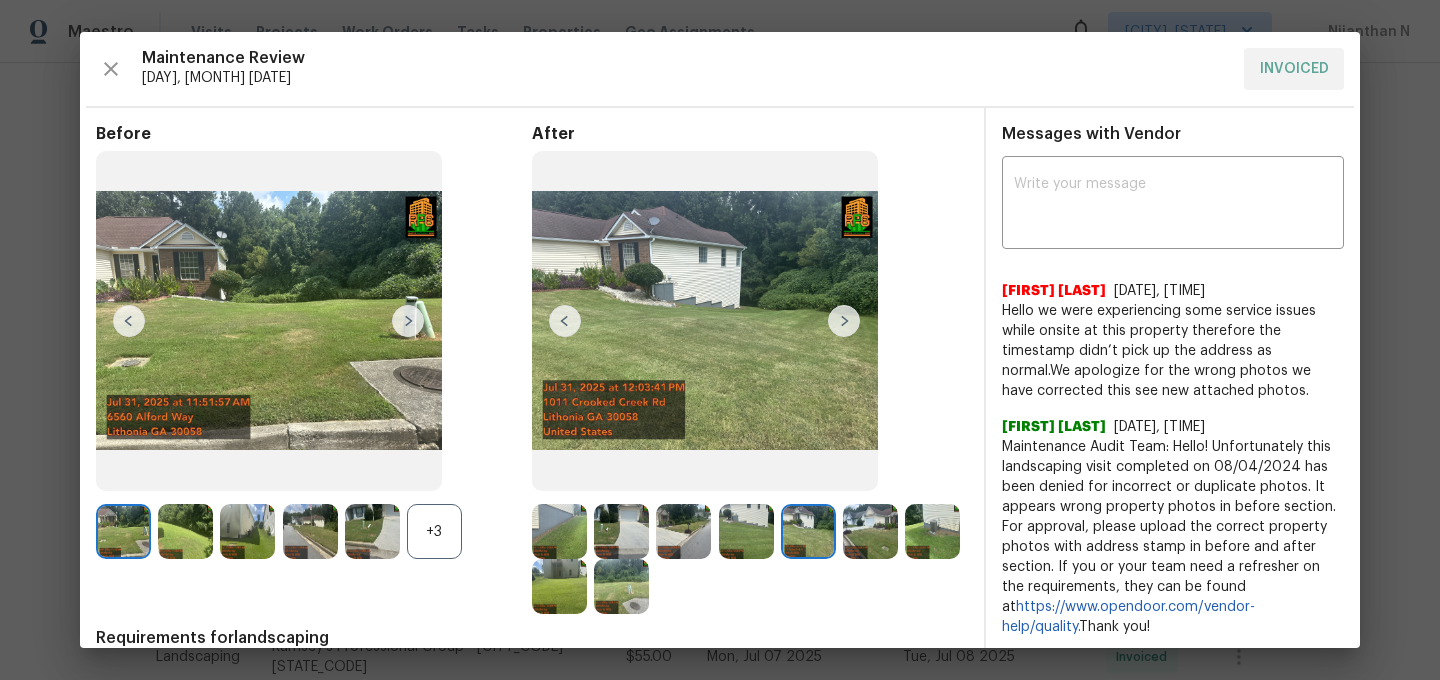 click on "+3" at bounding box center (434, 531) 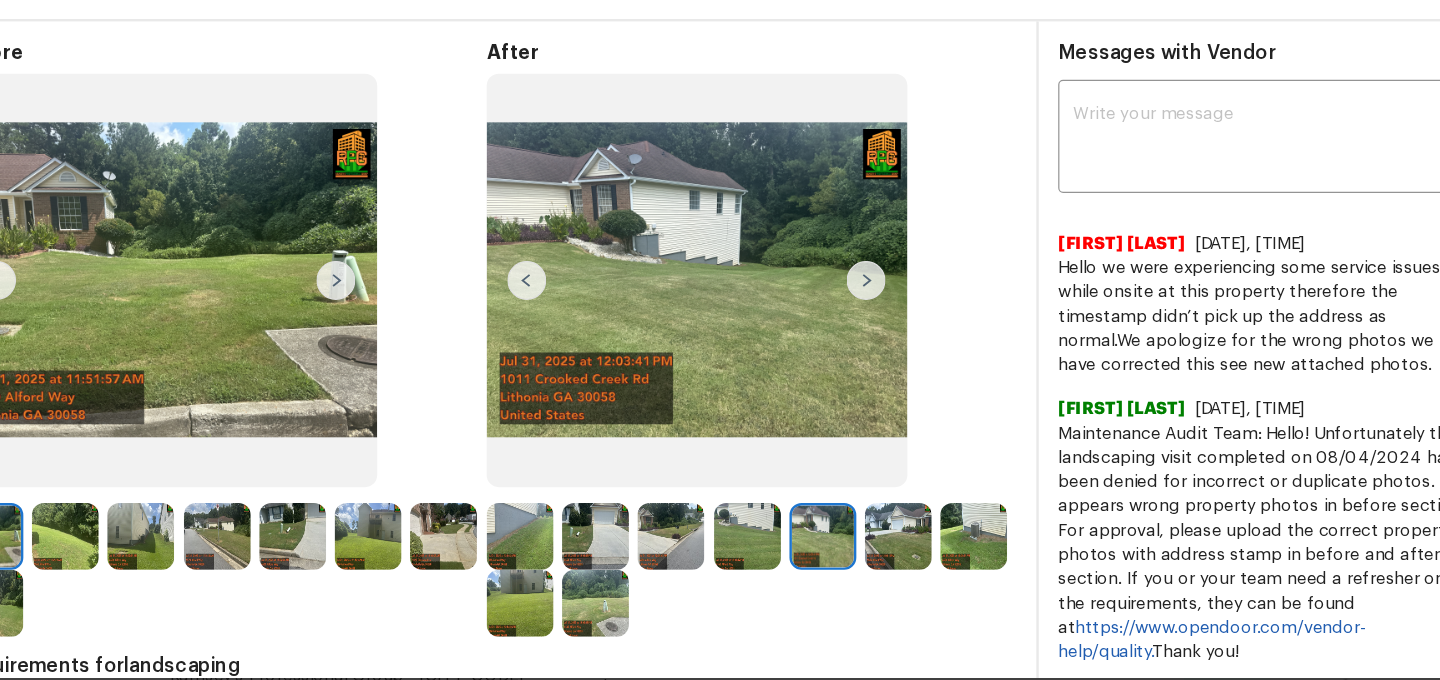 click at bounding box center [870, 531] 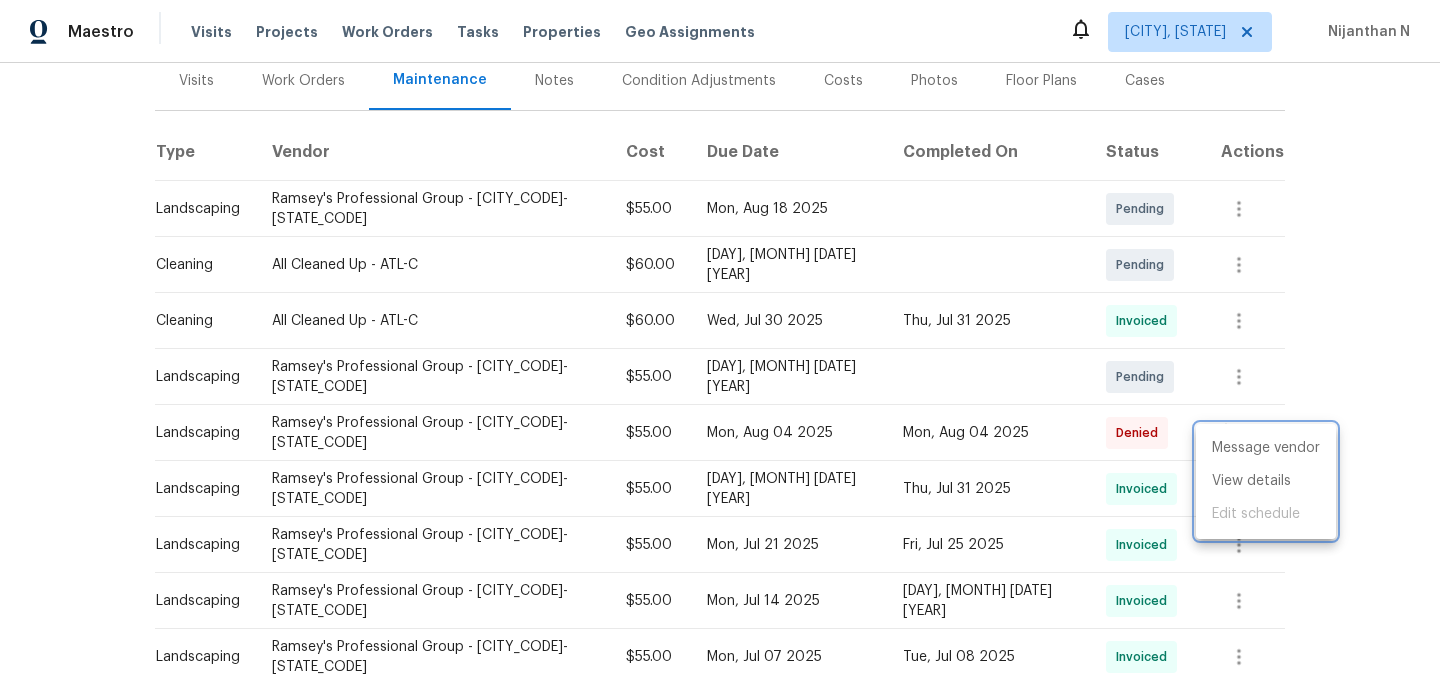 click at bounding box center [720, 340] 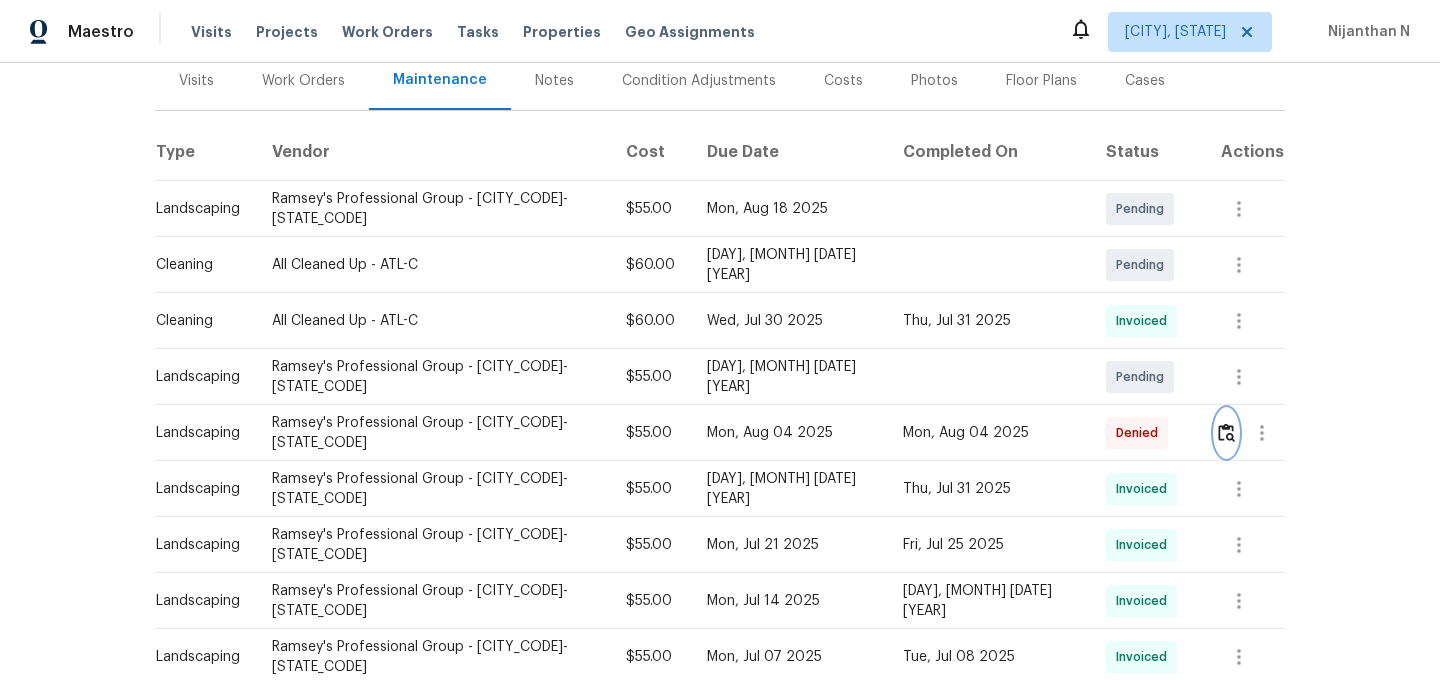 click at bounding box center (1226, 433) 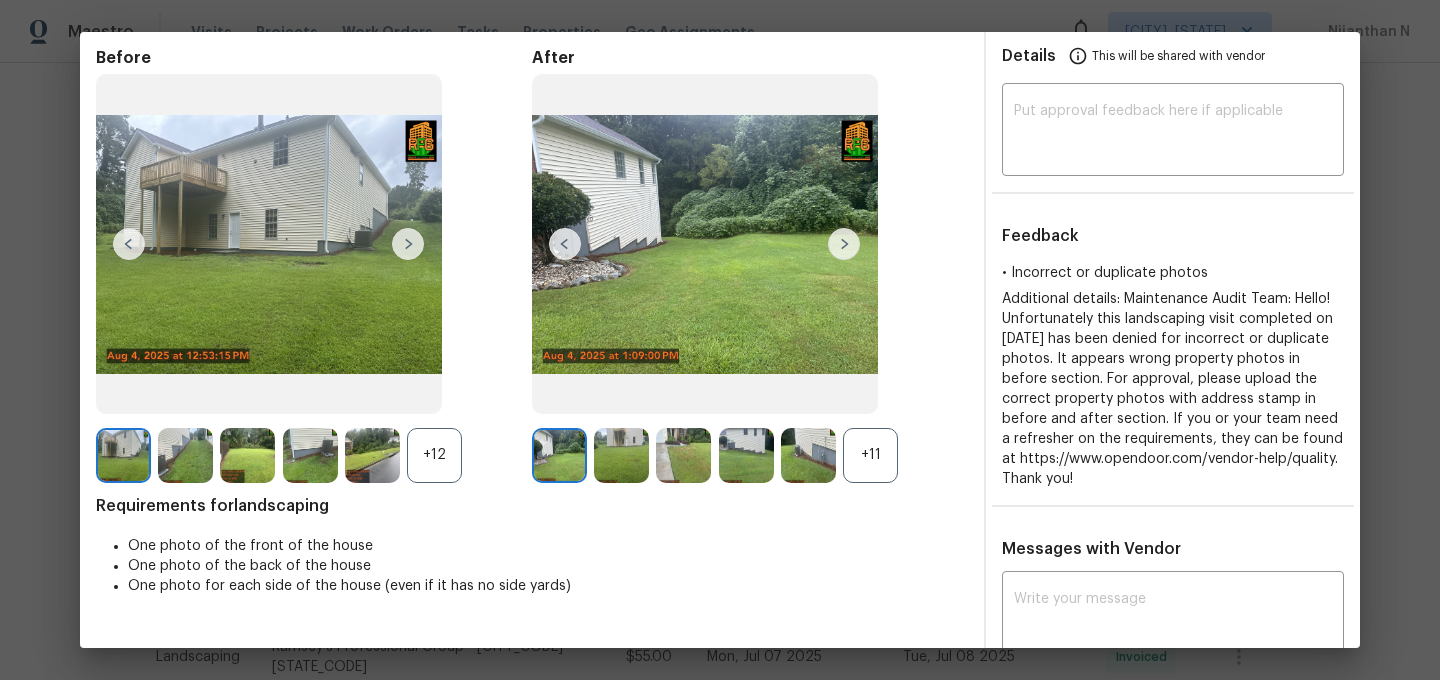 scroll, scrollTop: 116, scrollLeft: 0, axis: vertical 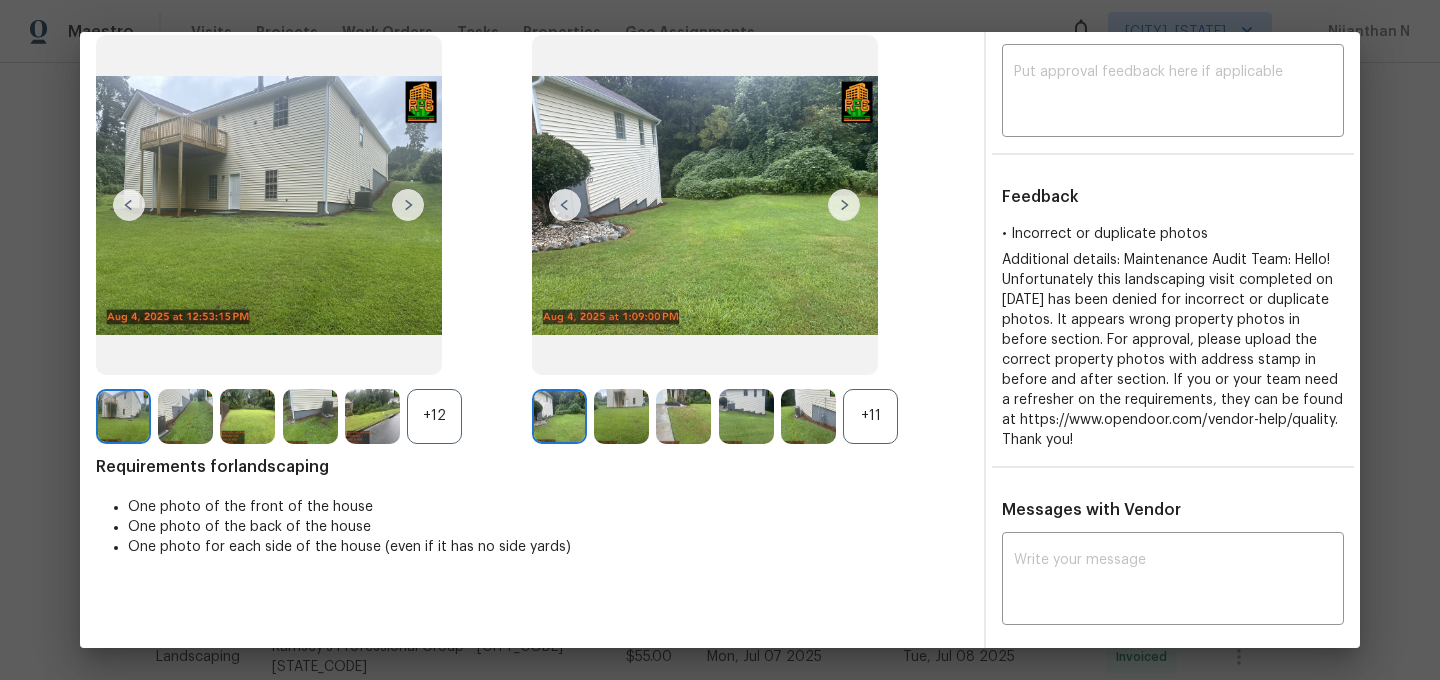 click on "+11" at bounding box center (870, 416) 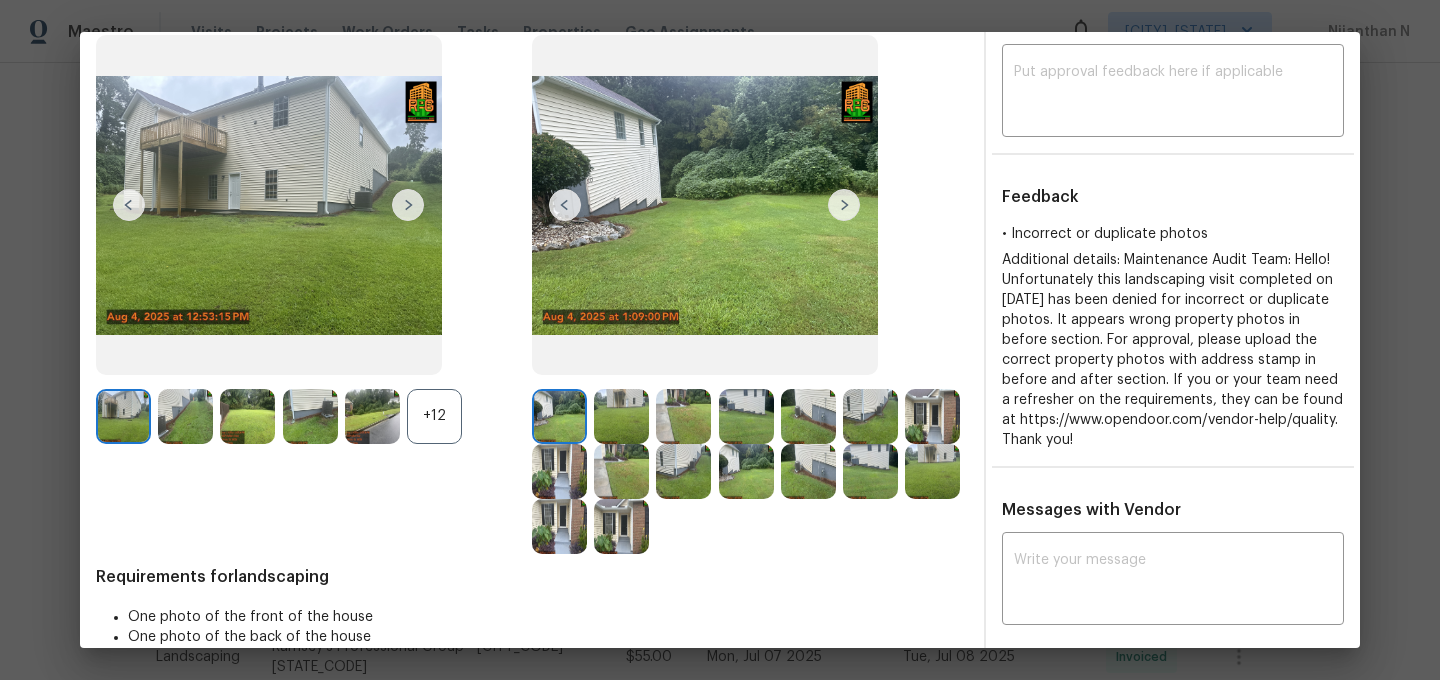 click on "+12" at bounding box center (434, 416) 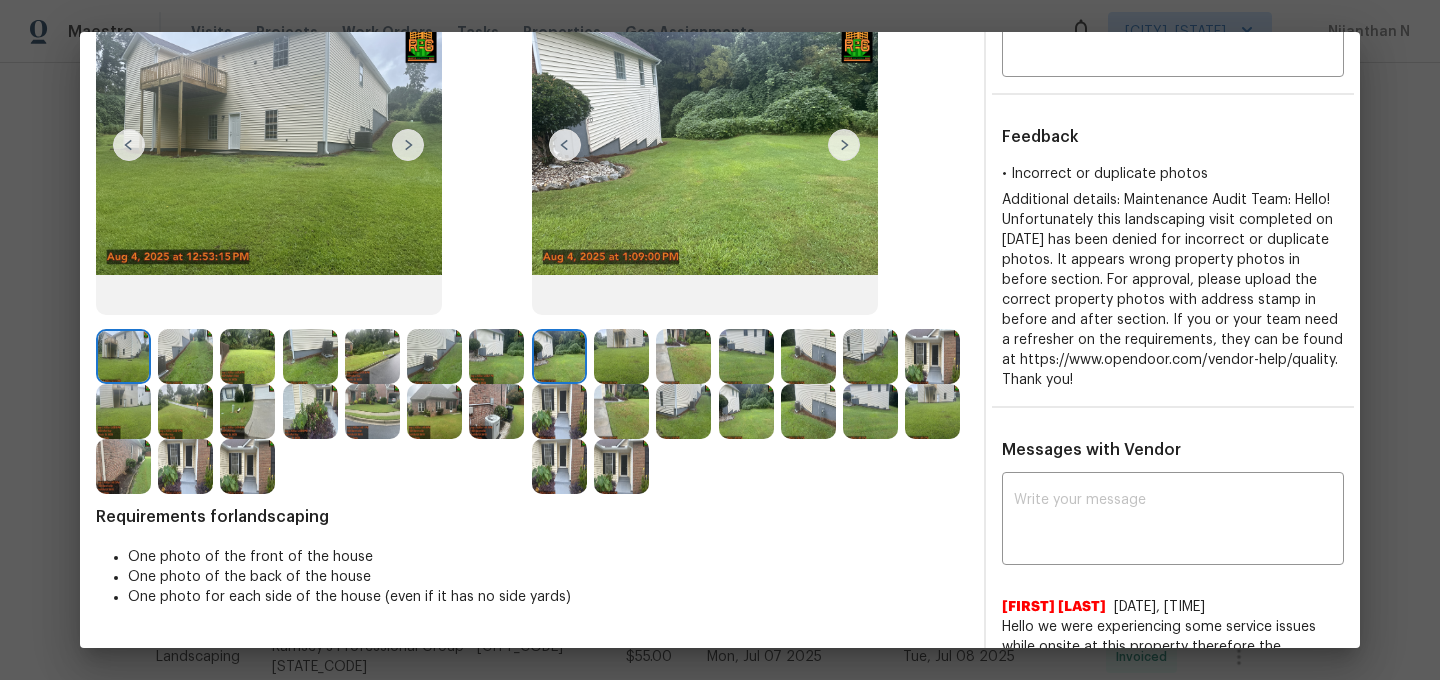 scroll, scrollTop: 200, scrollLeft: 0, axis: vertical 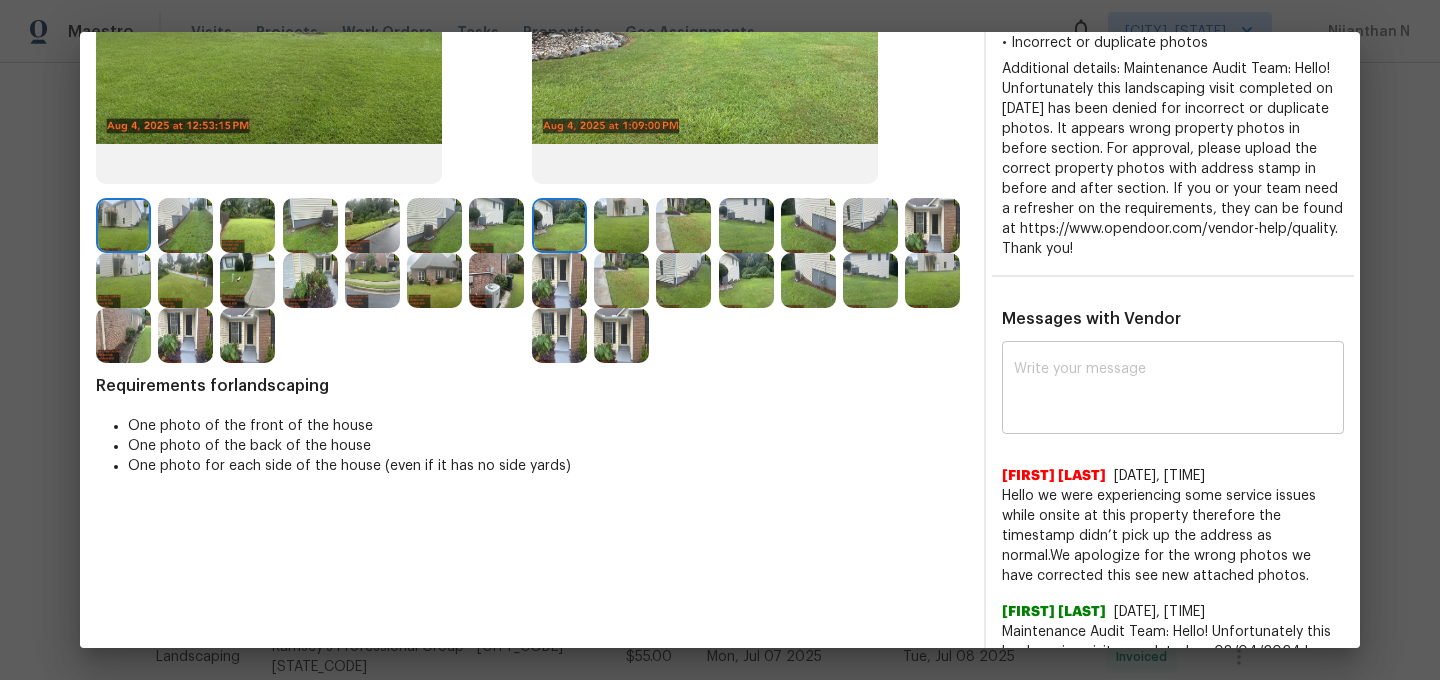 click at bounding box center (1173, 390) 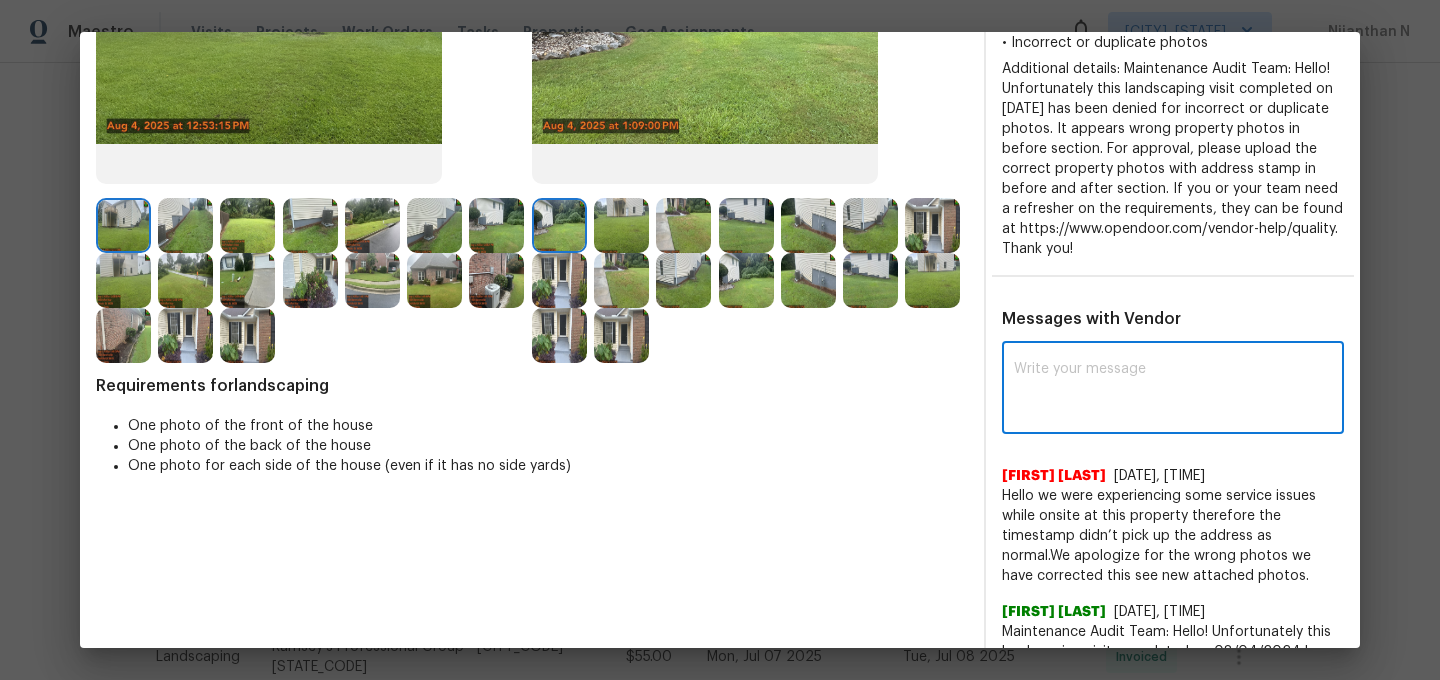 paste on "Maintenance Audit Team: Hello! As per our updated SWO address sign photo is required for approval. The photos must be uploaded within 48 hours of the original visit date. If the required photos were not taken on the day of the visit, the denial will remain in place. If you or your team need a refresher on the quality standards and requirements, please refer to the updated Standards of Work that have been distributed via email. (edited)" 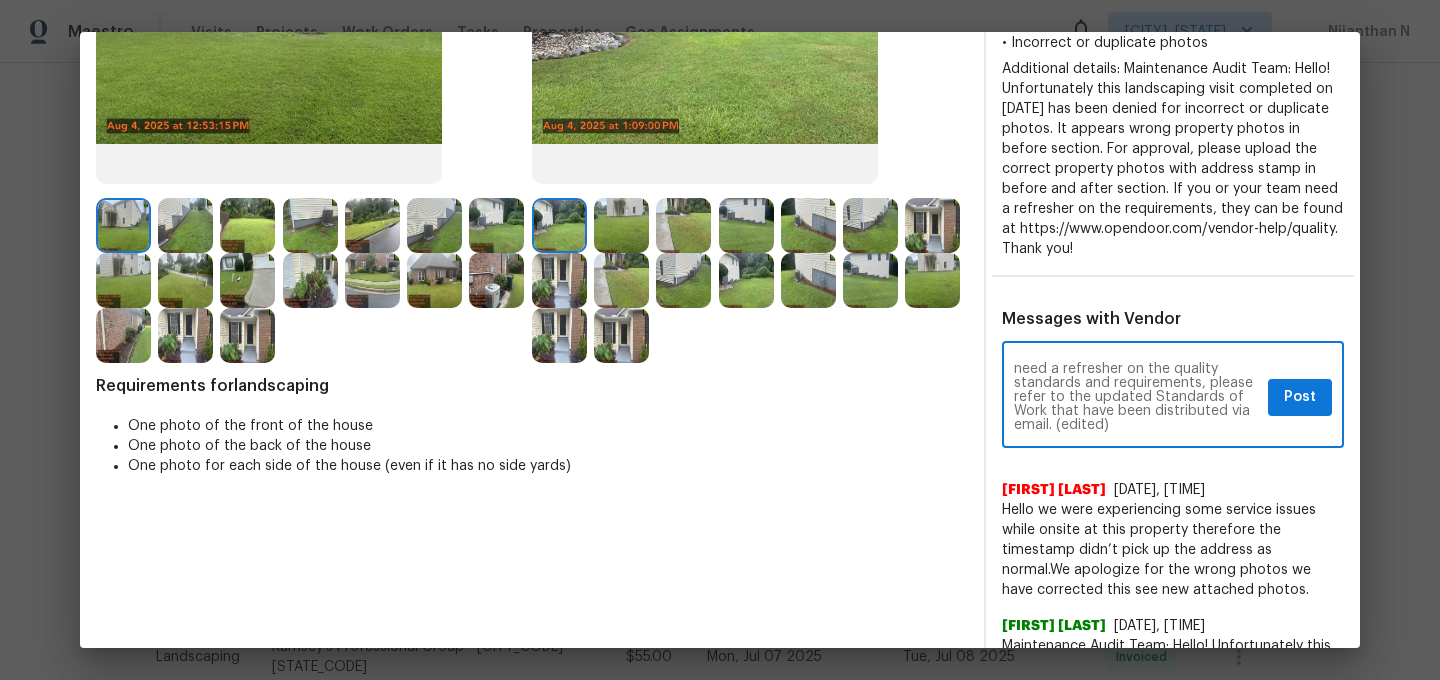scroll, scrollTop: 126, scrollLeft: 0, axis: vertical 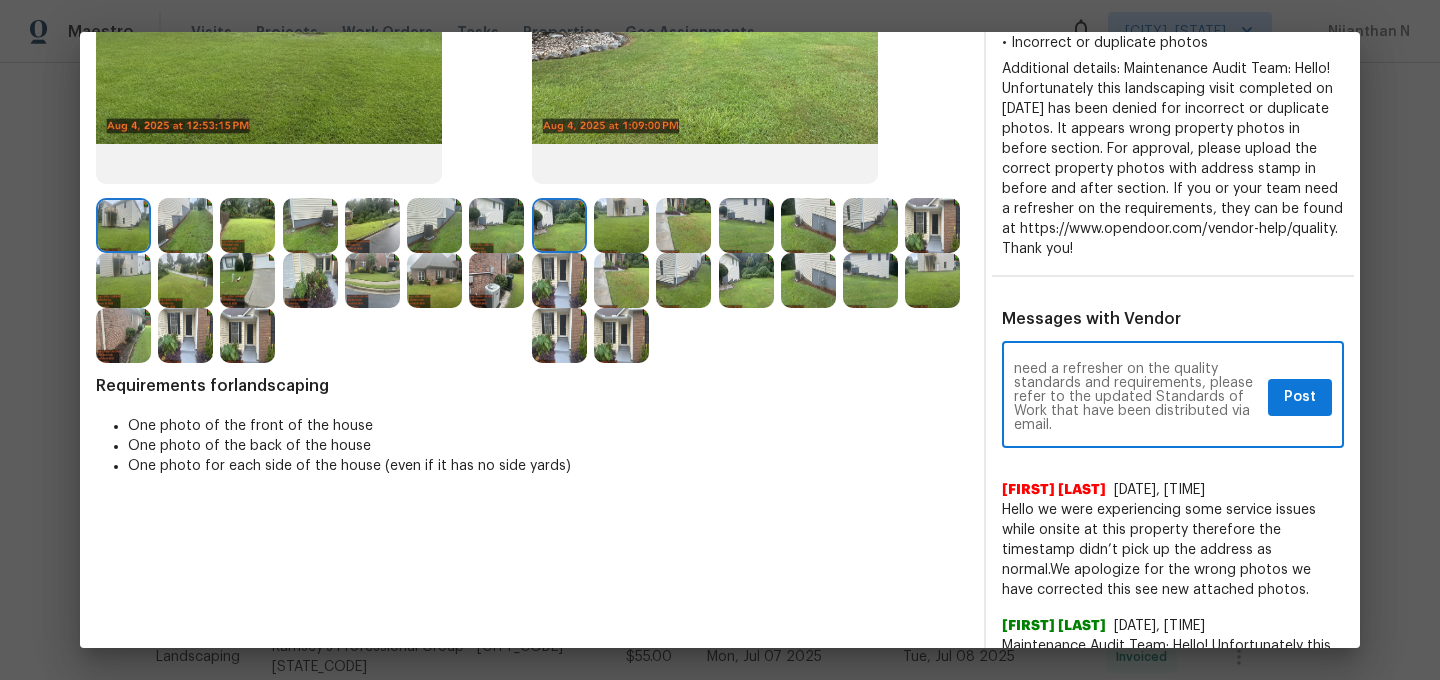 type on "Maintenance Audit Team: Hello! As per our updated SWO address sign photo is required for approval. The photos must be uploaded within 48 hours of the original visit date. If the required photos were not taken on the day of the visit, the denial will remain in place. If you or your team need a refresher on the quality standards and requirements, please refer to the updated Standards of Work that have been distributed via email." 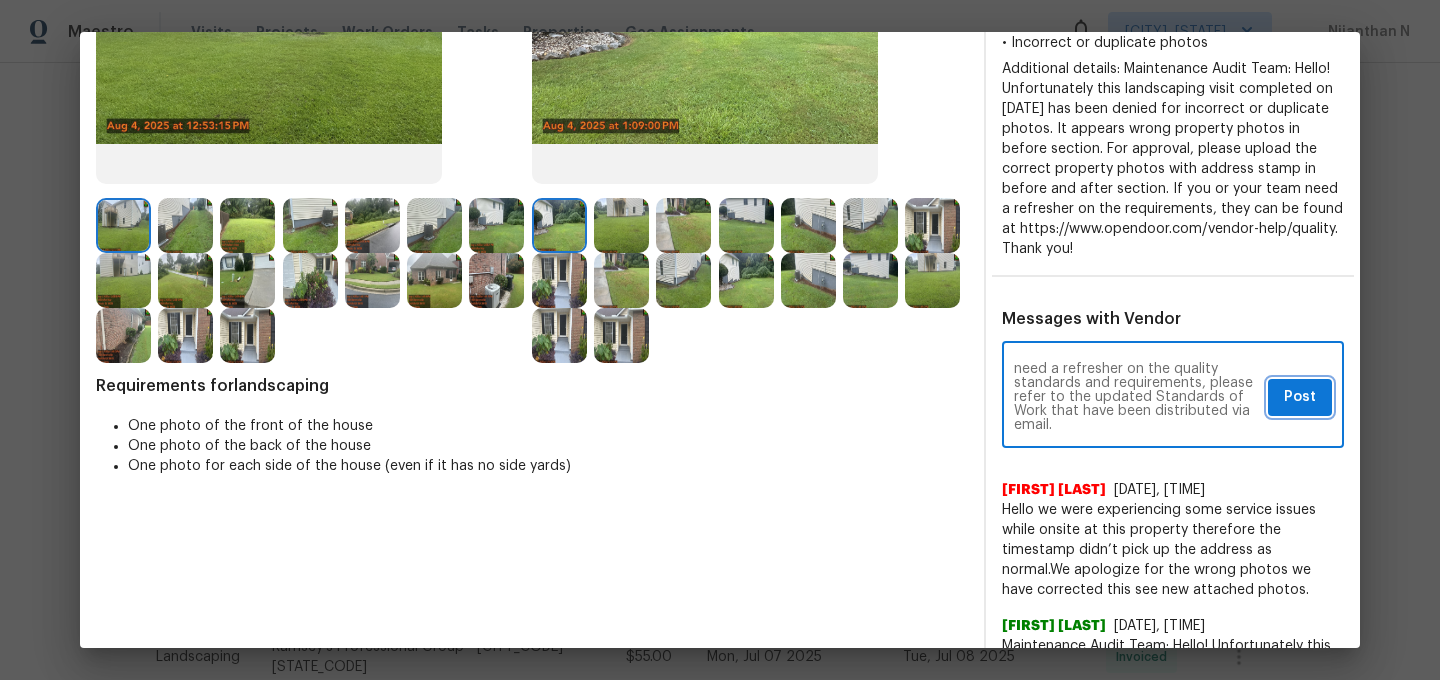 click on "Post" at bounding box center [1300, 397] 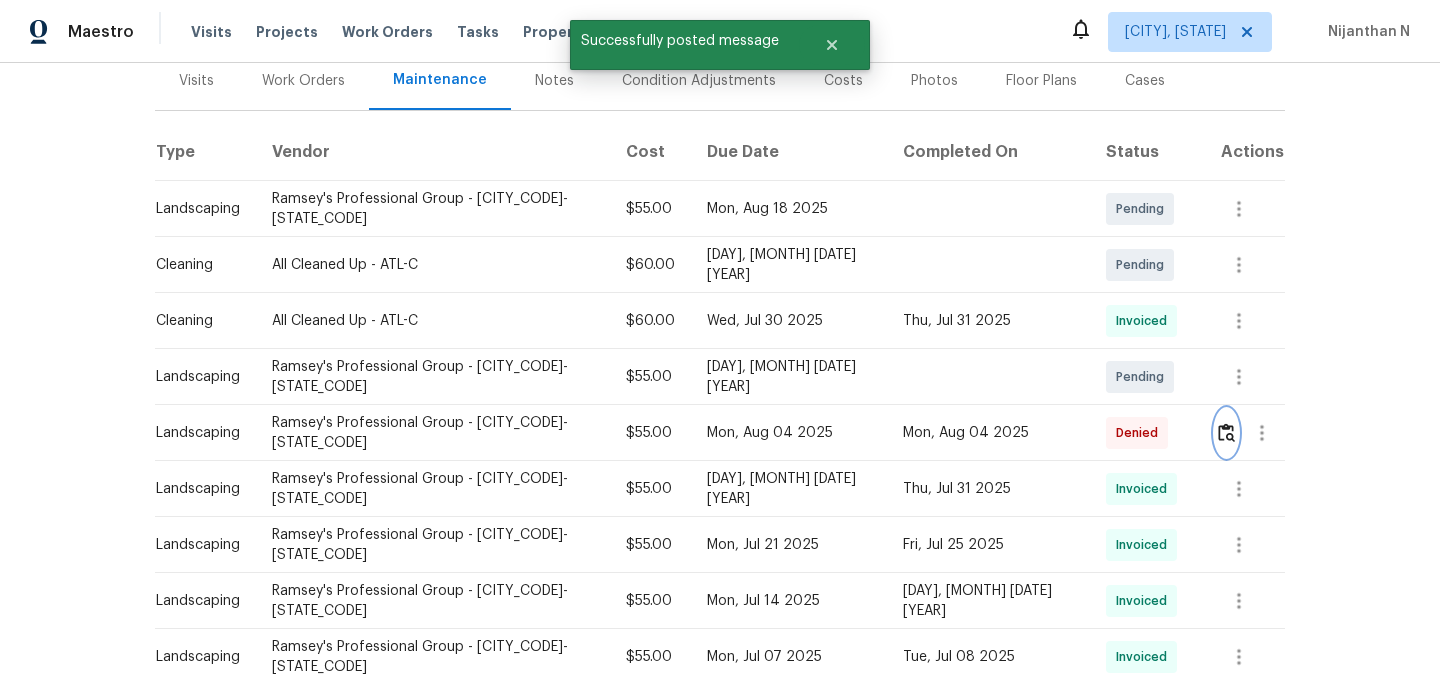 scroll, scrollTop: 0, scrollLeft: 0, axis: both 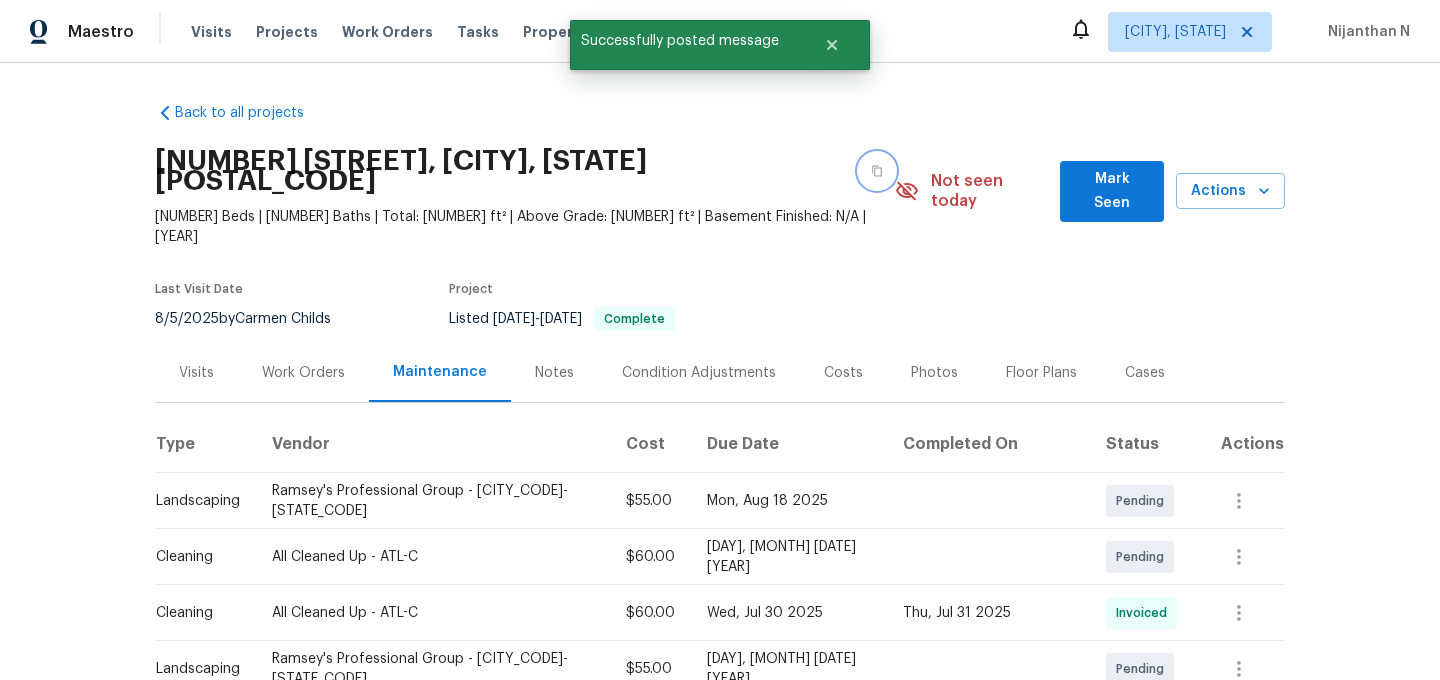 click 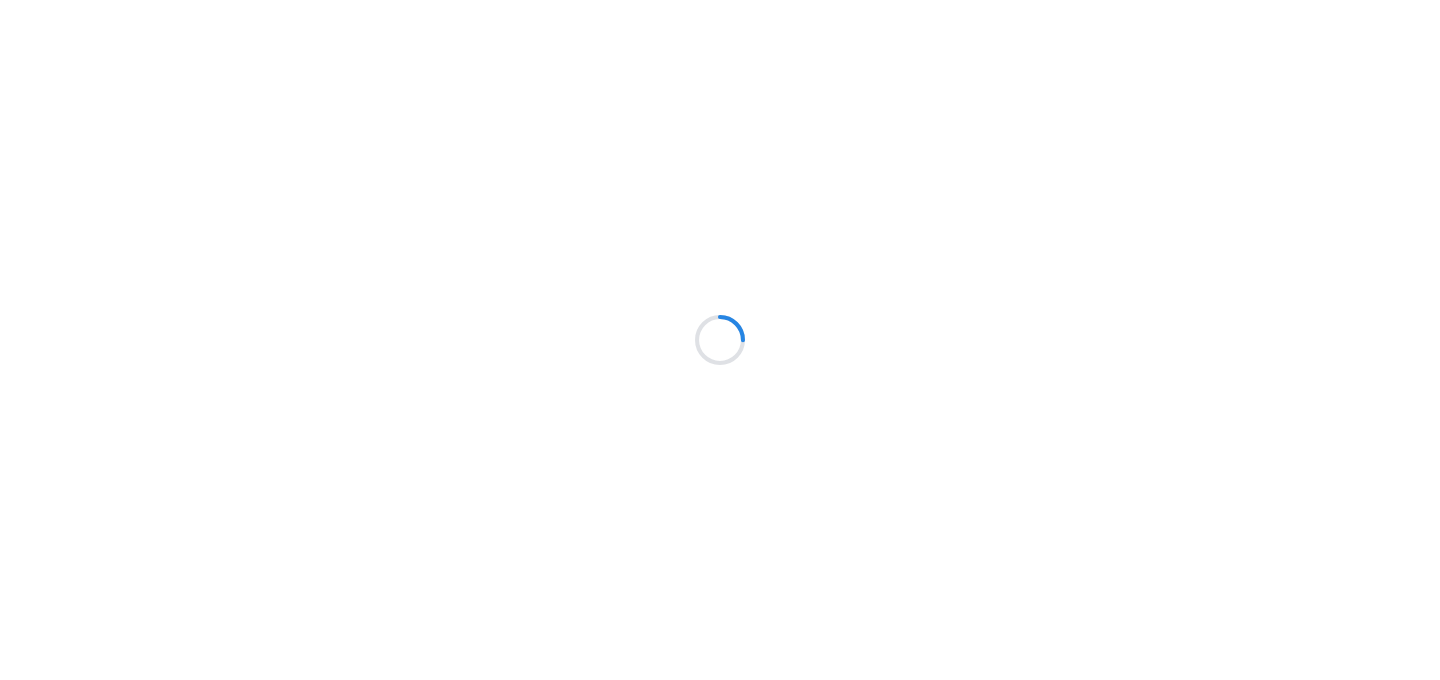 scroll, scrollTop: 0, scrollLeft: 0, axis: both 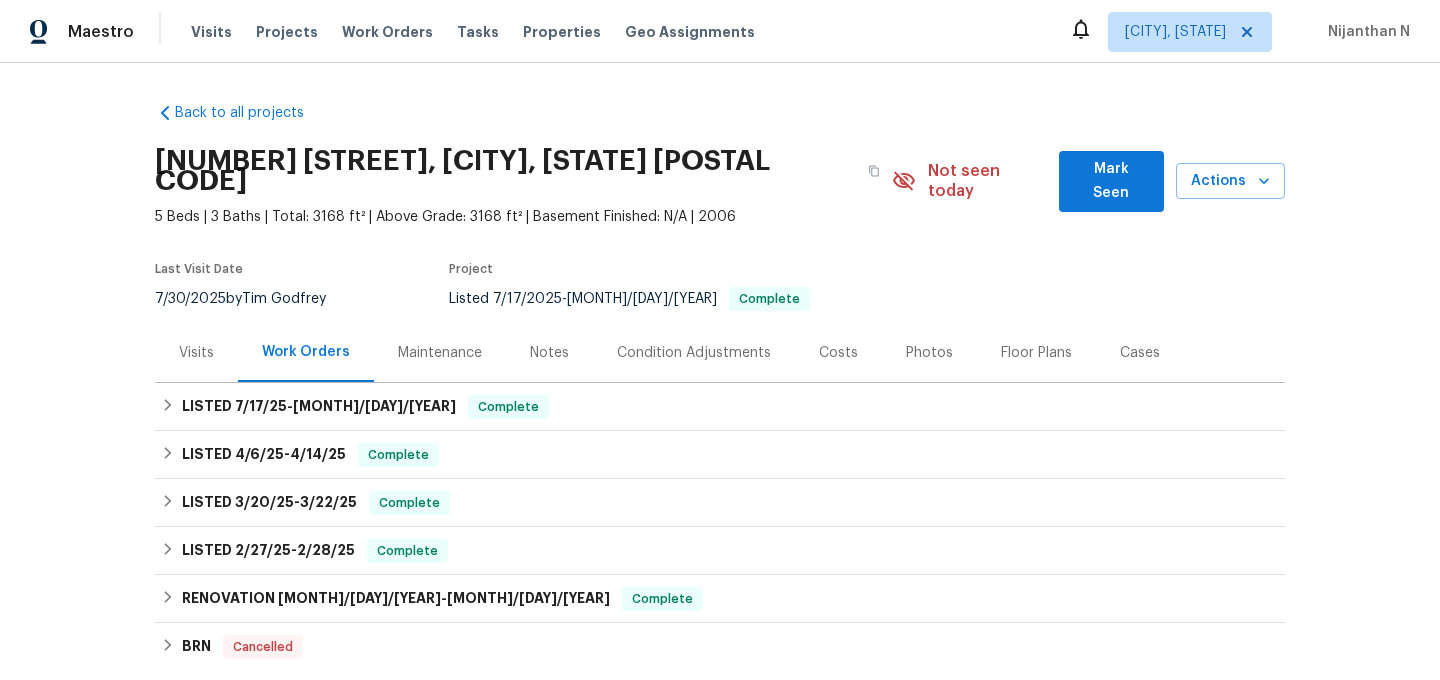 click on "Maintenance" at bounding box center [440, 352] 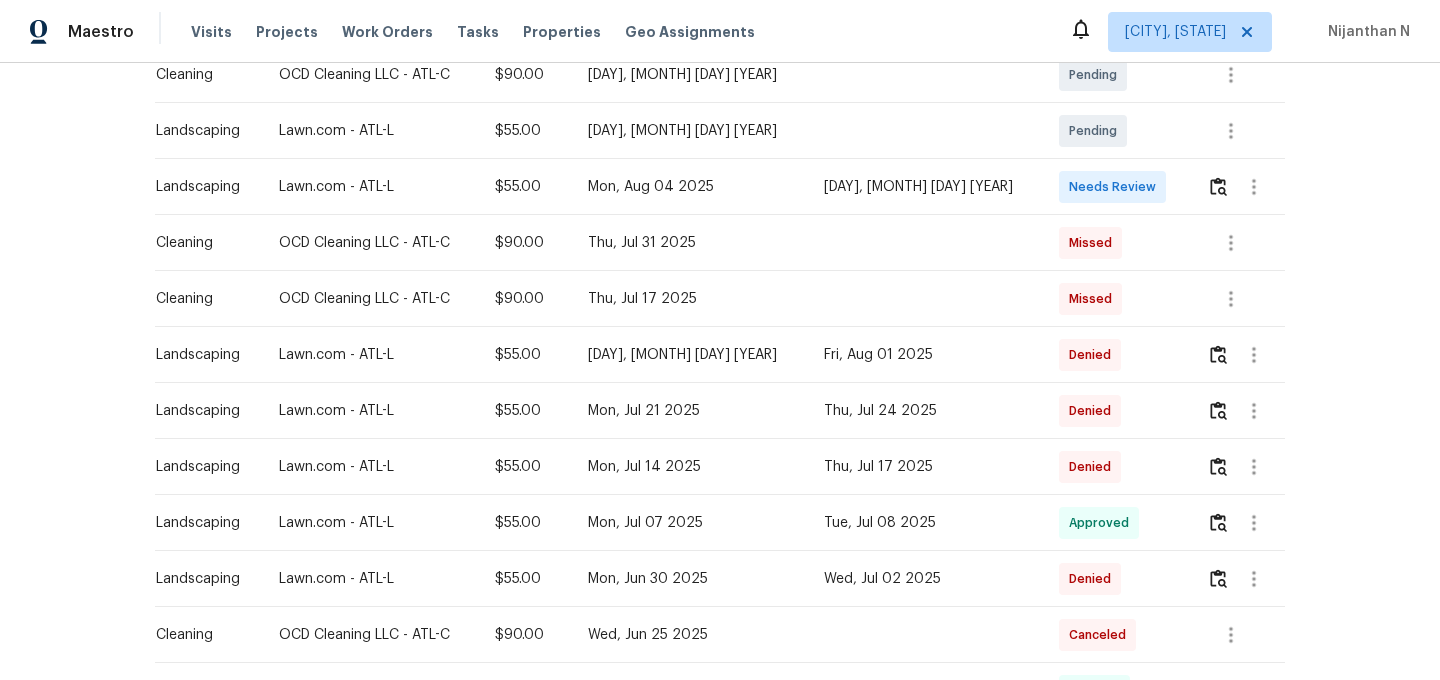 scroll, scrollTop: 500, scrollLeft: 0, axis: vertical 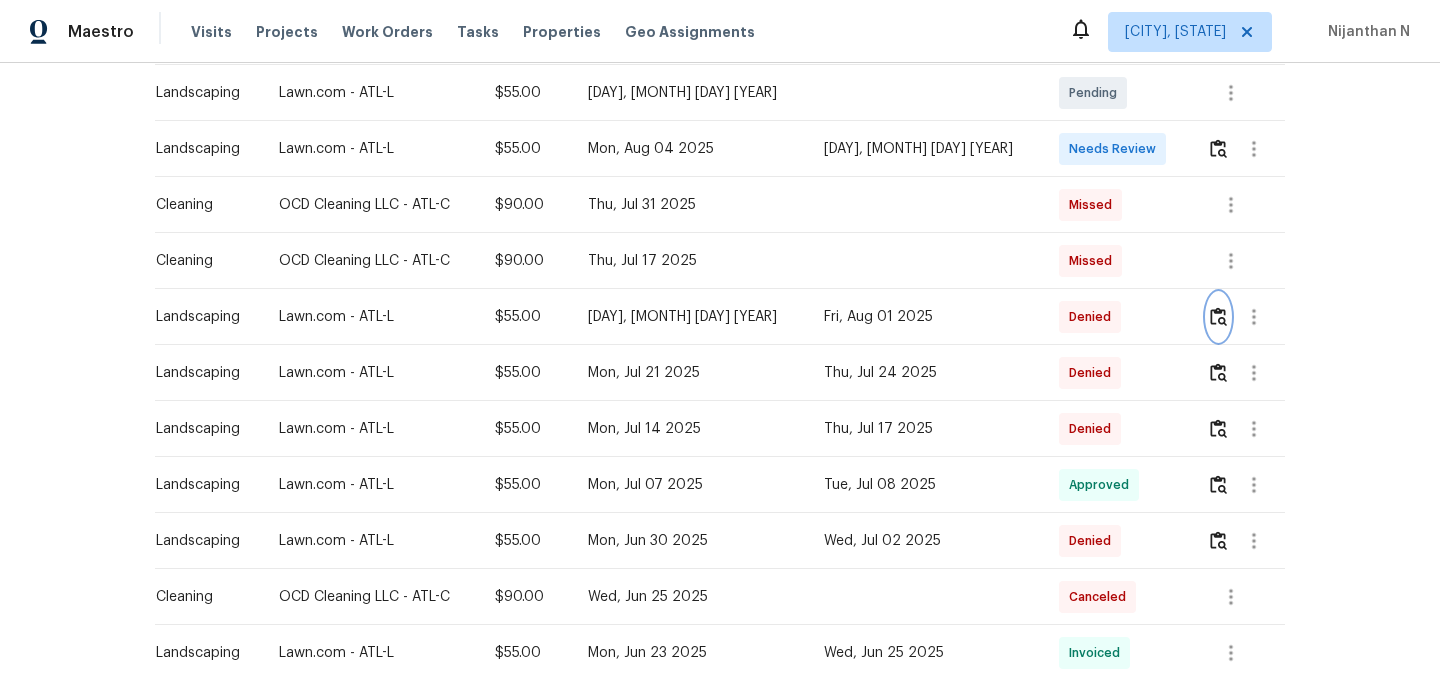 click at bounding box center (1218, 316) 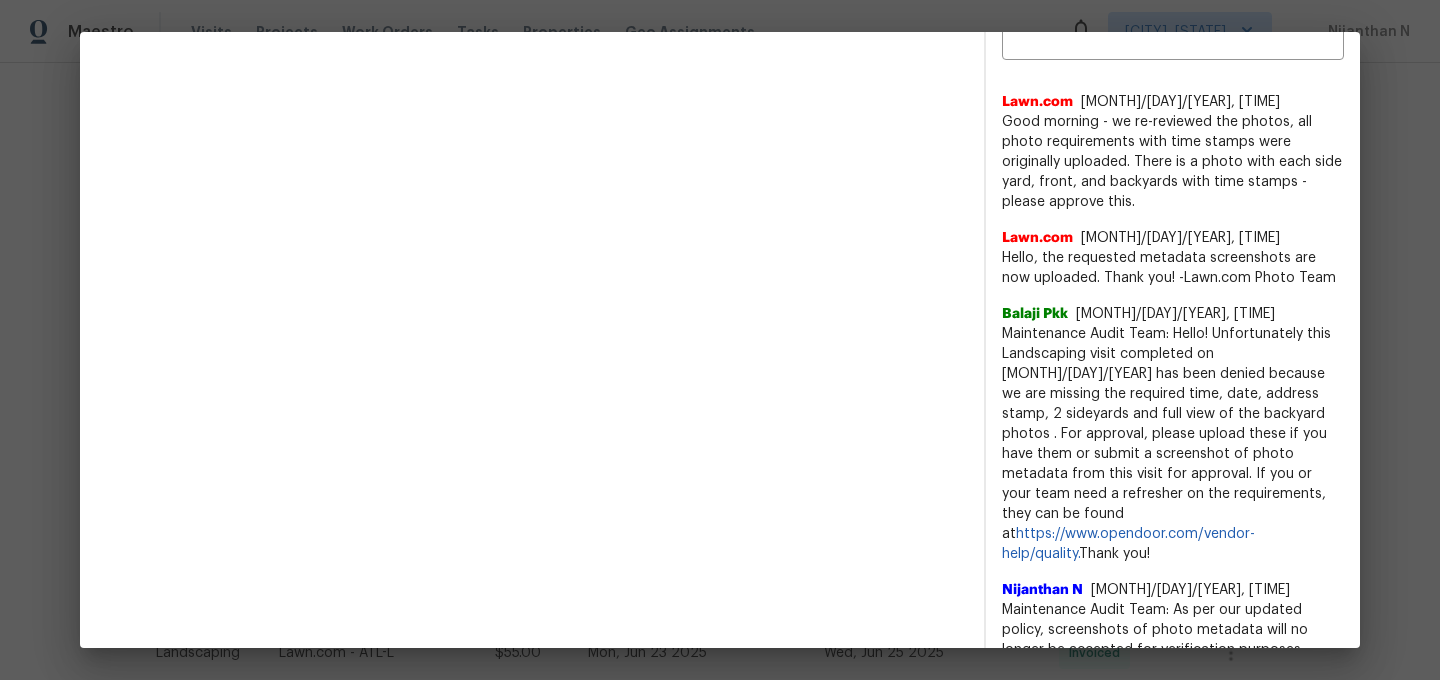 scroll, scrollTop: 745, scrollLeft: 0, axis: vertical 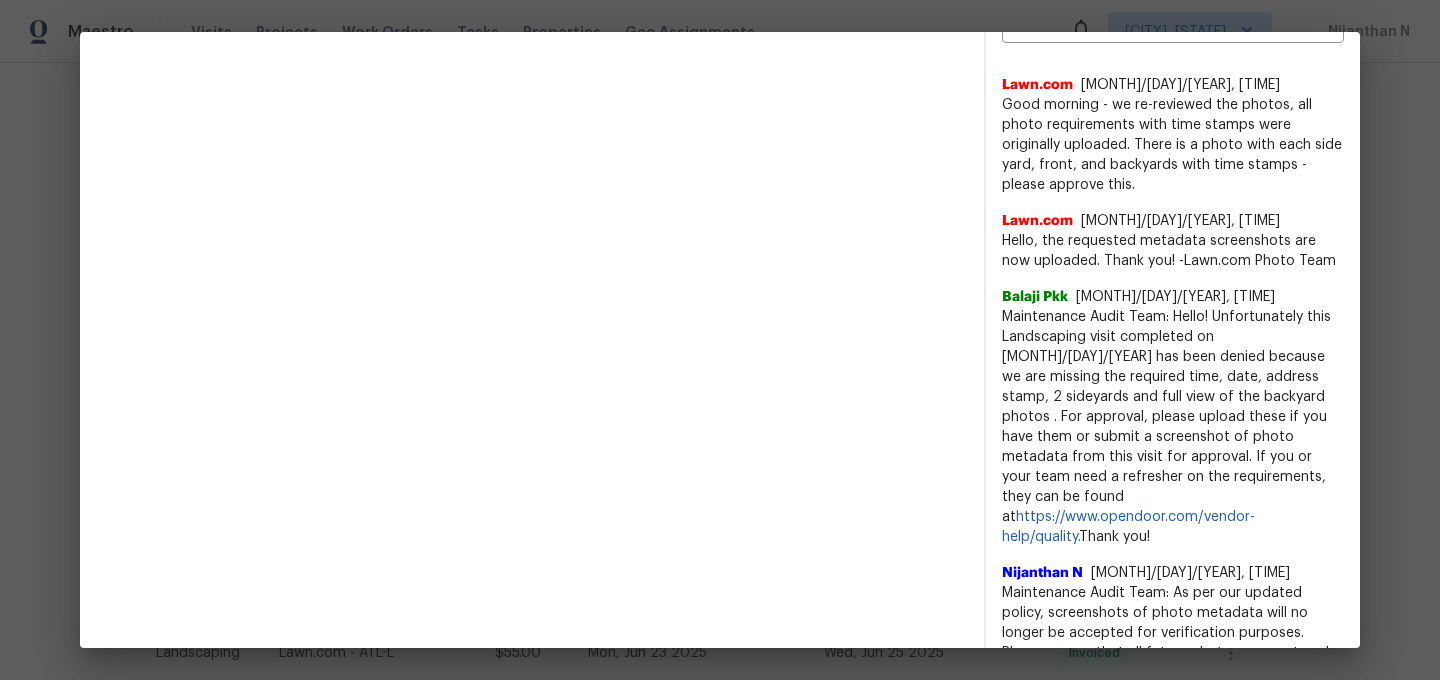 click on "Maintenance Audit Team: As per our updated policy, screenshots of photo metadata will no longer be accepted for verification purposes. Please ensure that all future photos are captured using a valid timestamp application, with the date, time and address clearly visible on the image itself." at bounding box center [1173, 643] 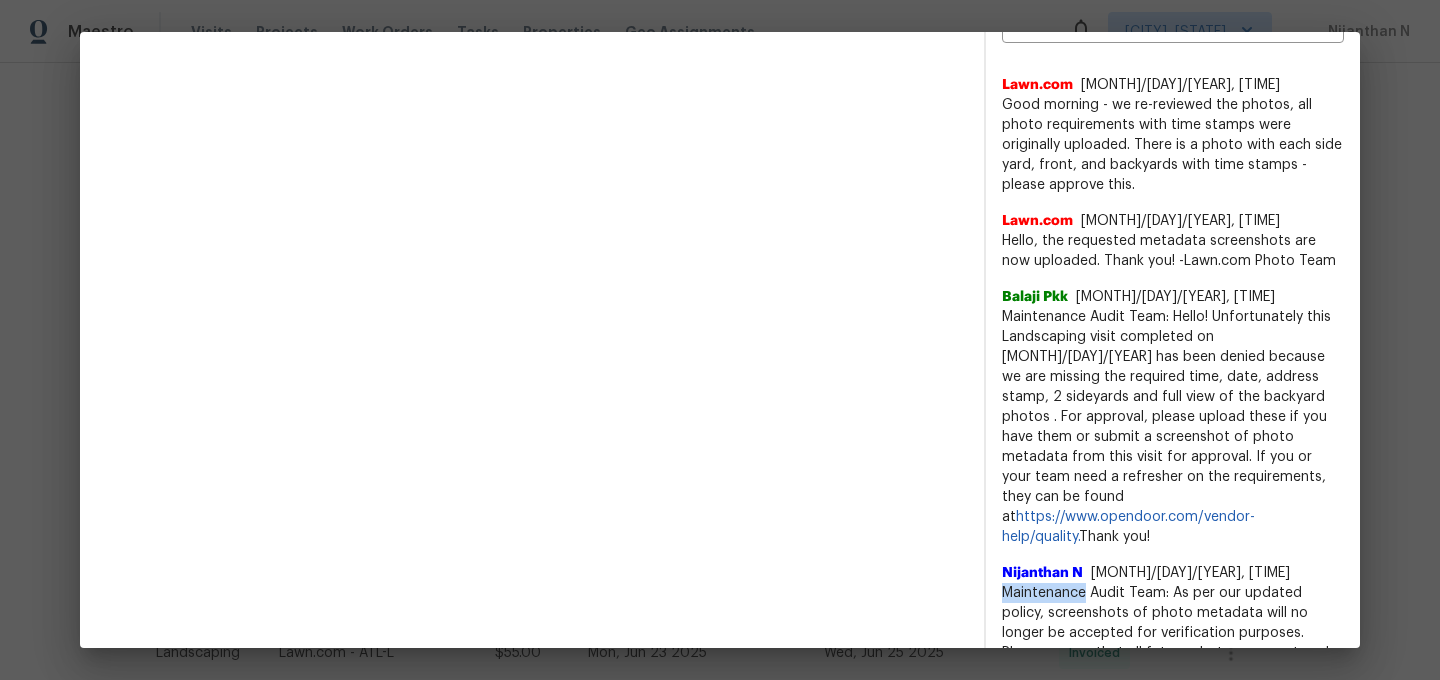 click on "Maintenance Audit Team: As per our updated policy, screenshots of photo metadata will no longer be accepted for verification purposes. Please ensure that all future photos are captured using a valid timestamp application, with the date, time and address clearly visible on the image itself." at bounding box center [1173, 643] 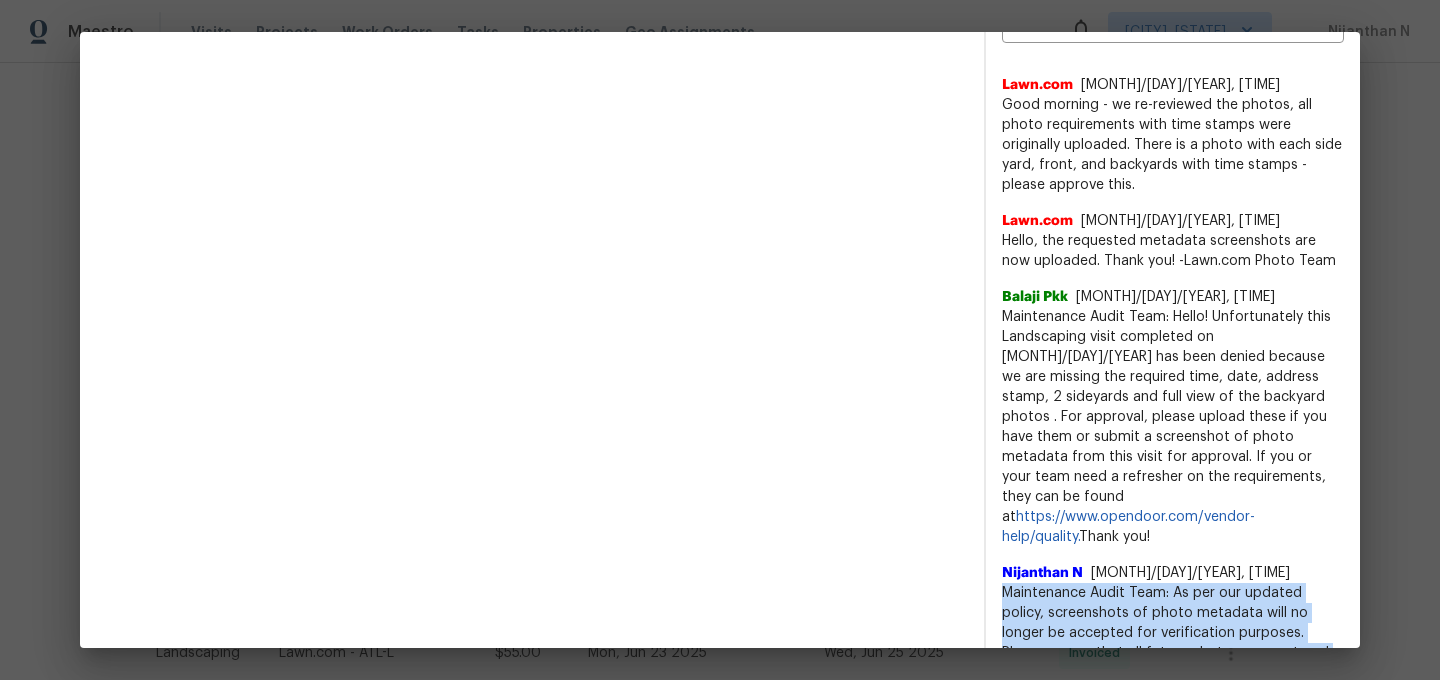 click on "Maintenance Audit Team: As per our updated policy, screenshots of photo metadata will no longer be accepted for verification purposes. Please ensure that all future photos are captured using a valid timestamp application, with the date, time and address clearly visible on the image itself." at bounding box center (1173, 643) 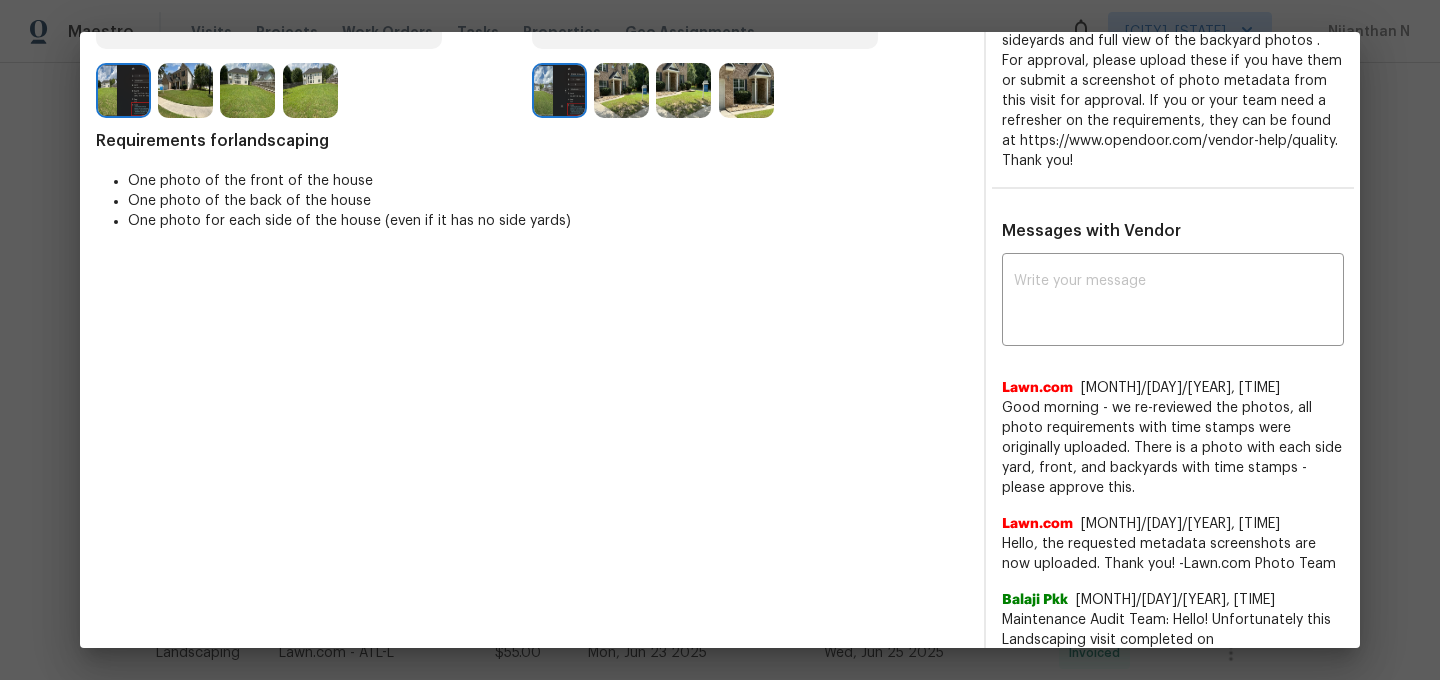 scroll, scrollTop: 198, scrollLeft: 0, axis: vertical 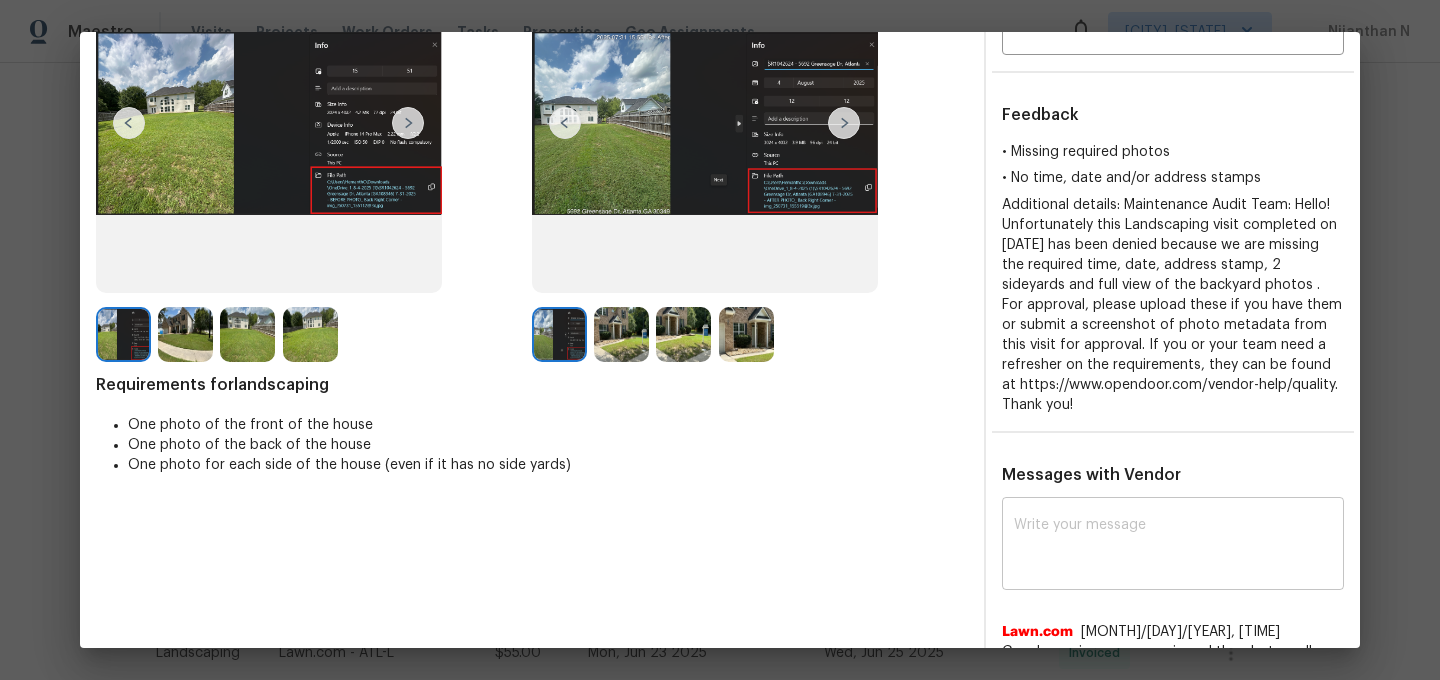 click on "x ​" at bounding box center [1173, 546] 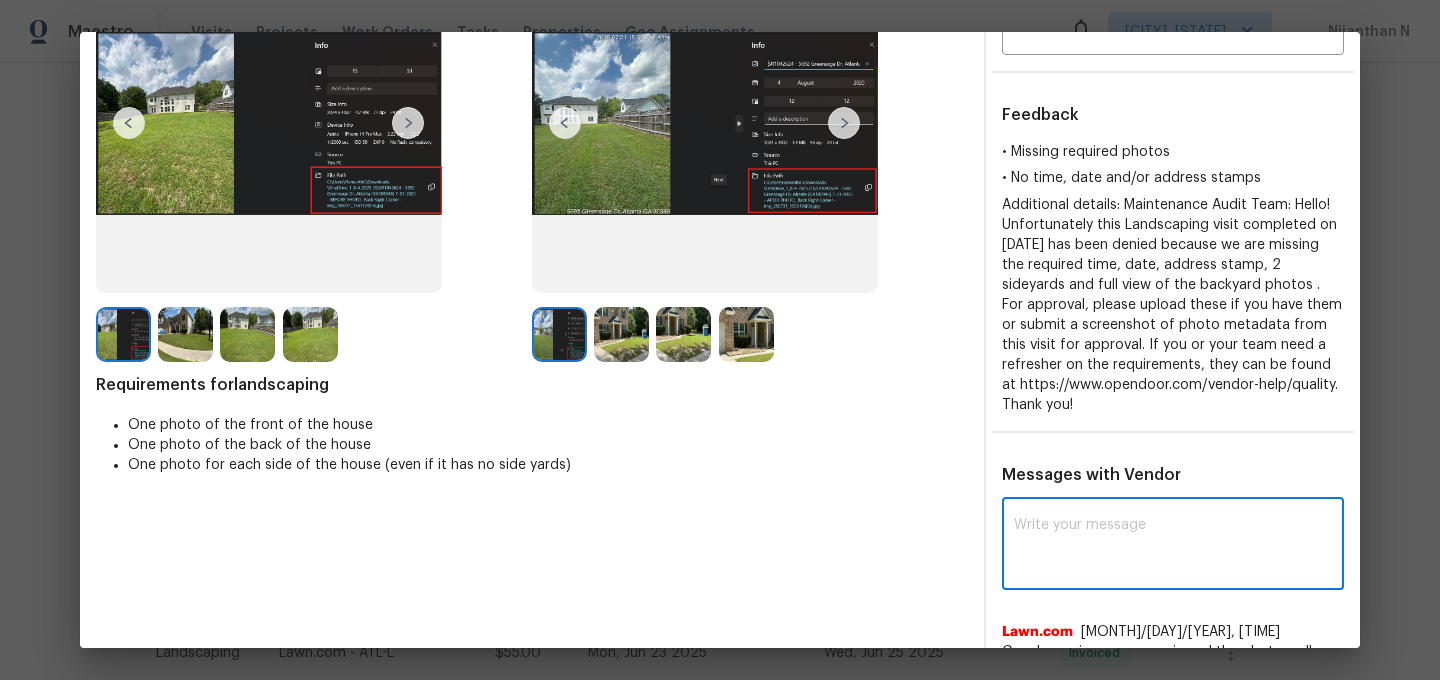 paste on "Maintenance Audit Team: As per our updated policy, screenshots of photo metadata will no longer be accepted for verification purposes. Please ensure that all future photos are captured using a valid timestamp application, with the date, time and address clearly visible on the image itself." 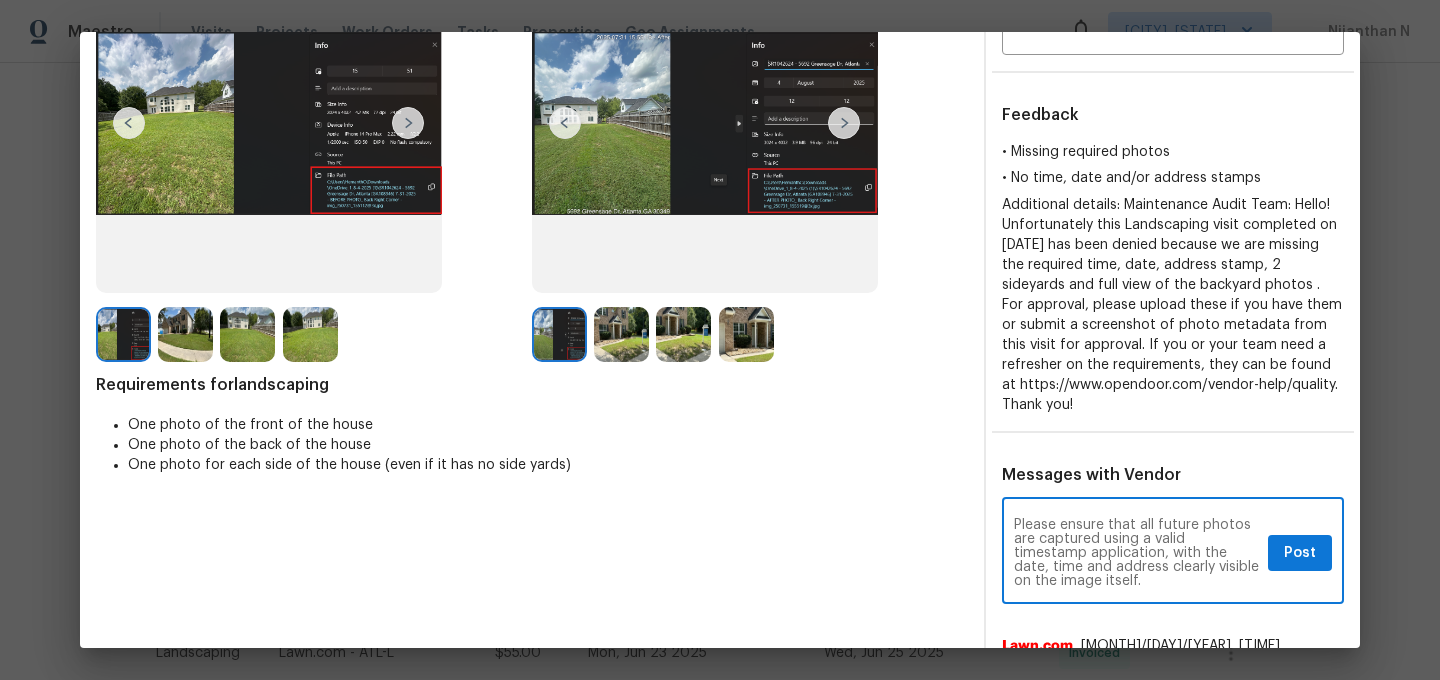 scroll, scrollTop: 0, scrollLeft: 0, axis: both 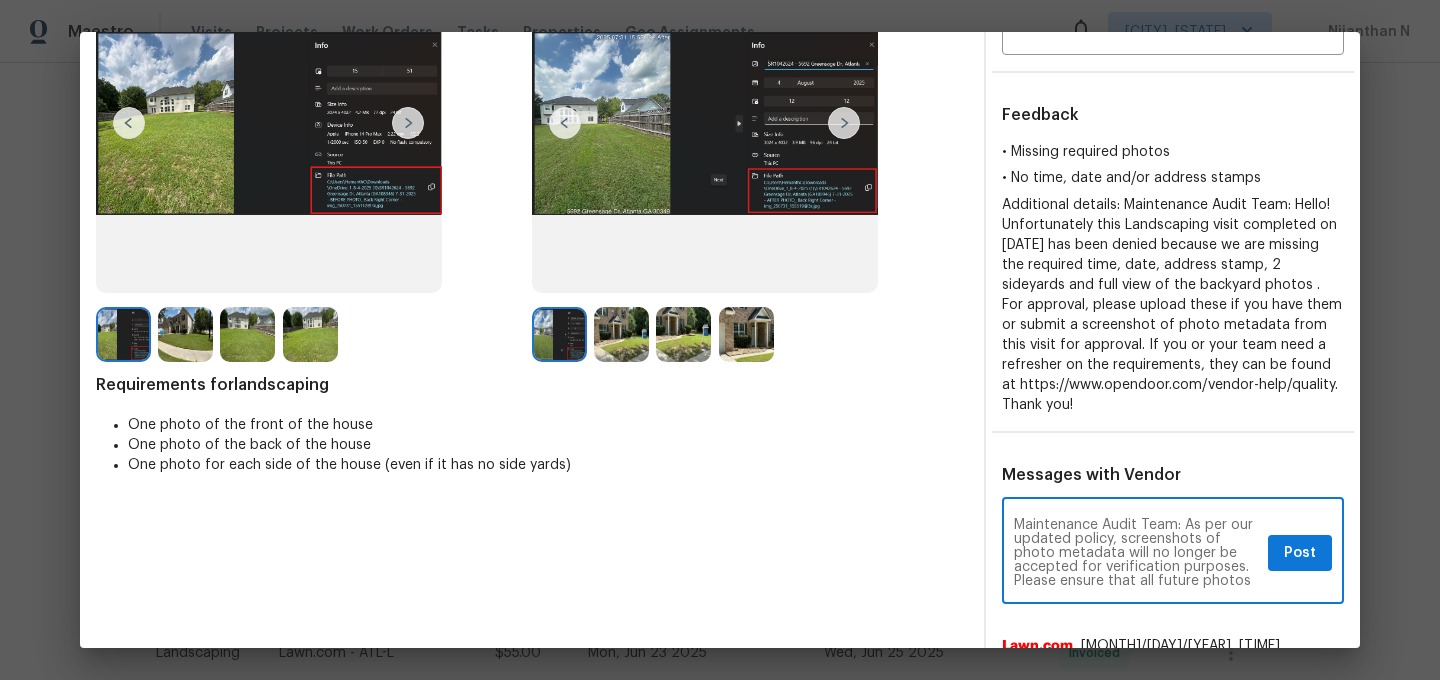 type on "Maintenance Audit Team: As per our updated policy, screenshots of photo metadata will no longer be accepted for verification purposes. Please ensure that all future photos are captured using a valid timestamp application, with the date, time and address clearly visible on the image itself." 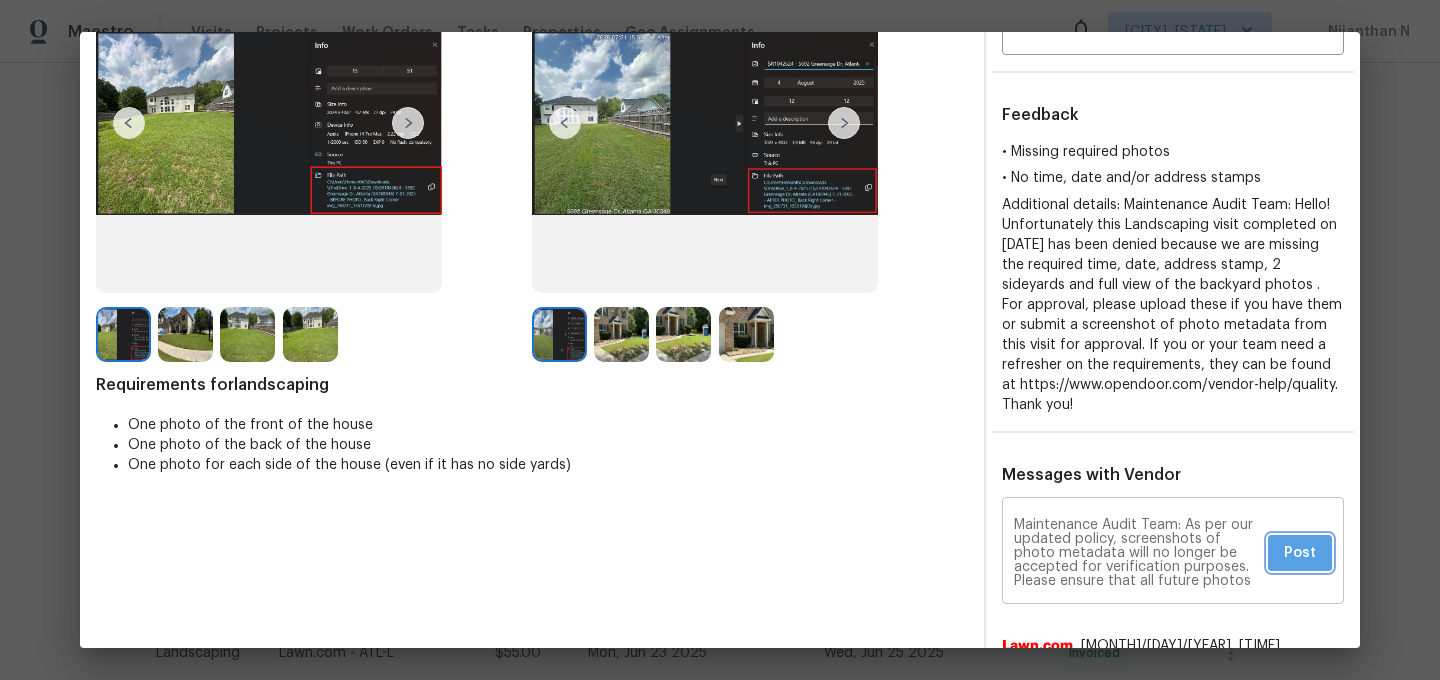 click on "Post" at bounding box center [1300, 553] 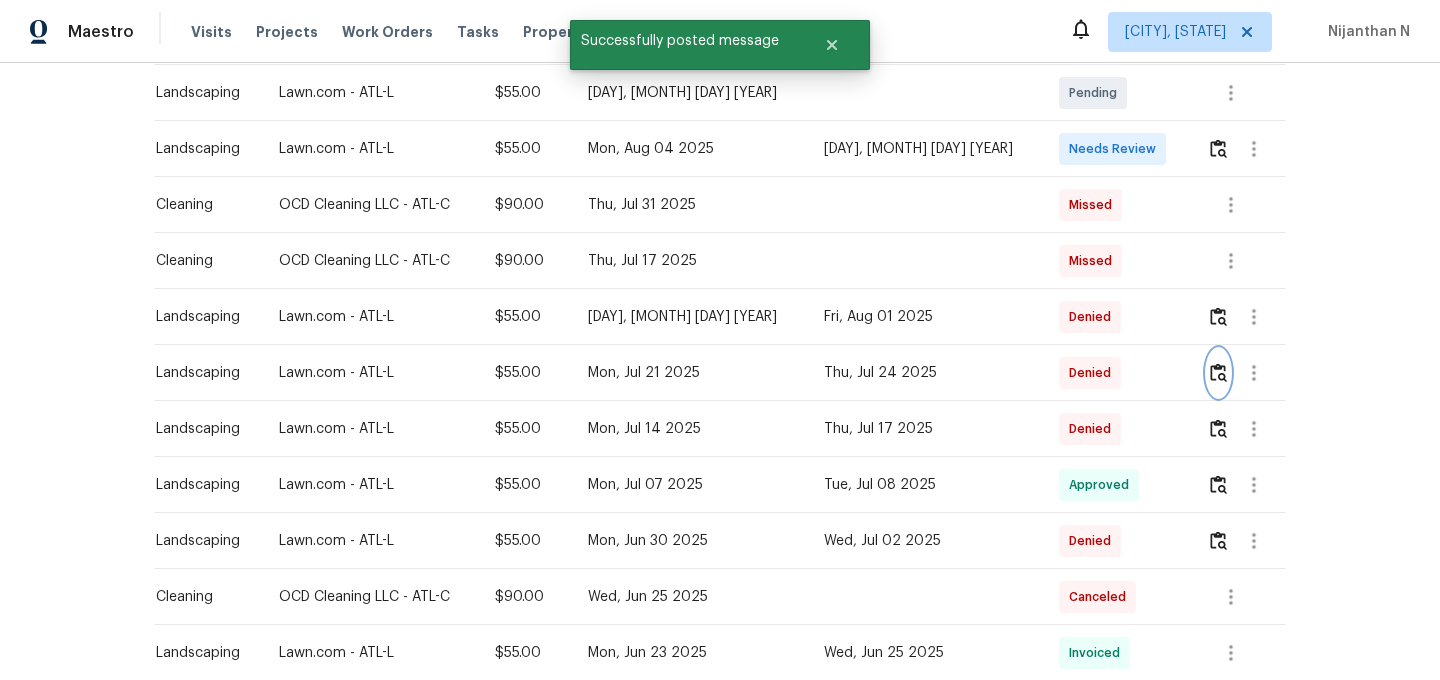 click at bounding box center (1218, 372) 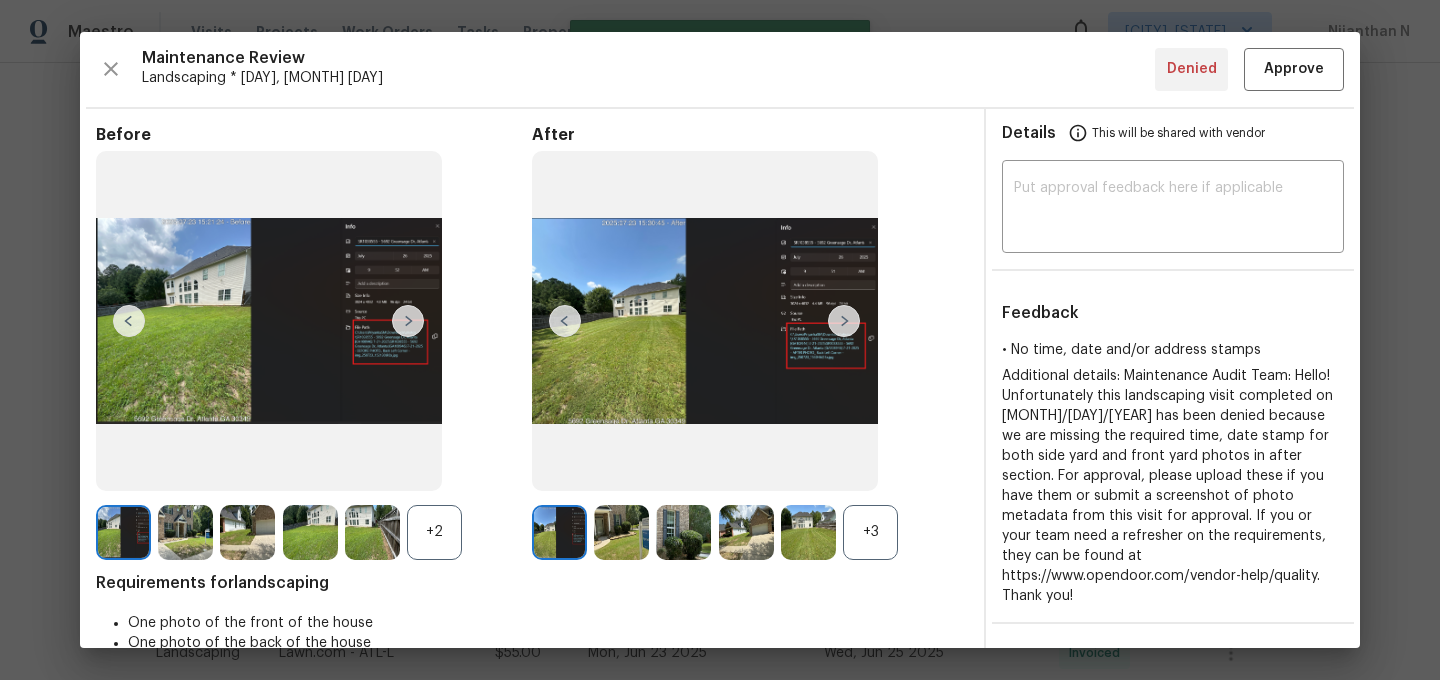 scroll, scrollTop: 9, scrollLeft: 0, axis: vertical 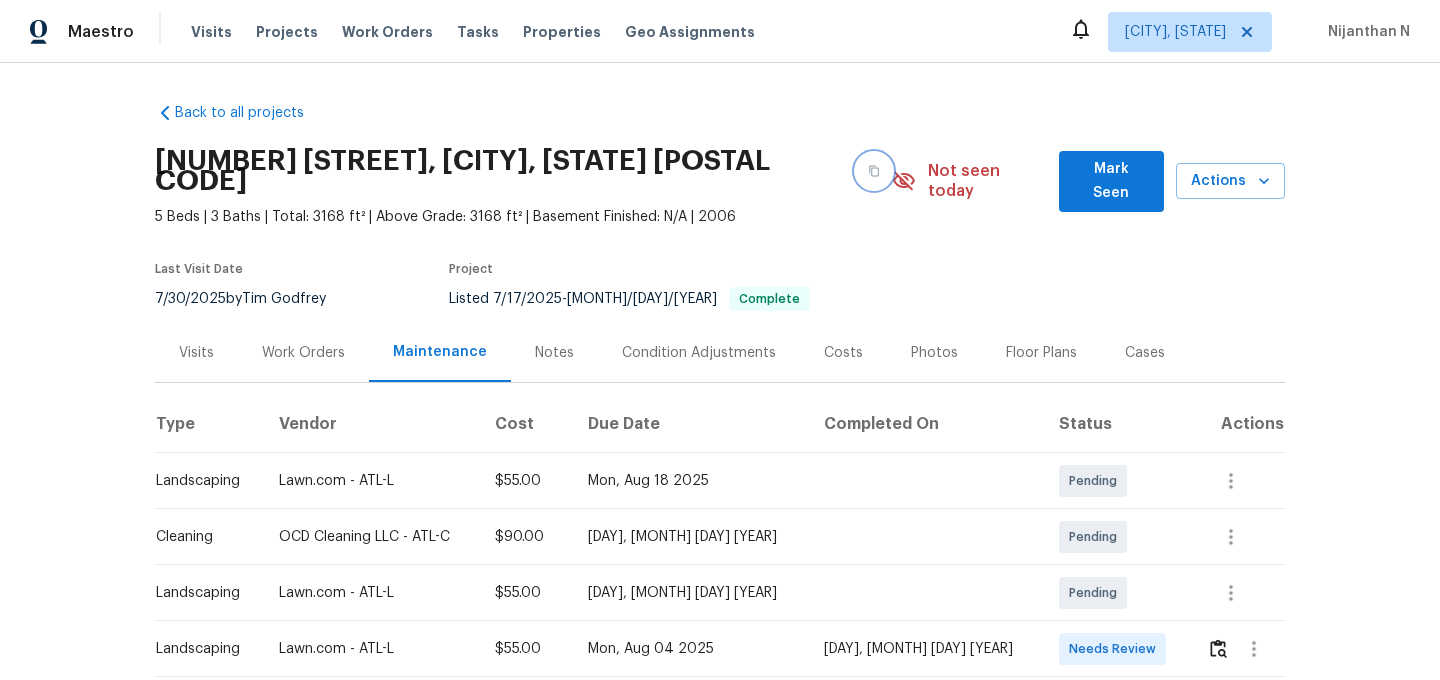 click at bounding box center (874, 171) 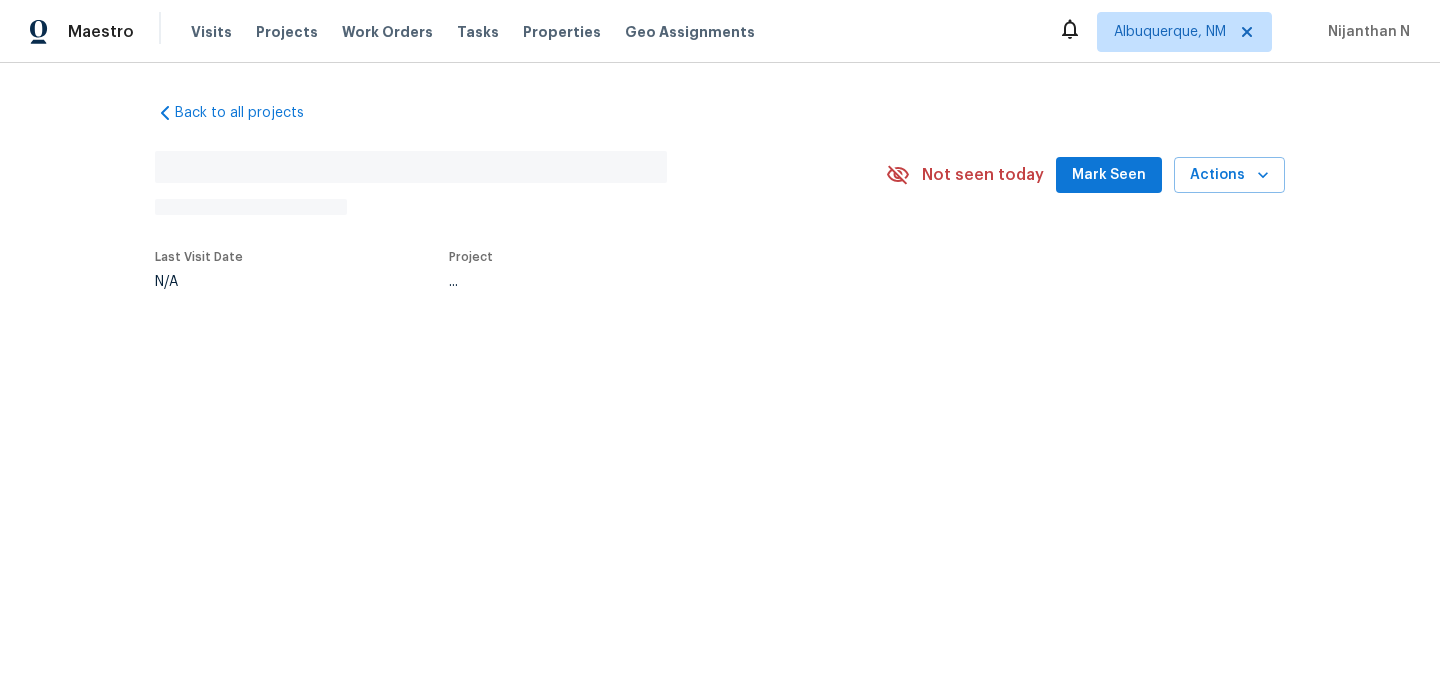 scroll, scrollTop: 0, scrollLeft: 0, axis: both 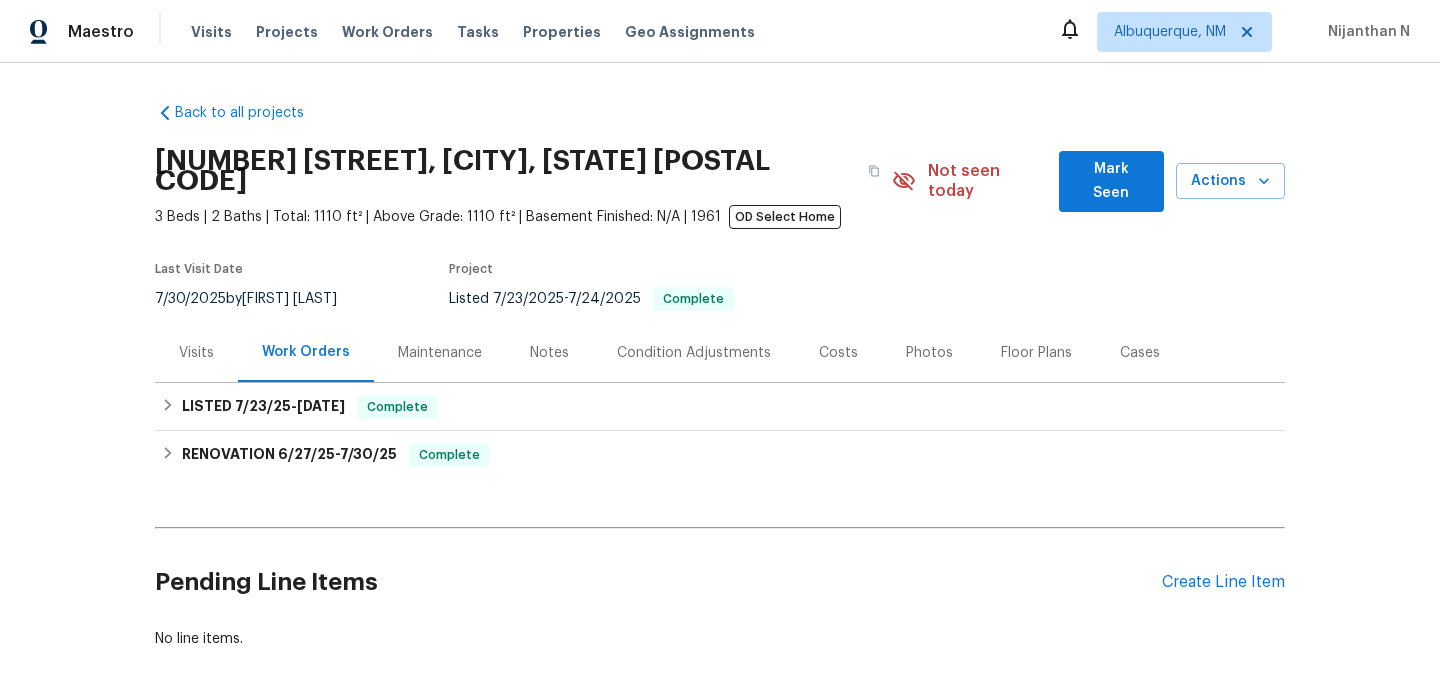 click on "Maintenance" at bounding box center (440, 353) 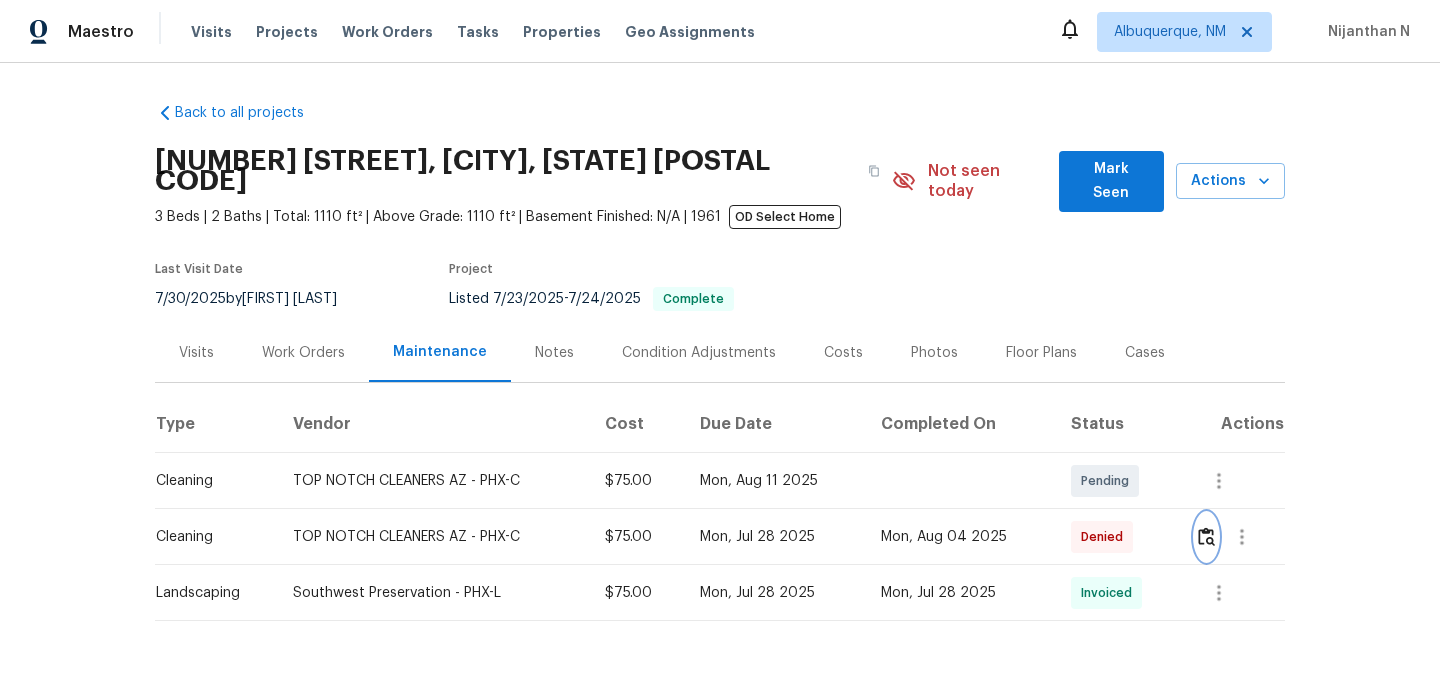 click at bounding box center [1206, 536] 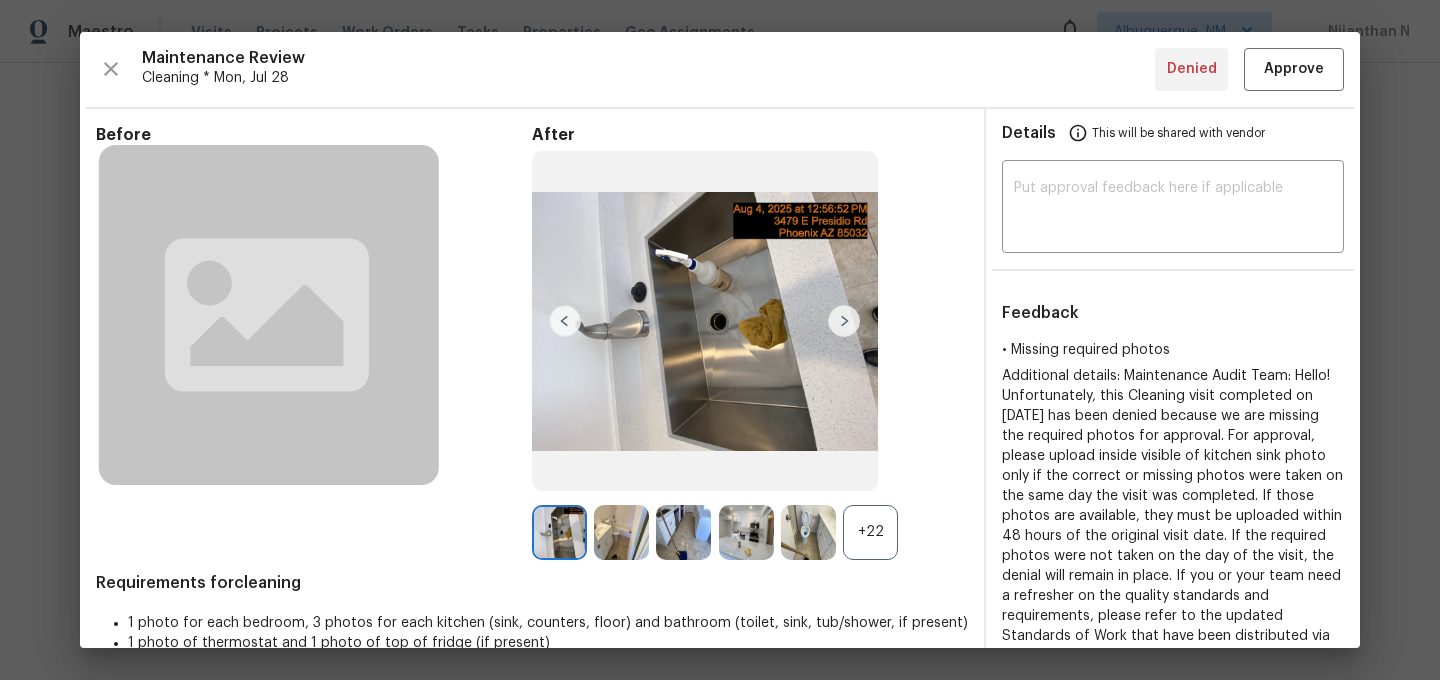 click on "+22" at bounding box center (870, 532) 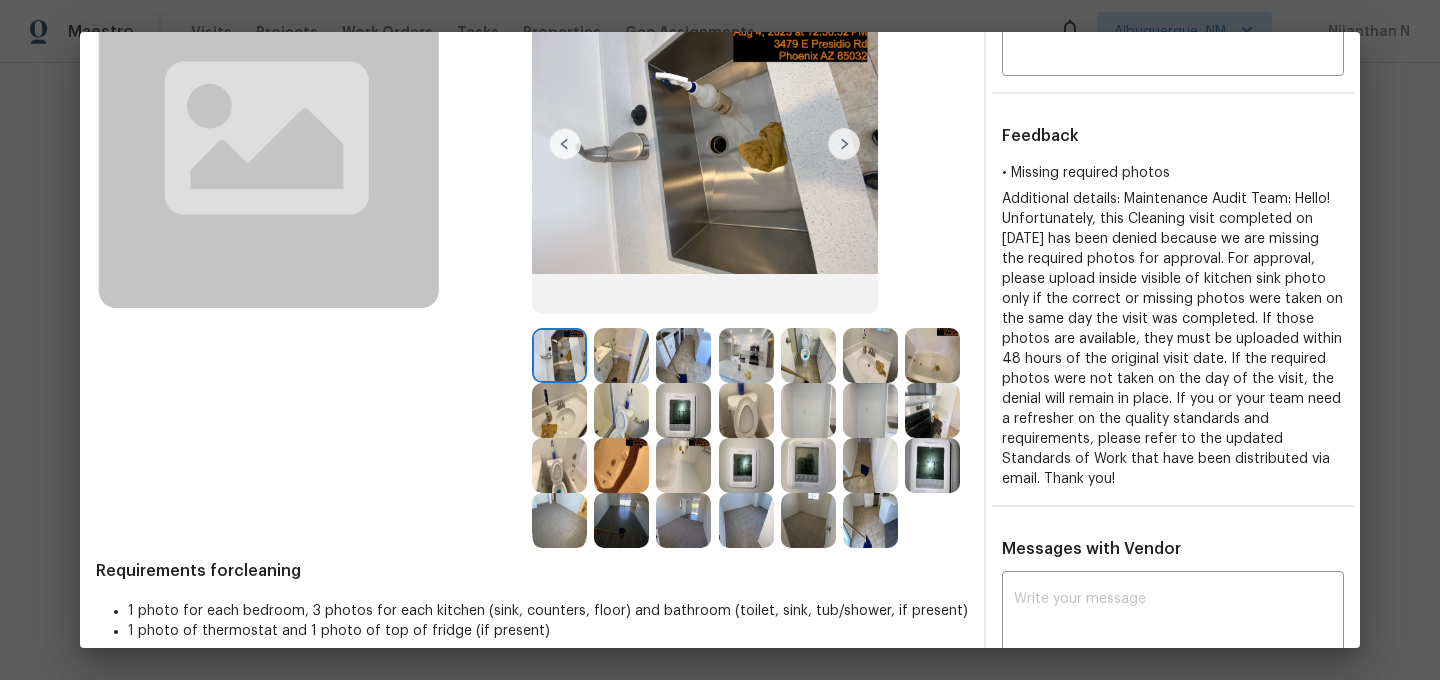 scroll, scrollTop: 155, scrollLeft: 0, axis: vertical 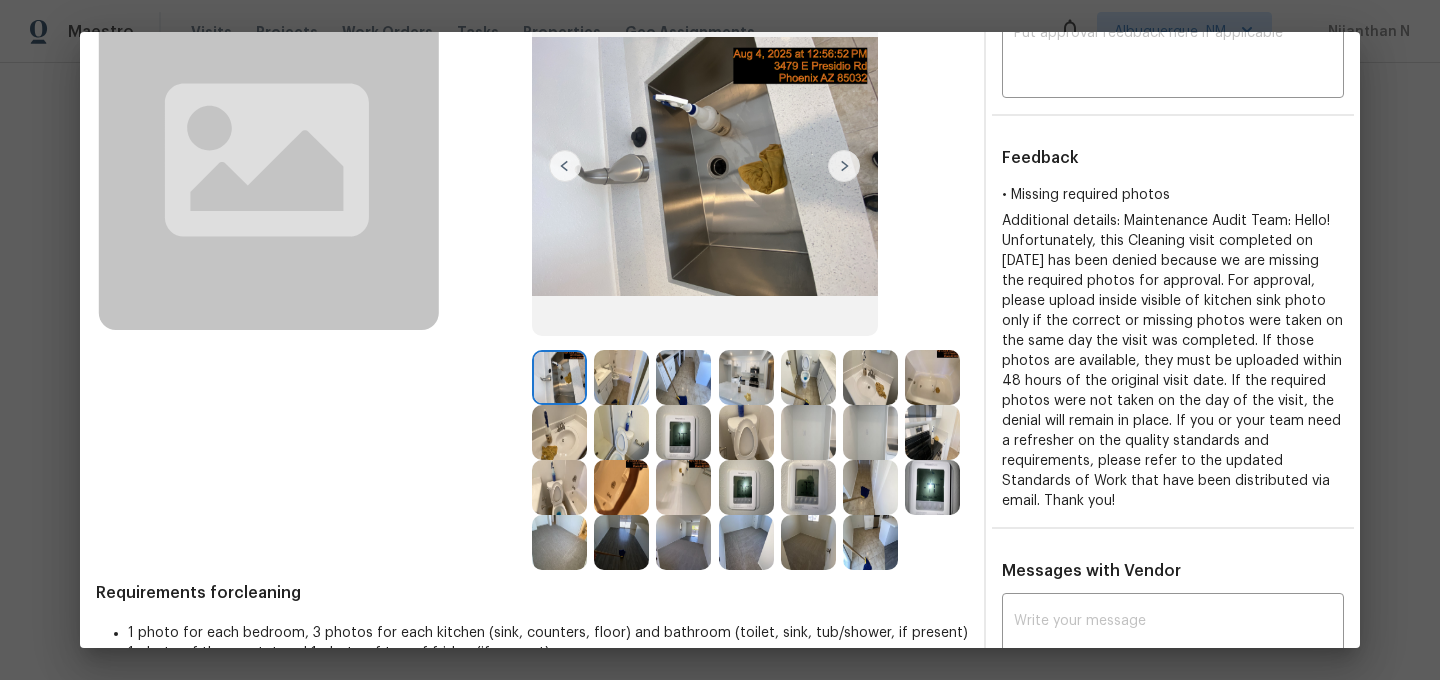 click at bounding box center (870, 542) 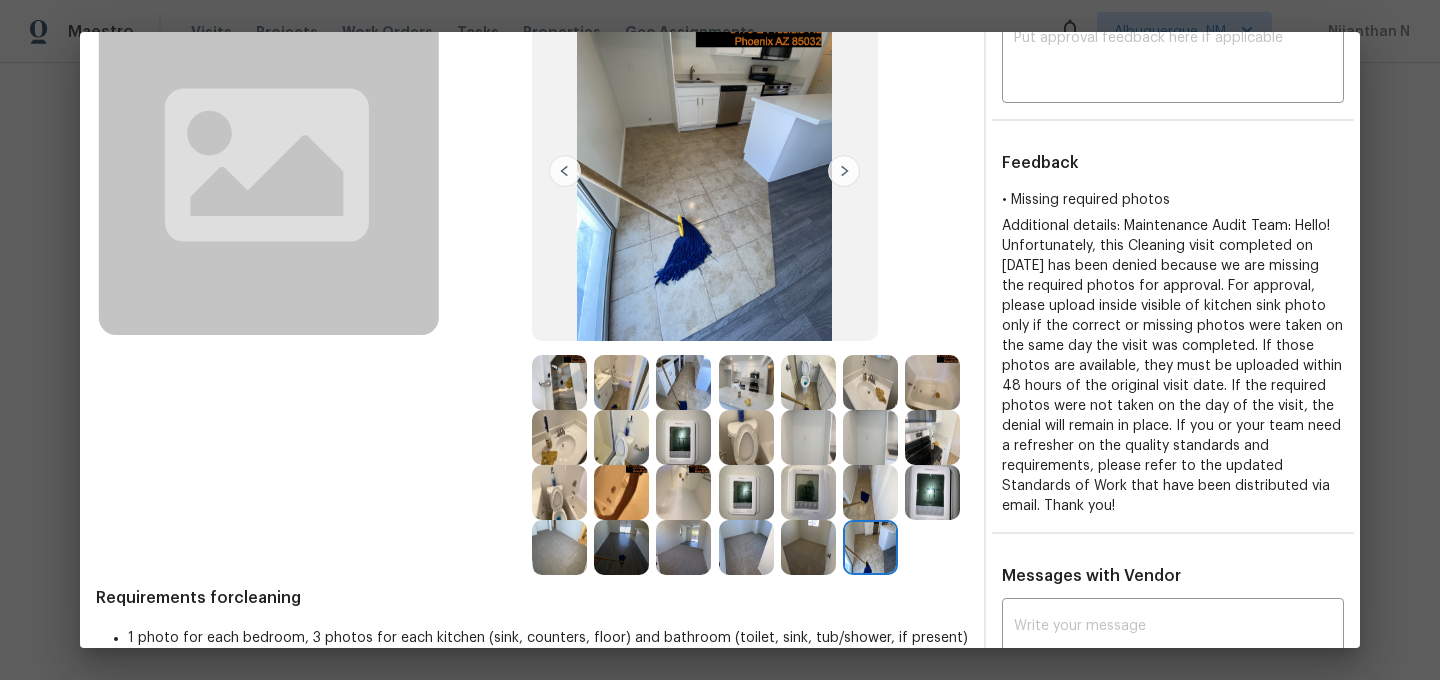 scroll, scrollTop: 164, scrollLeft: 0, axis: vertical 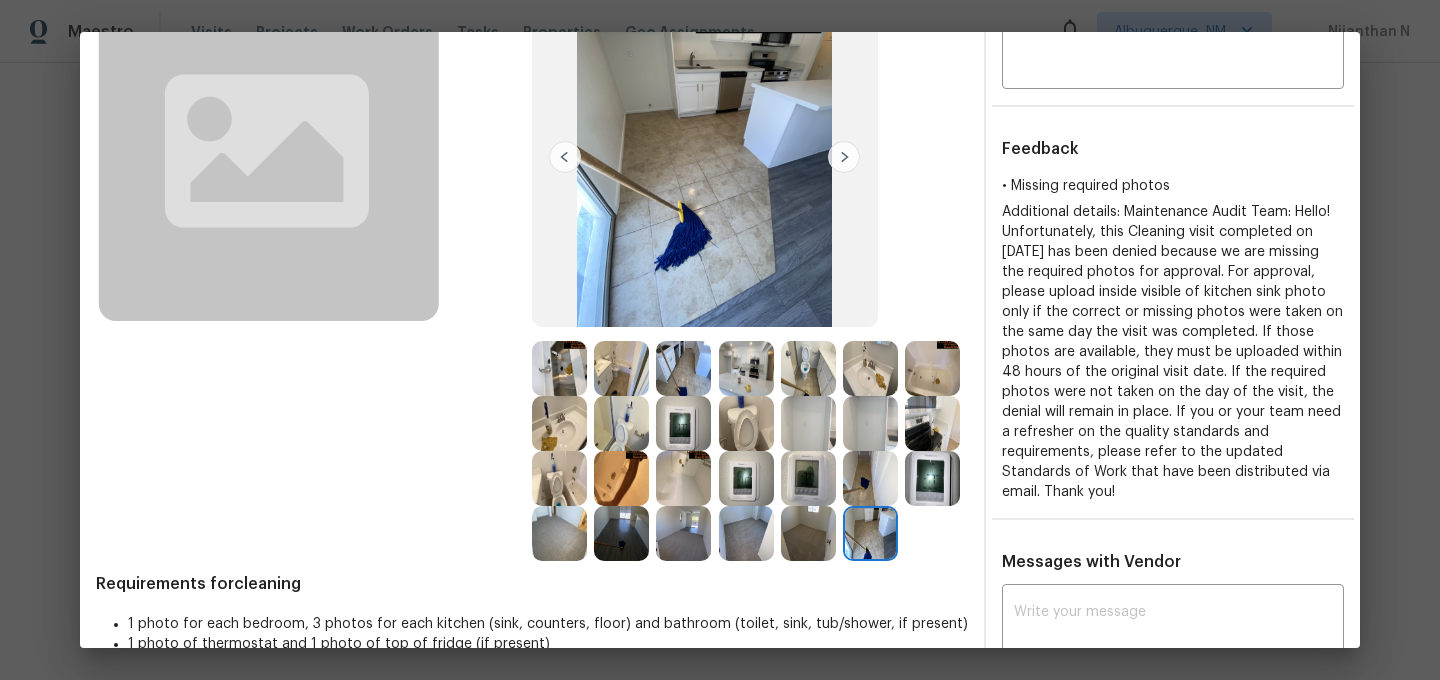 click at bounding box center [932, 478] 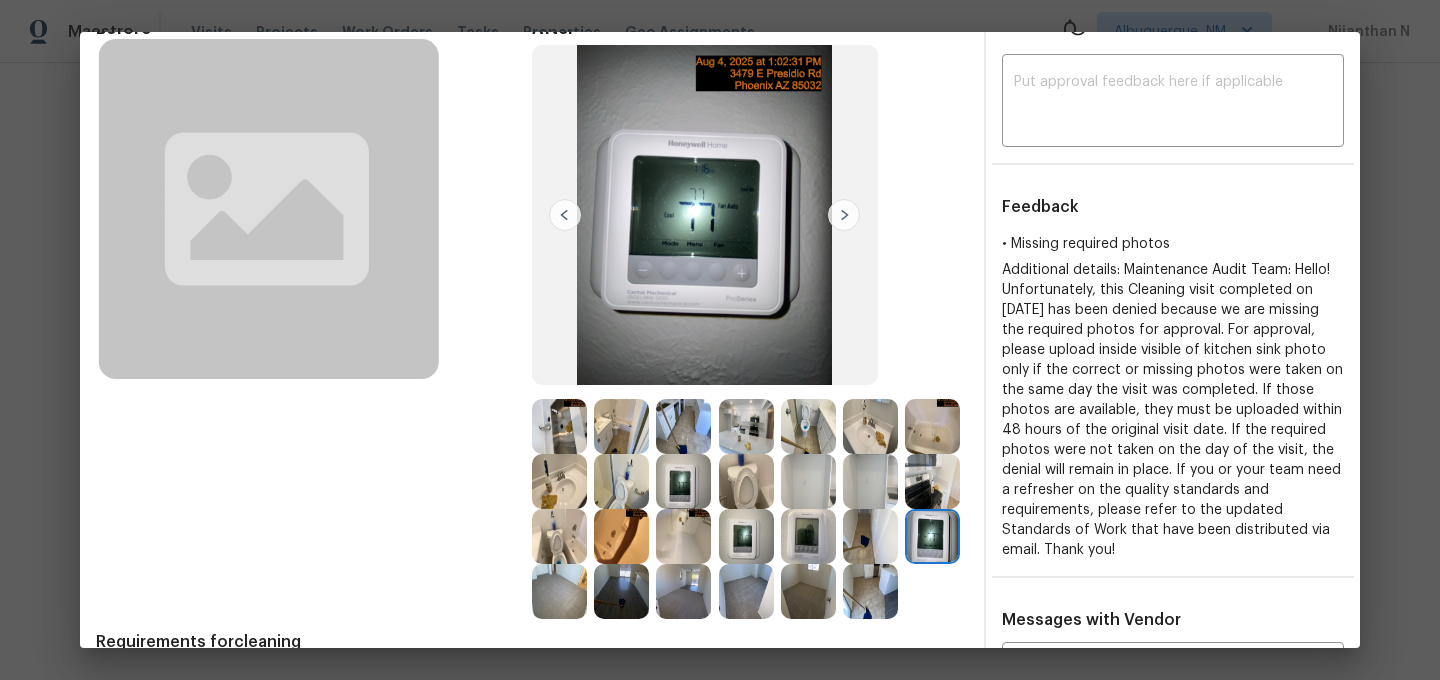 scroll, scrollTop: 47, scrollLeft: 0, axis: vertical 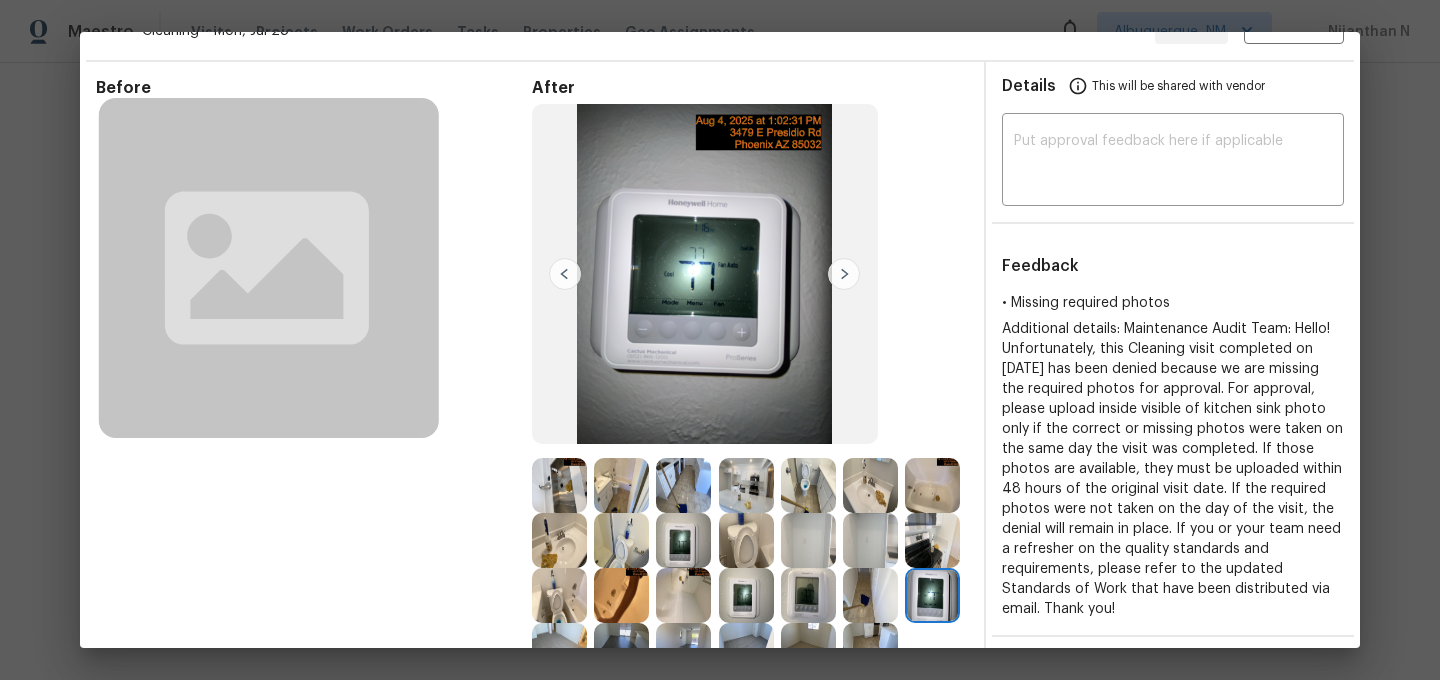 click at bounding box center (559, 485) 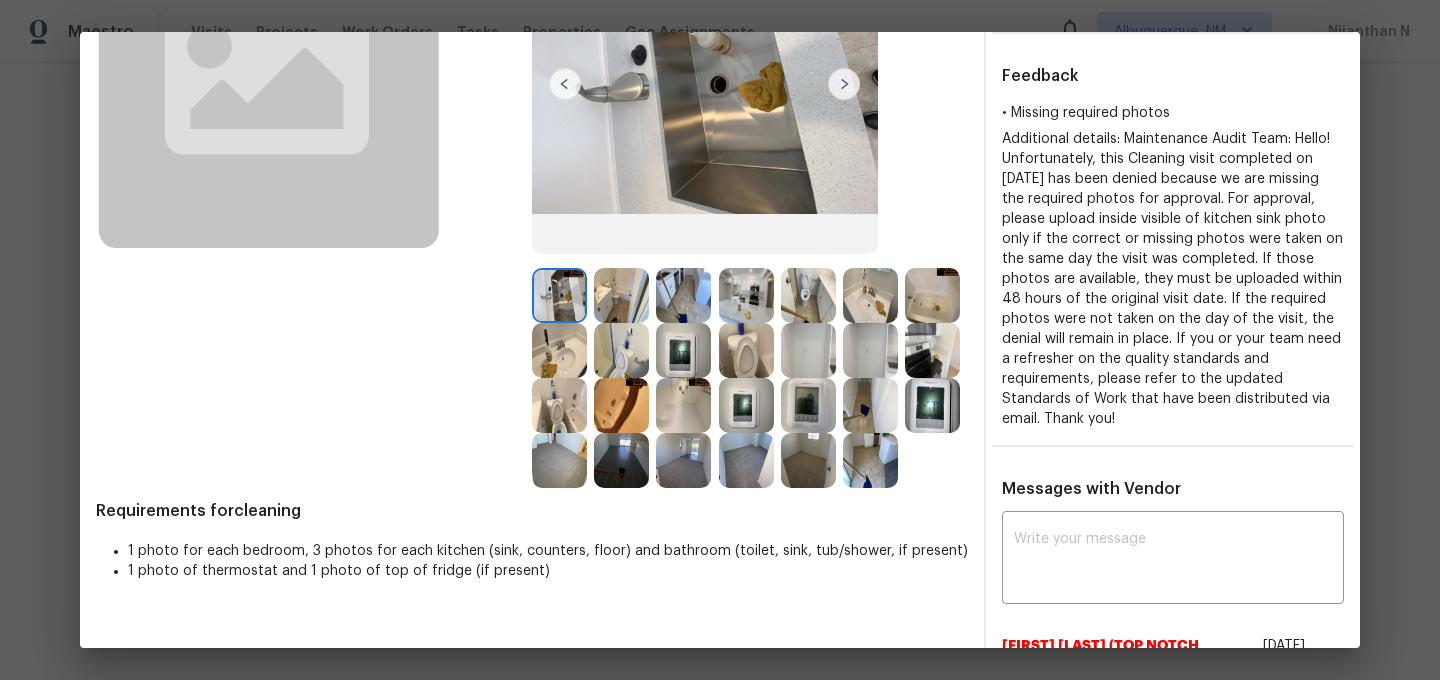 scroll, scrollTop: 325, scrollLeft: 0, axis: vertical 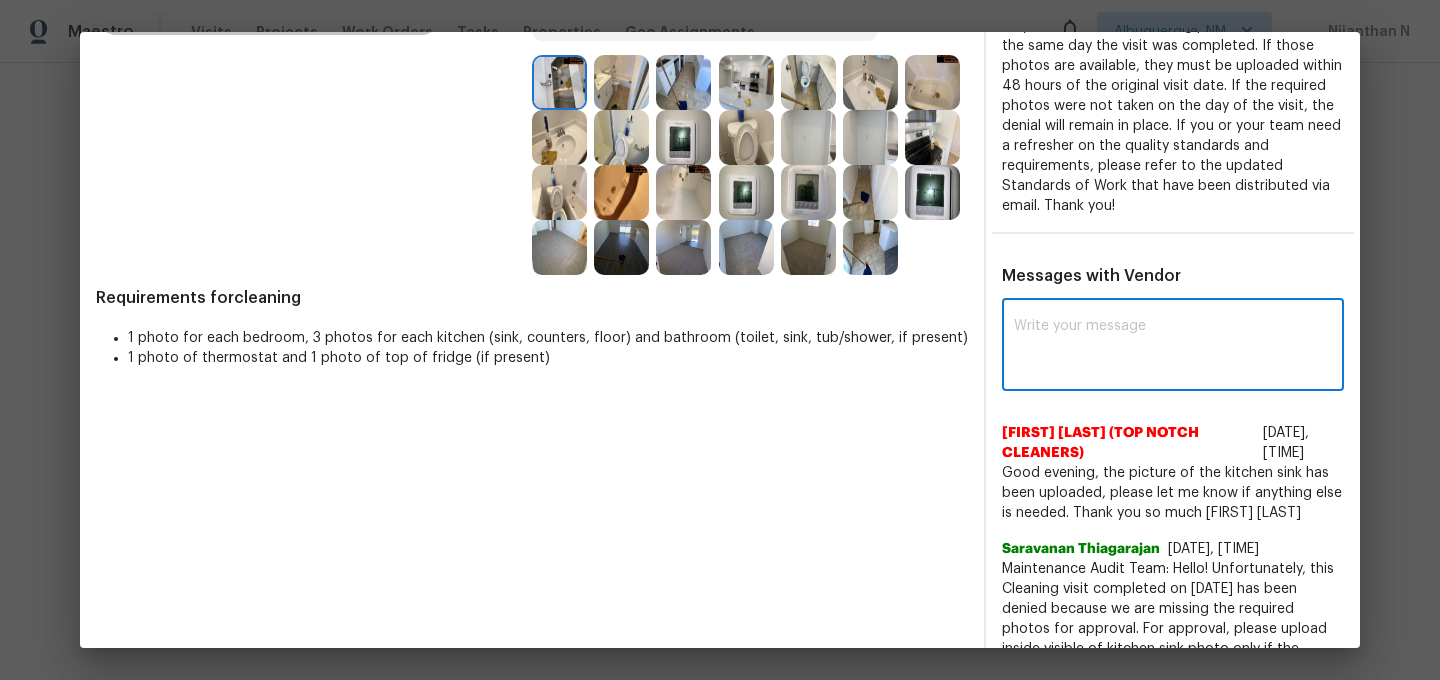 click at bounding box center (1173, 347) 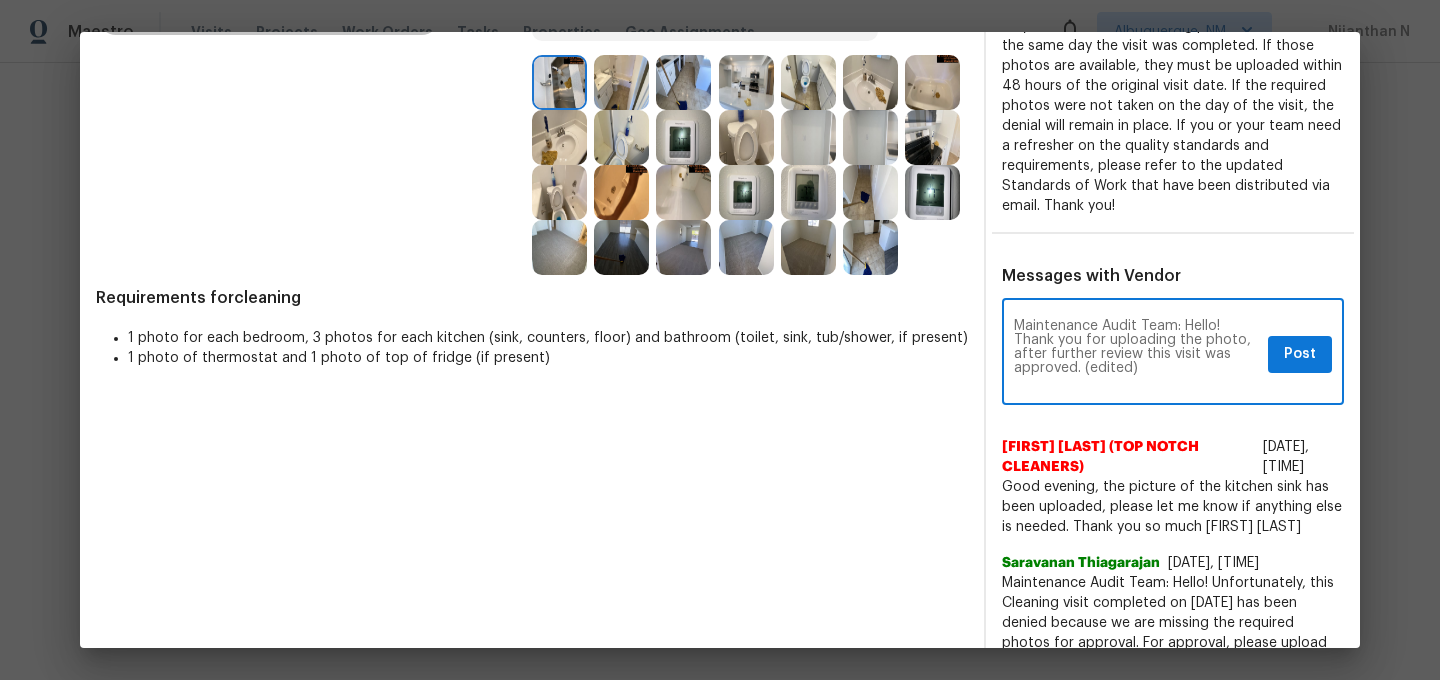 scroll, scrollTop: 0, scrollLeft: 0, axis: both 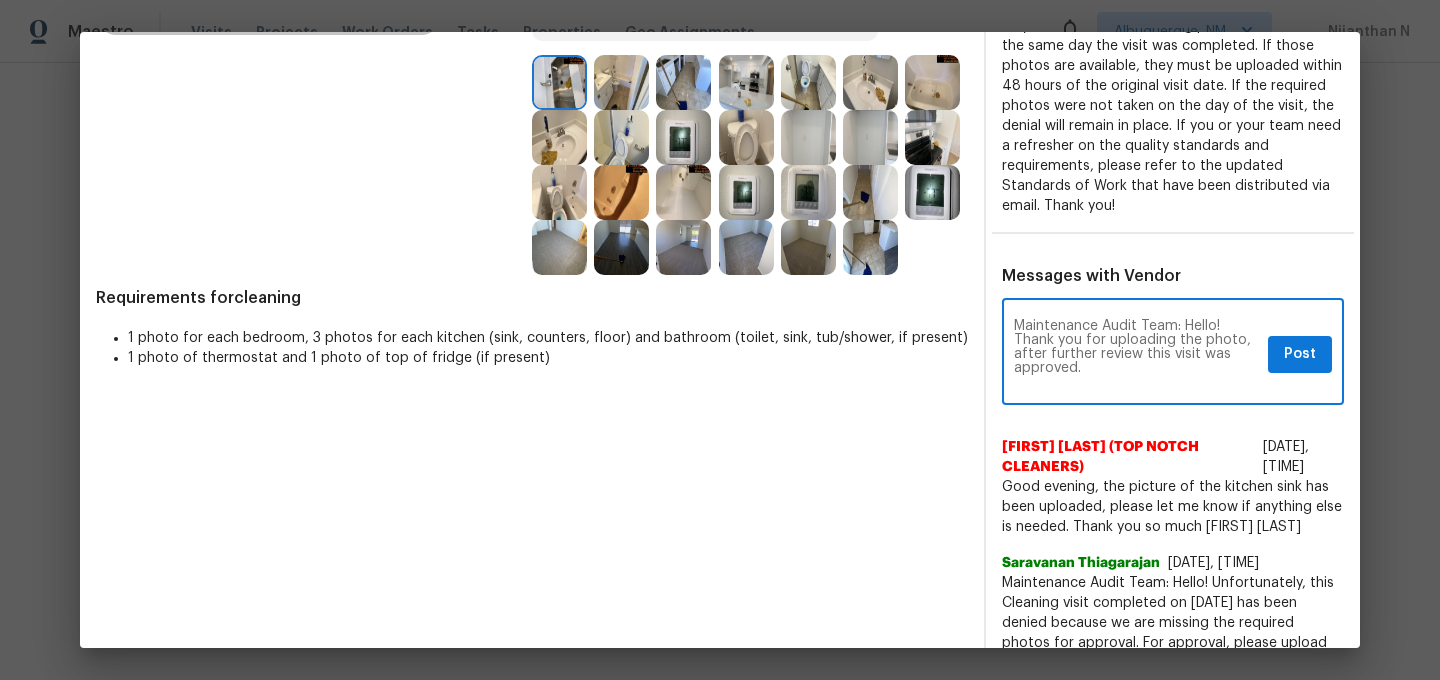type on "Maintenance Audit Team: Hello! Thank you for uploading the photo, after further review this visit was approved." 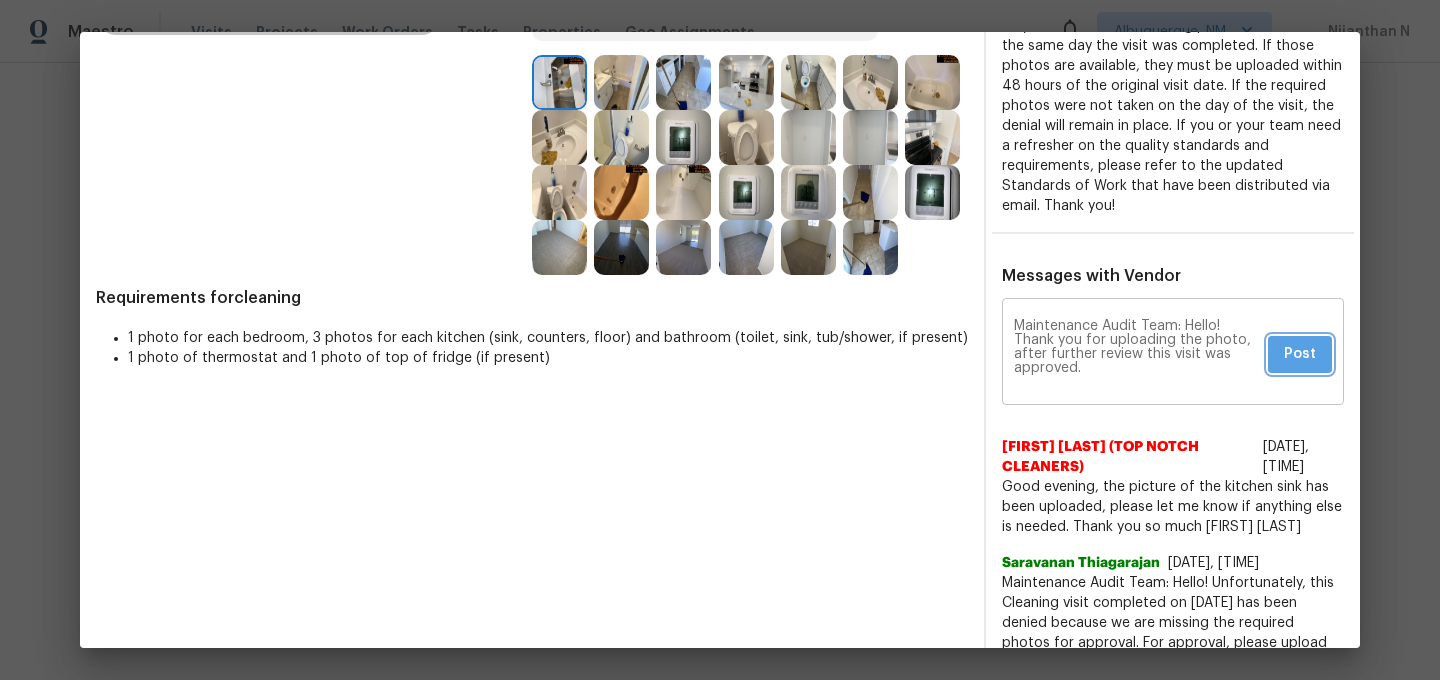 click on "Post" at bounding box center [1300, 354] 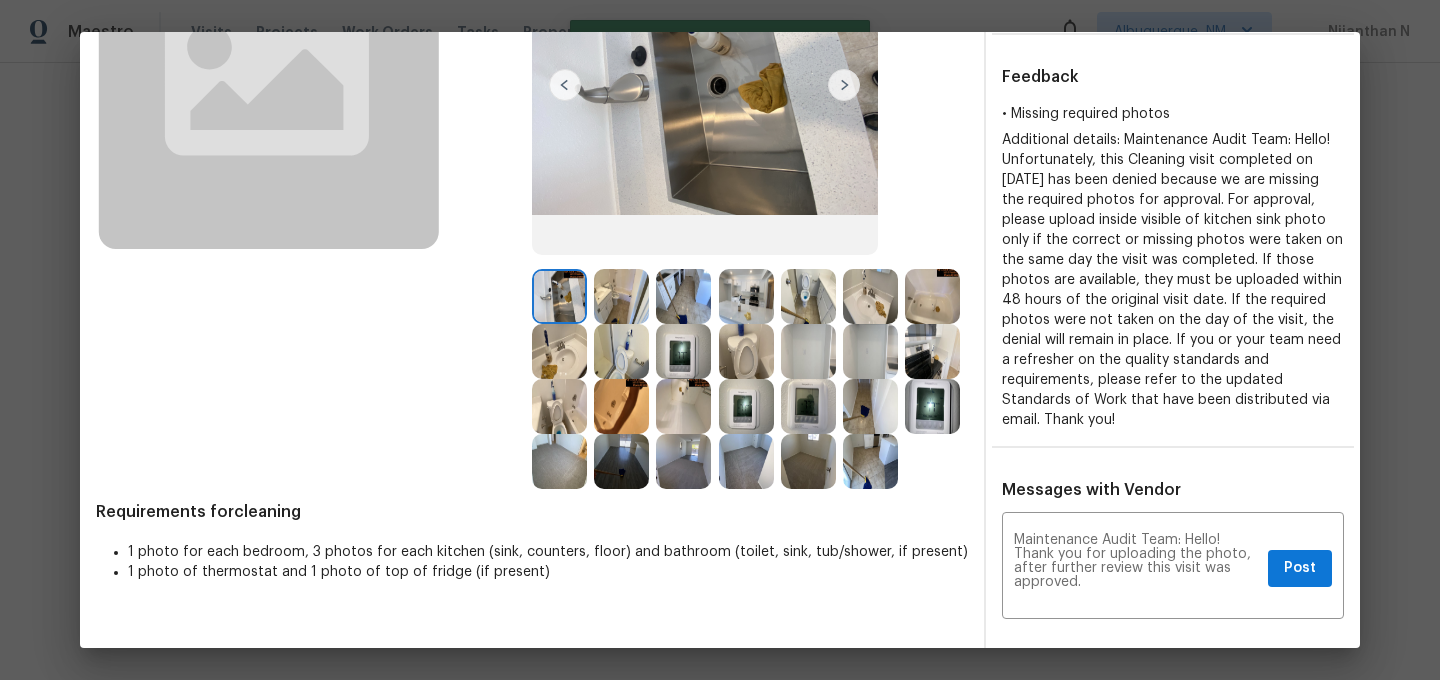 scroll, scrollTop: 0, scrollLeft: 0, axis: both 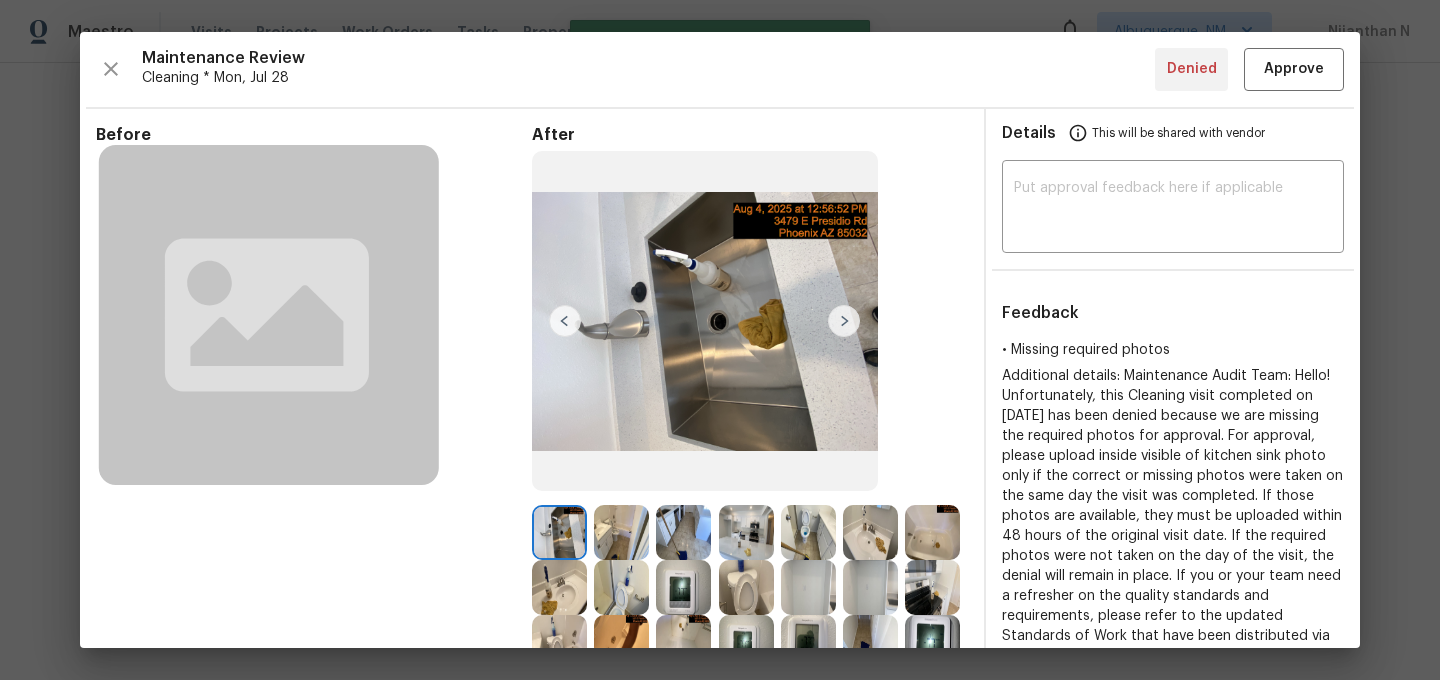 type 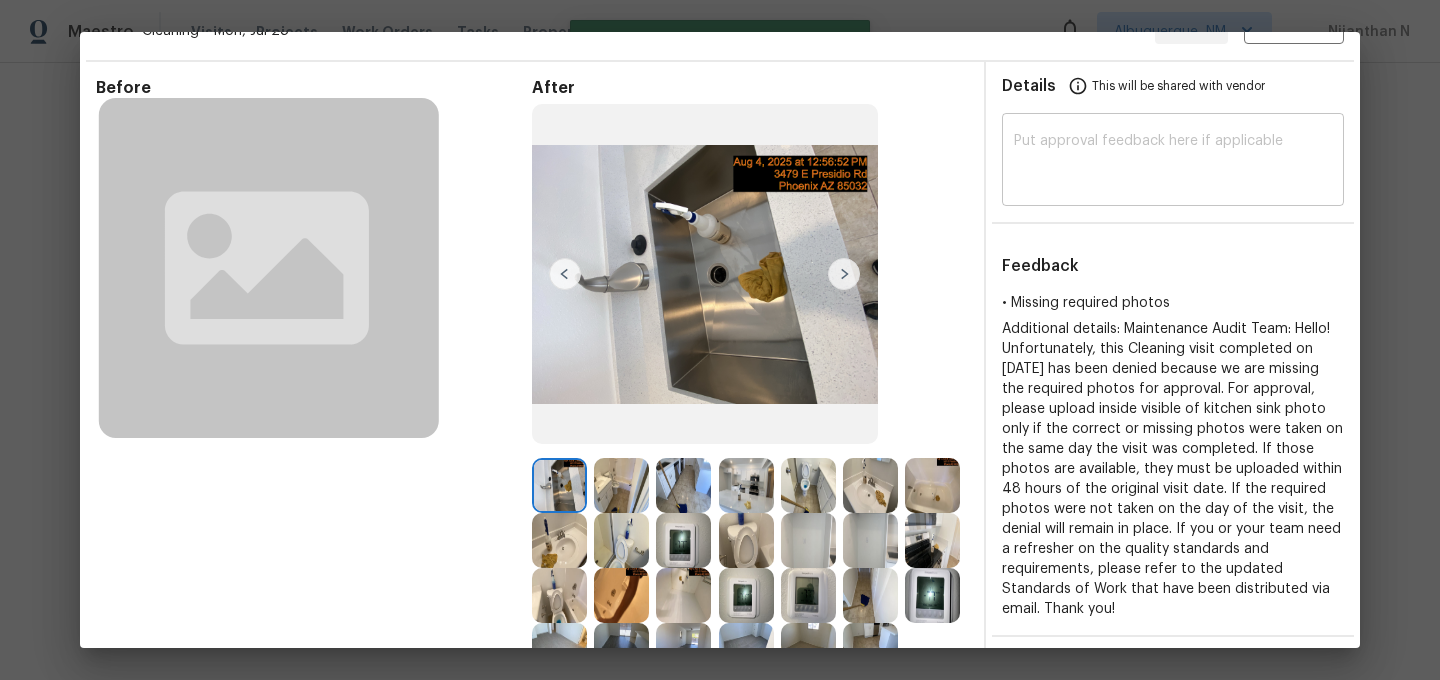 scroll, scrollTop: 0, scrollLeft: 0, axis: both 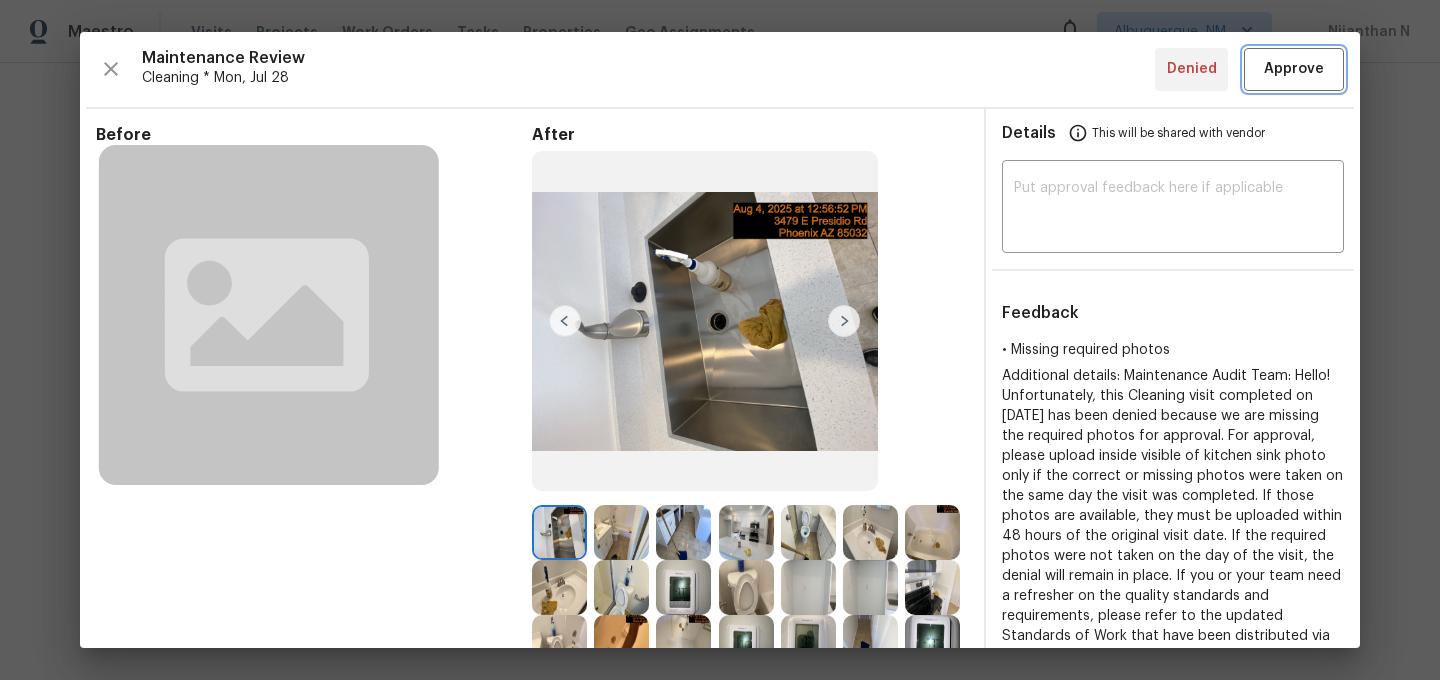 click on "Approve" at bounding box center (1294, 69) 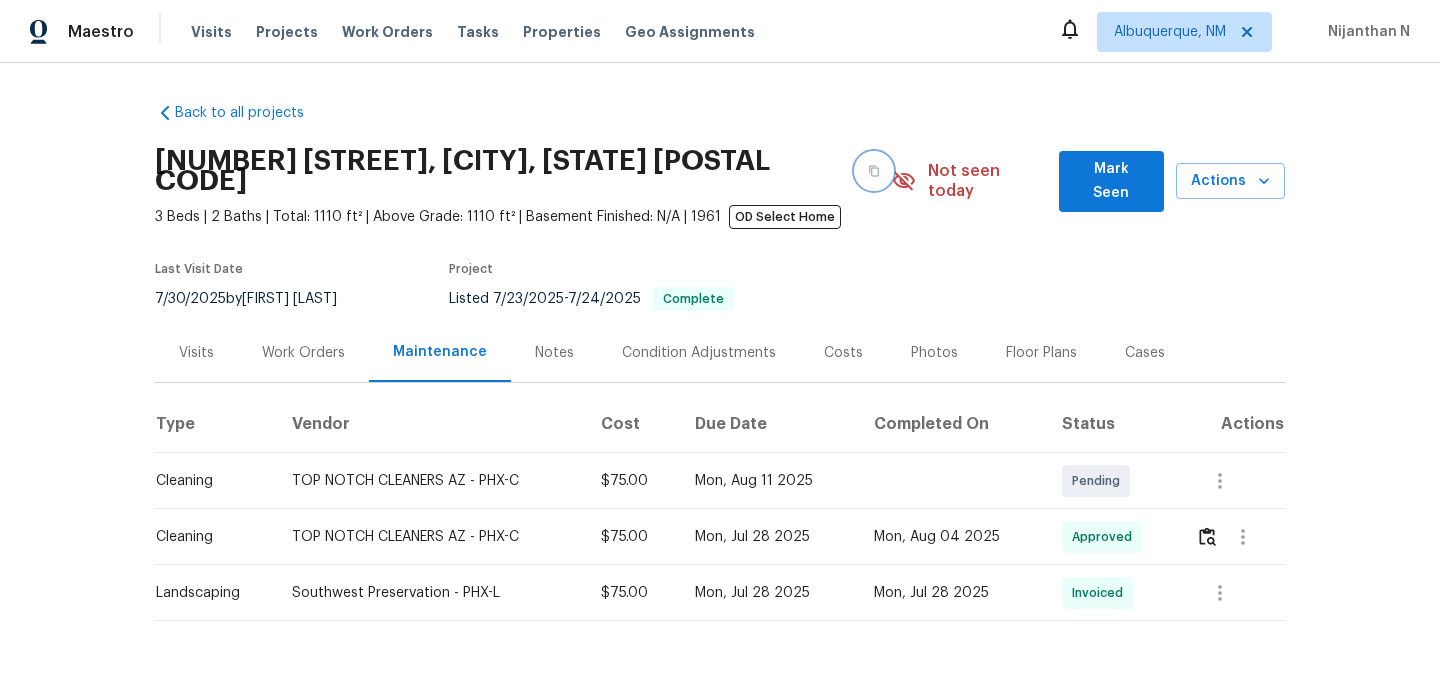 click at bounding box center (874, 171) 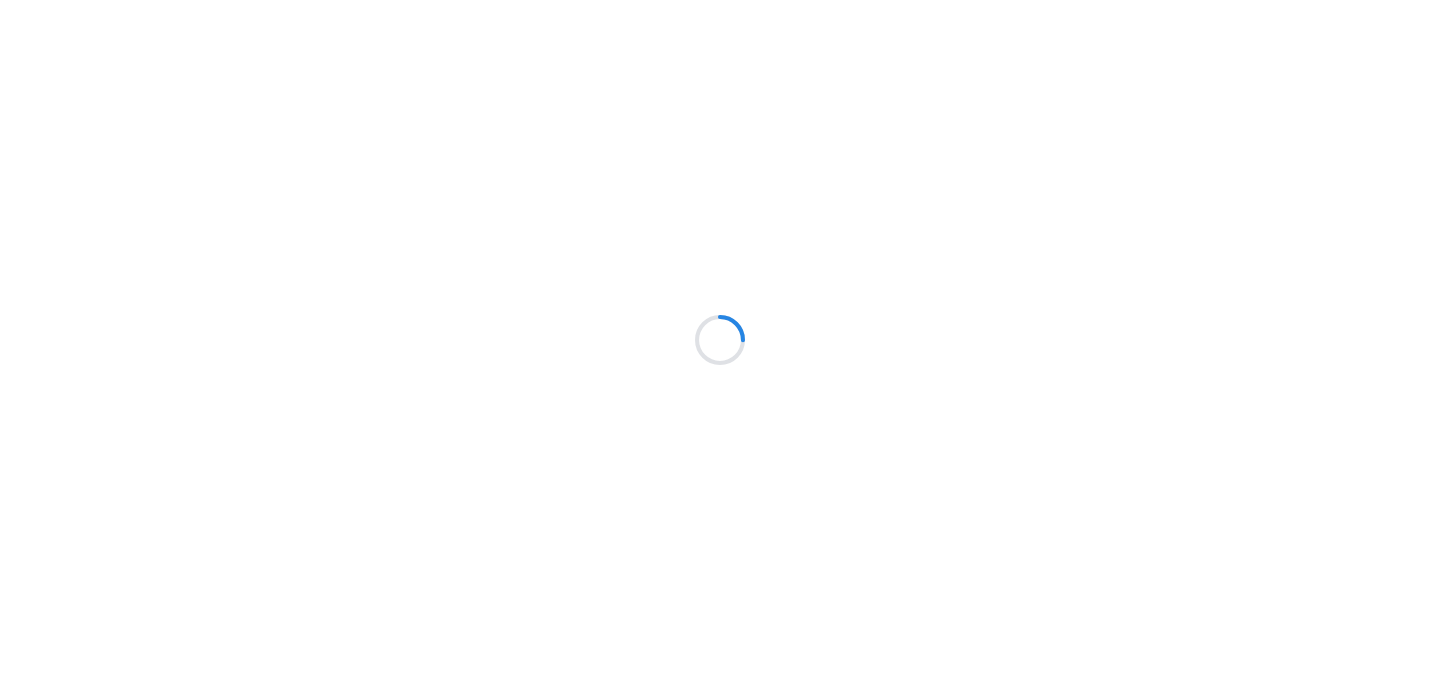 scroll, scrollTop: 0, scrollLeft: 0, axis: both 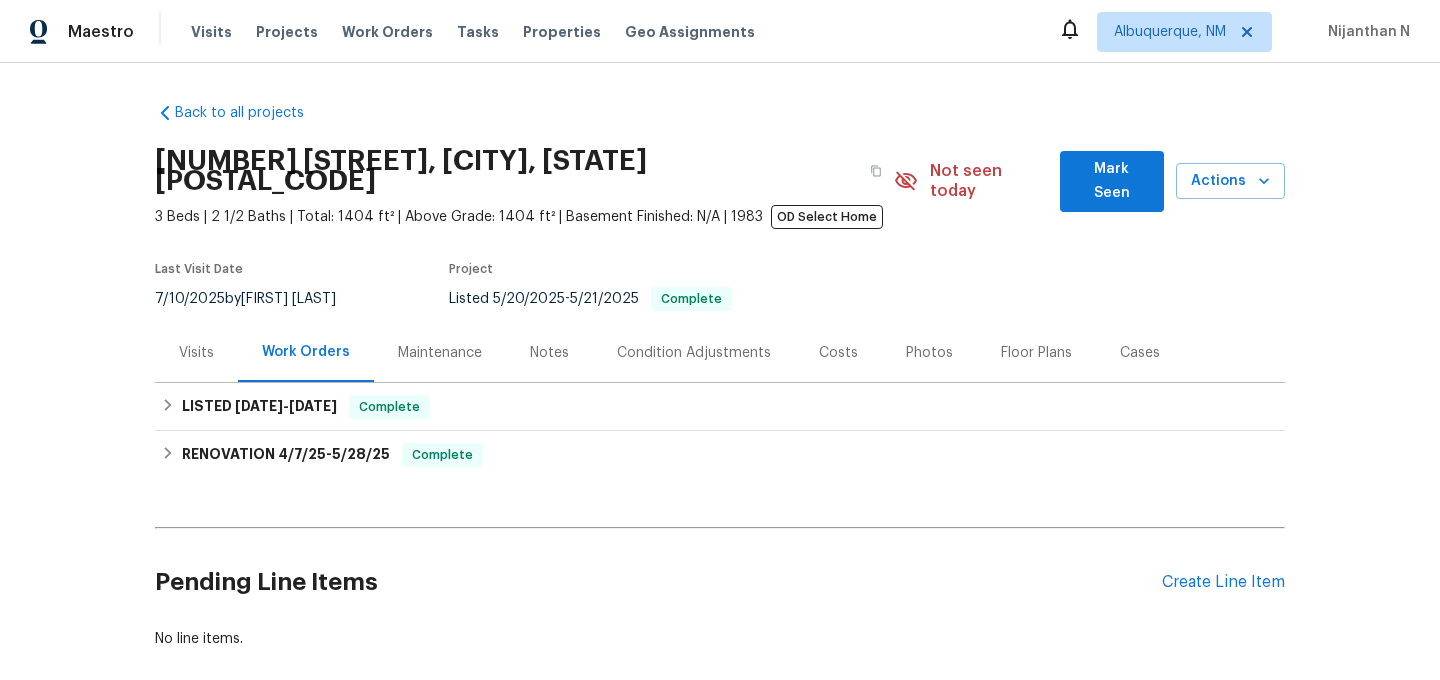 click on "Maintenance" at bounding box center (440, 353) 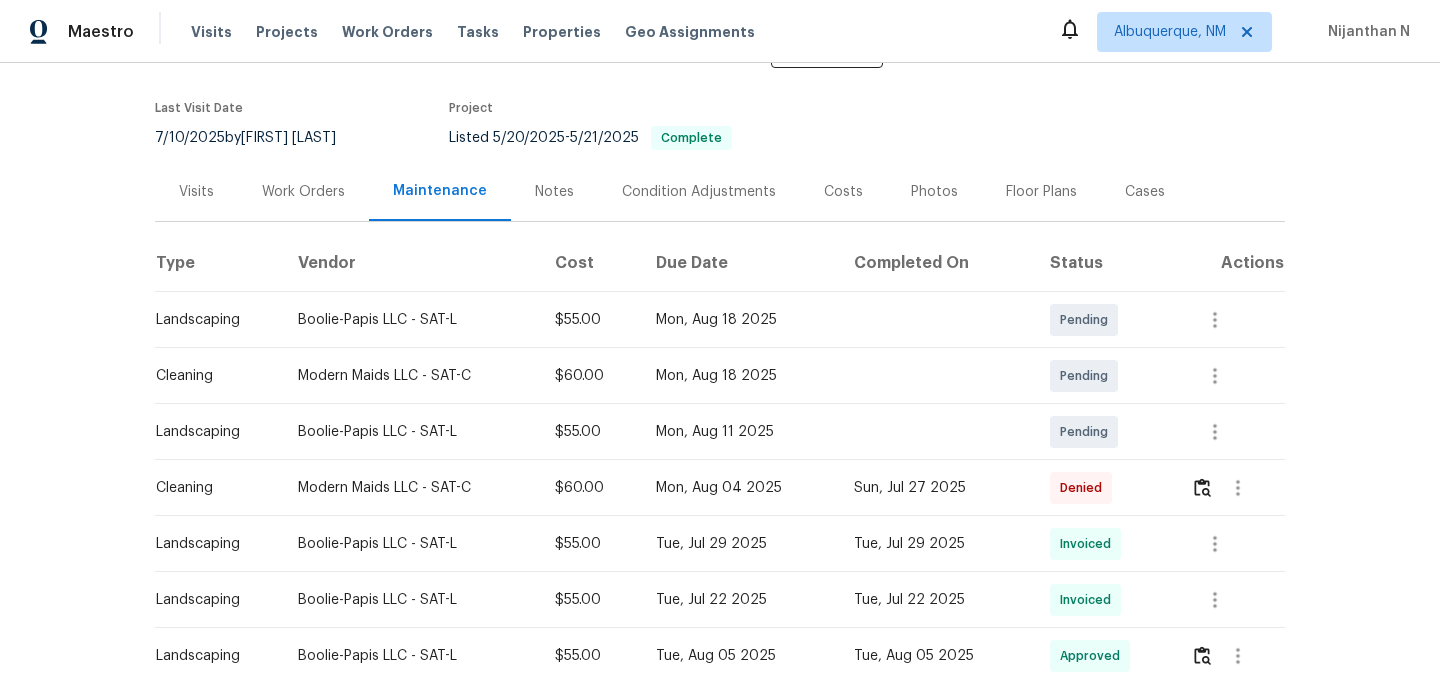 scroll, scrollTop: 207, scrollLeft: 0, axis: vertical 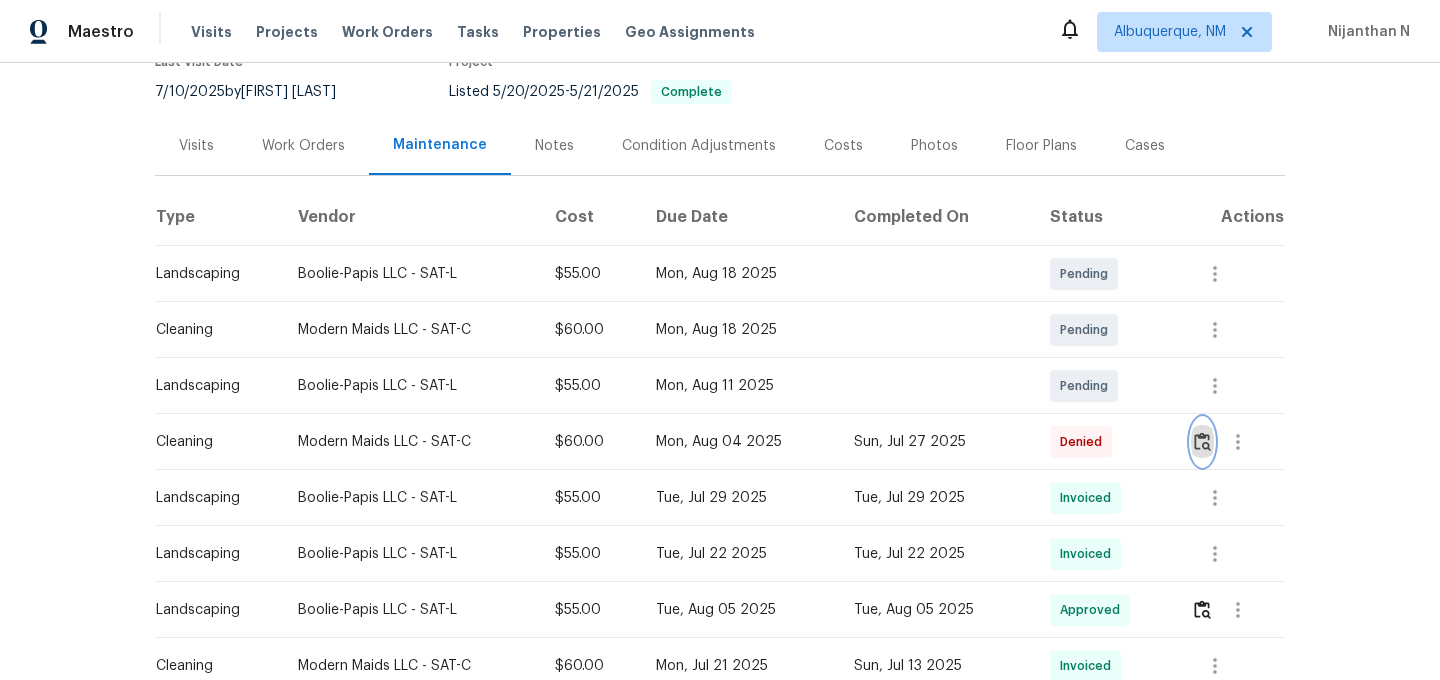 click at bounding box center (1202, 442) 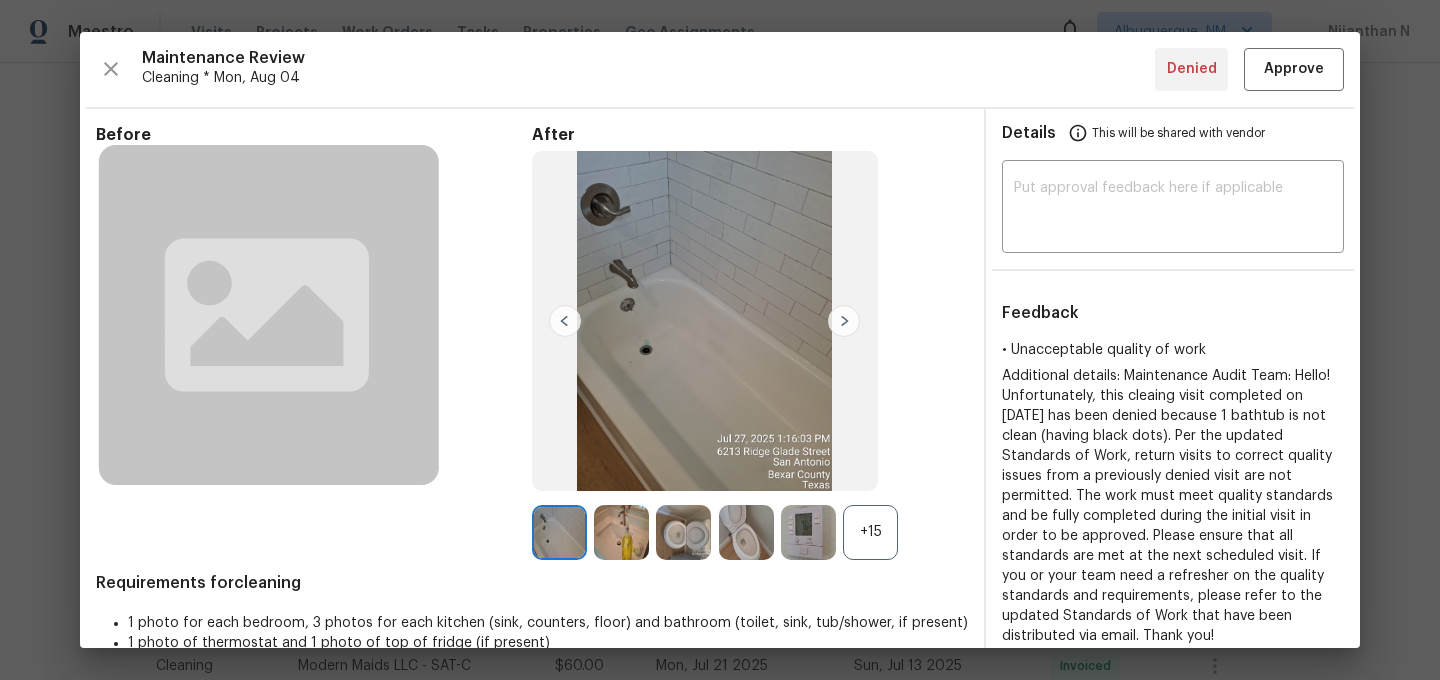 click on "+15" at bounding box center [870, 532] 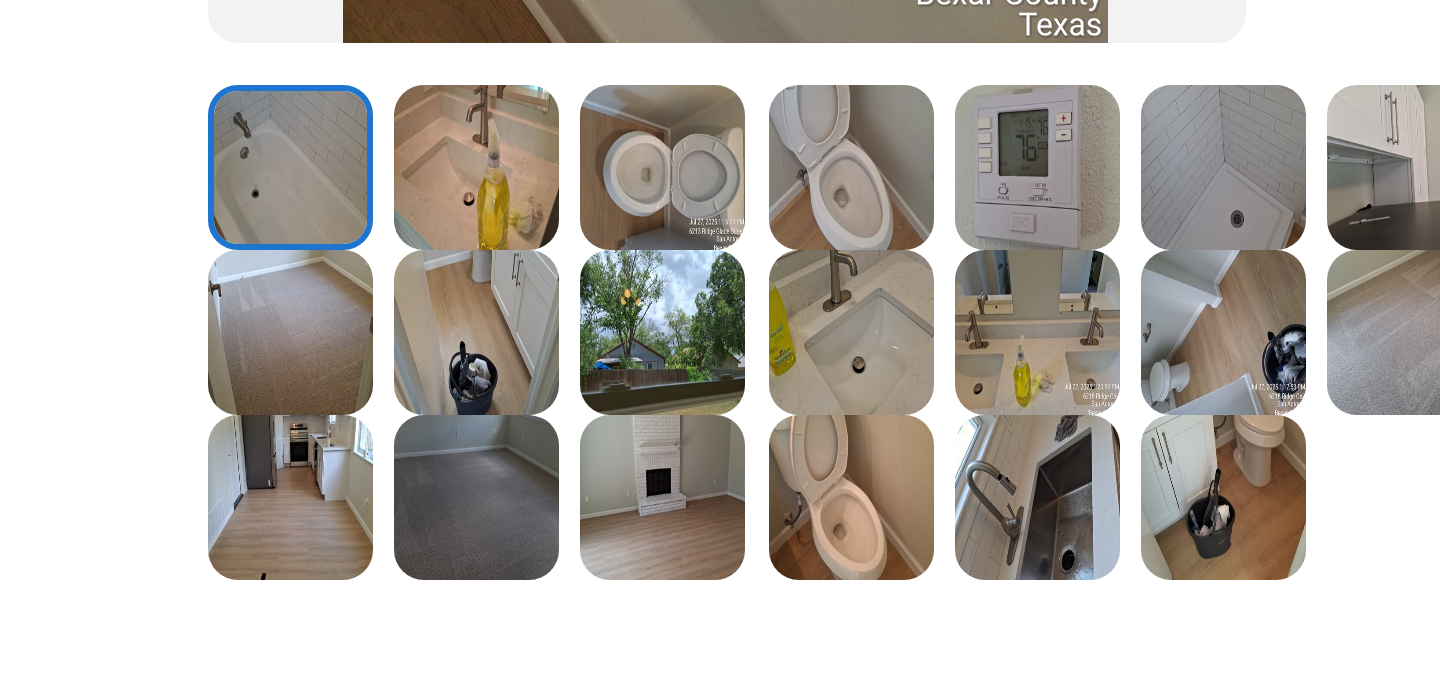 scroll, scrollTop: 414, scrollLeft: 0, axis: vertical 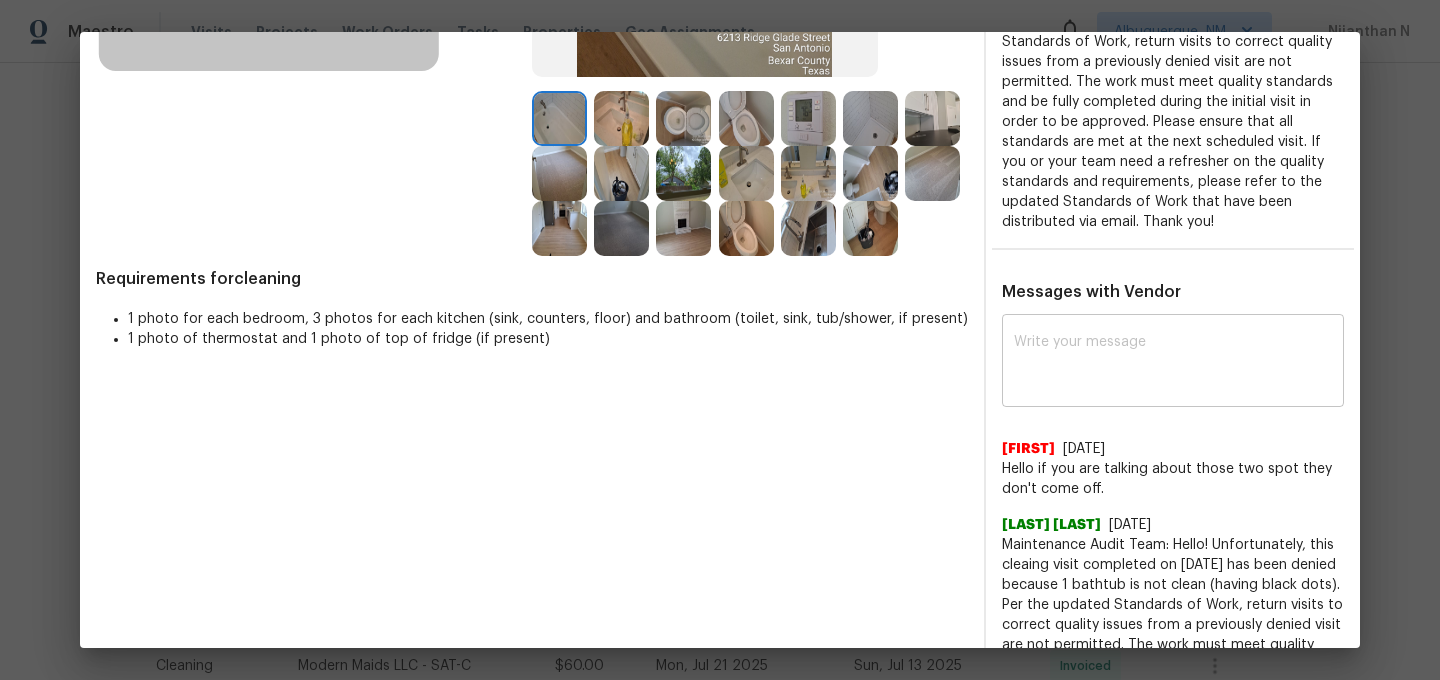 click at bounding box center [1173, 363] 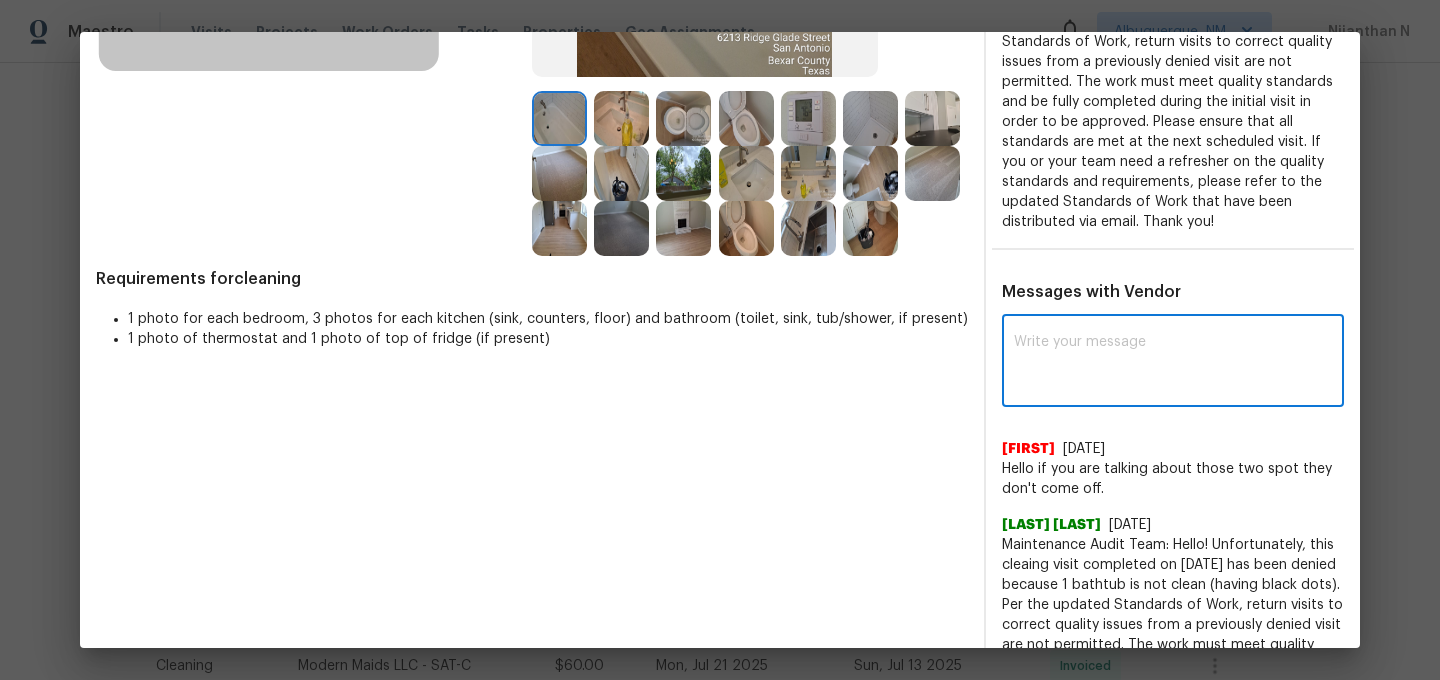 paste on "Maintenance Audit Team: Hello! Thank you for the feedback after further review this visit was approved." 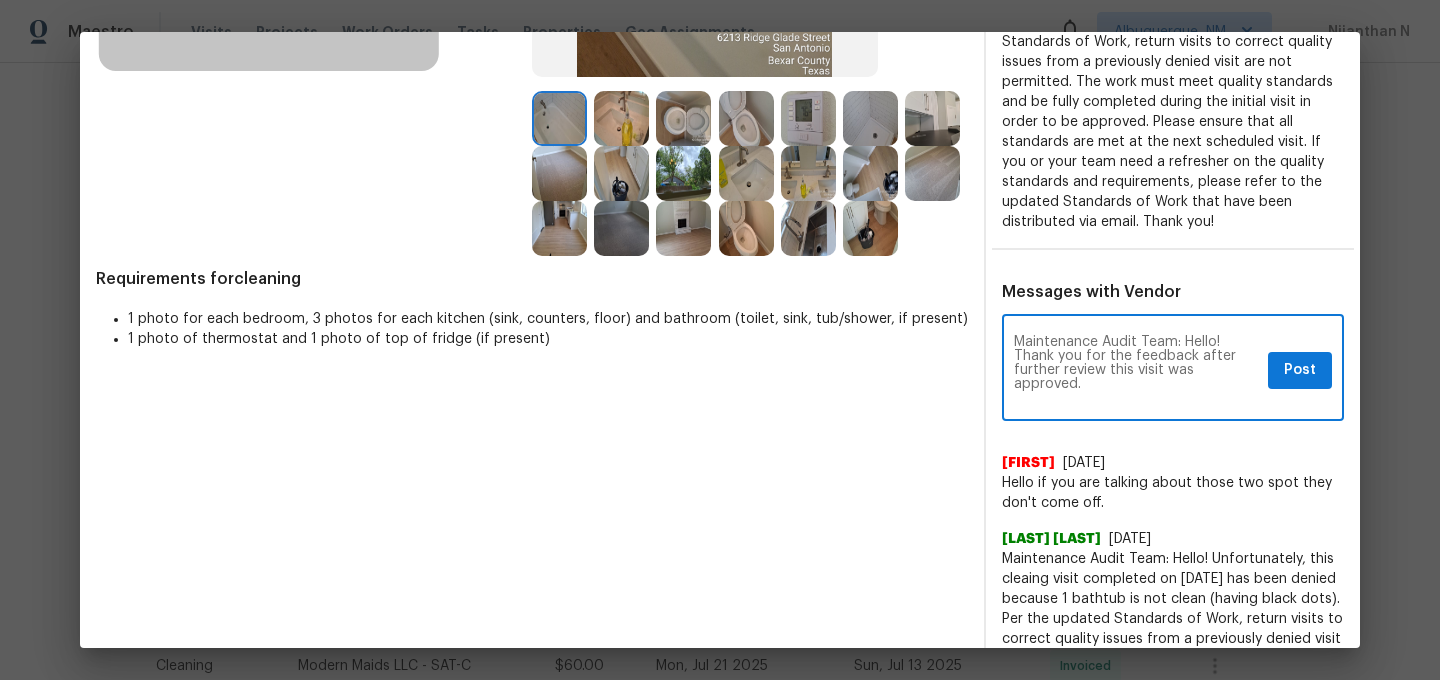 scroll, scrollTop: 0, scrollLeft: 0, axis: both 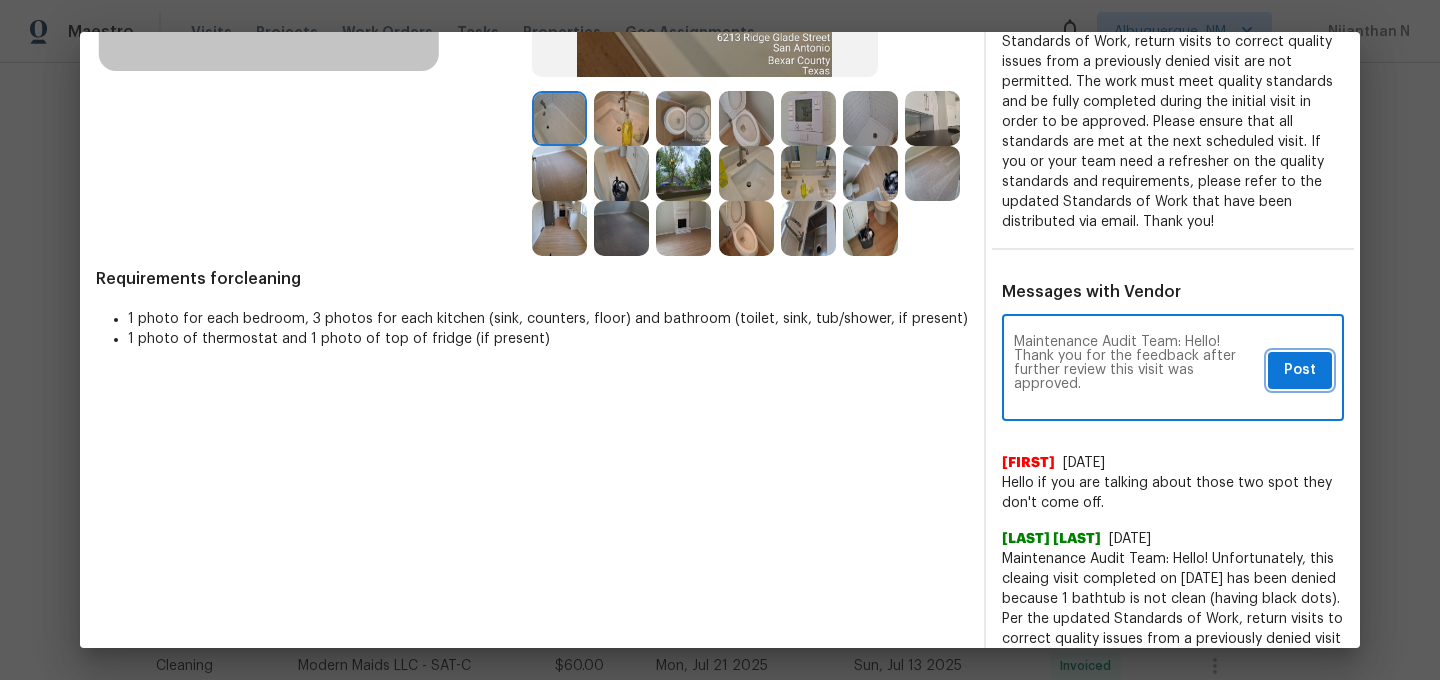 click on "Post" at bounding box center (1300, 370) 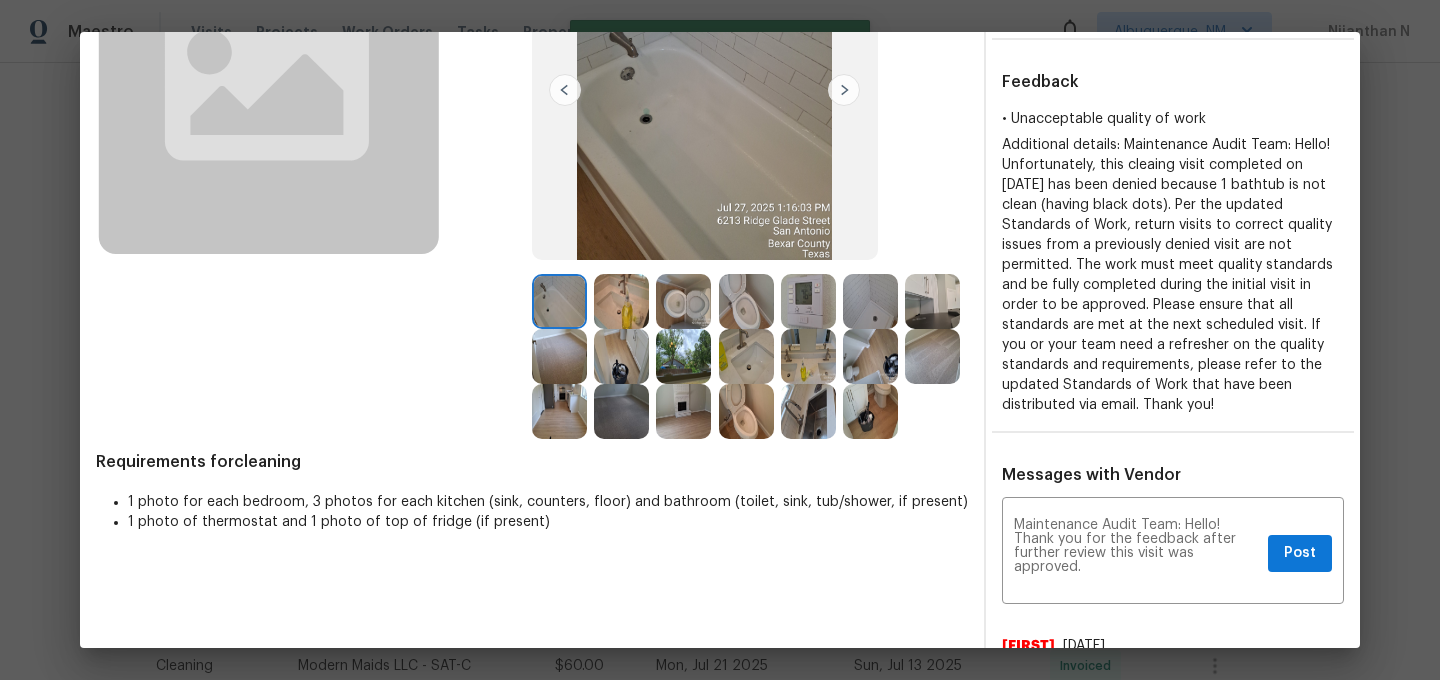 scroll, scrollTop: 0, scrollLeft: 0, axis: both 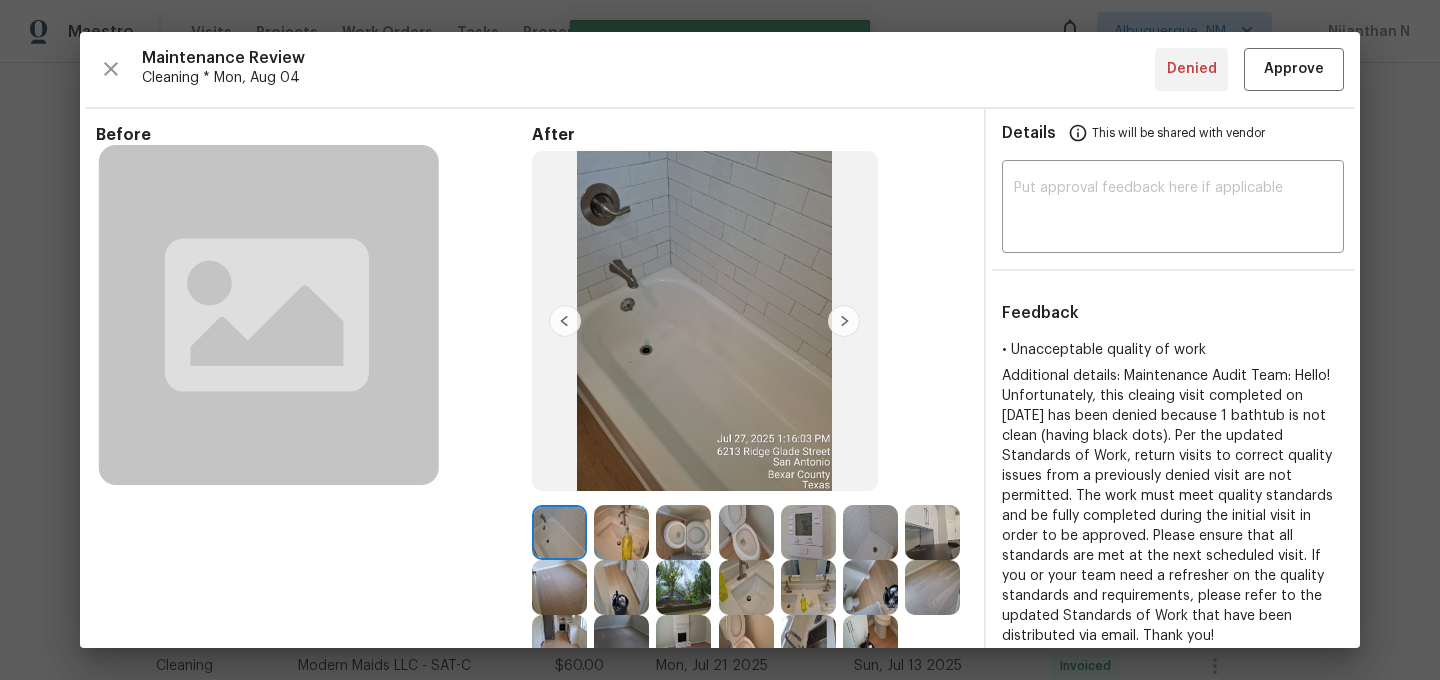 type 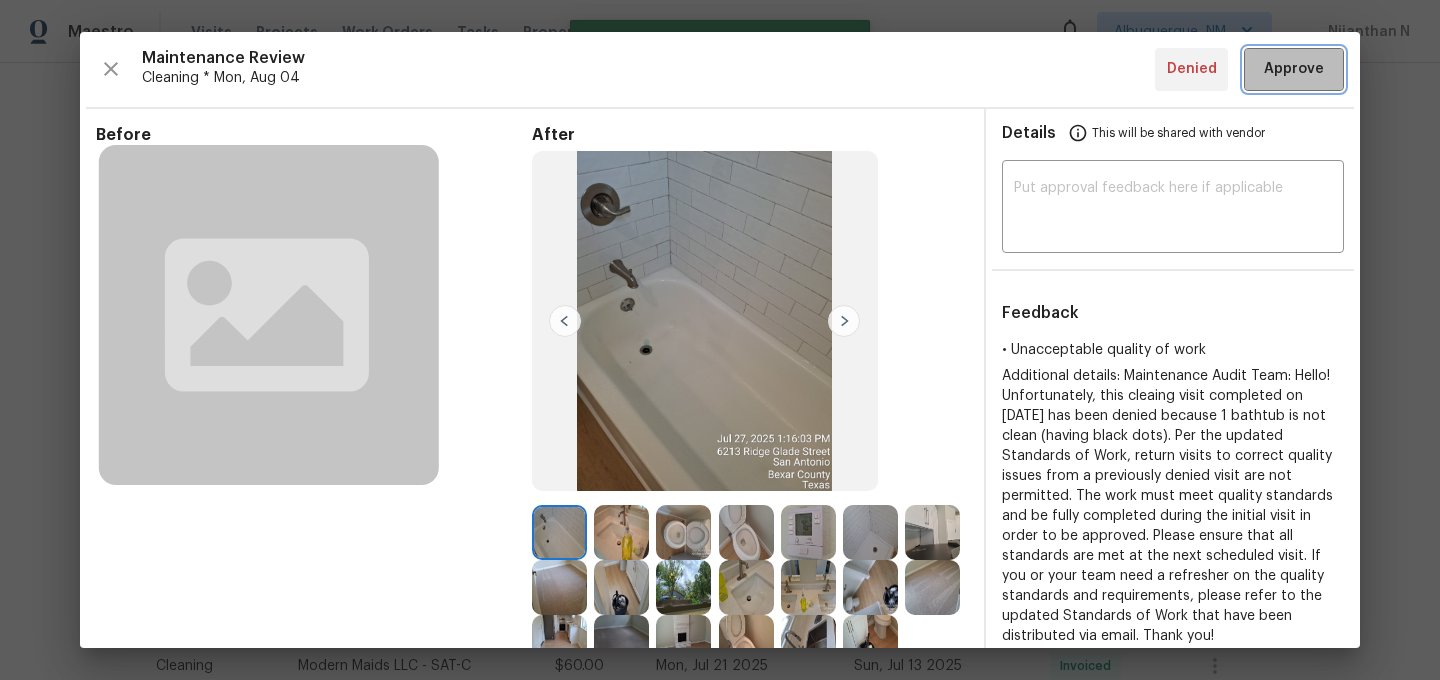 click on "Approve" at bounding box center (1294, 69) 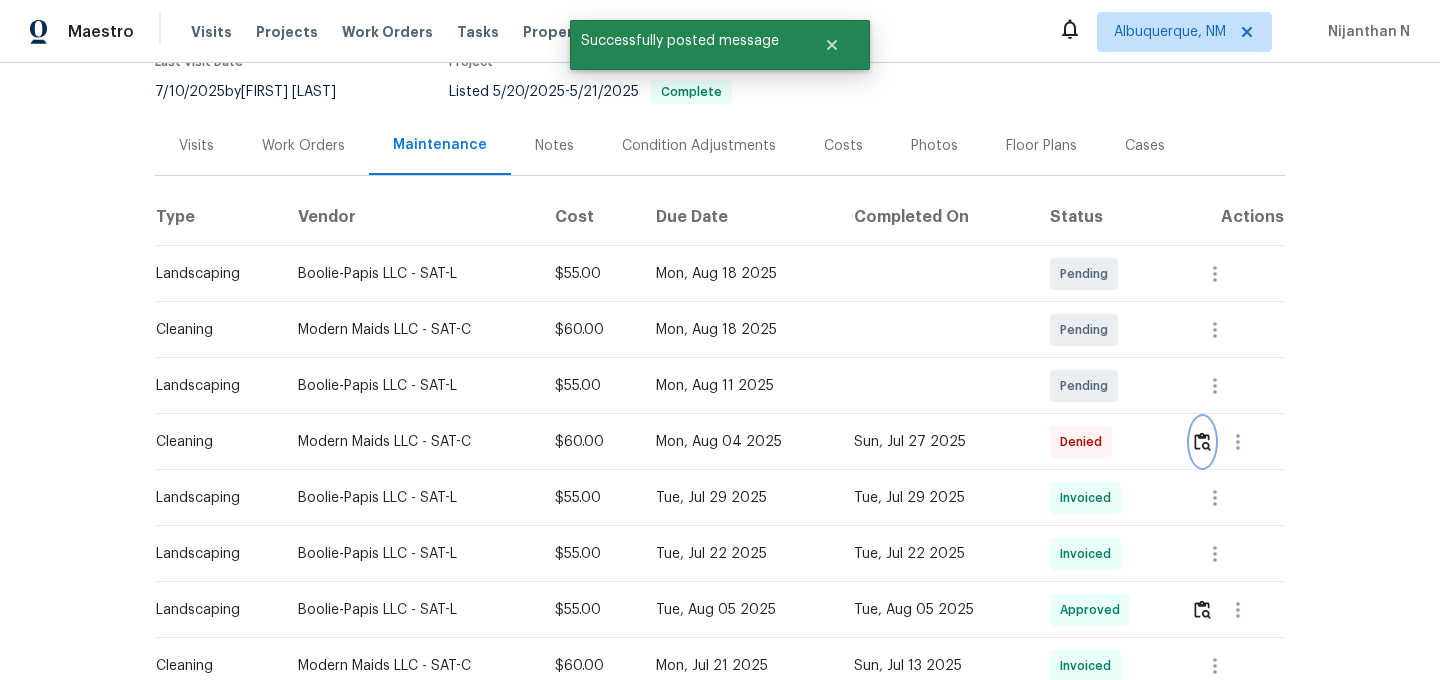 scroll, scrollTop: 0, scrollLeft: 0, axis: both 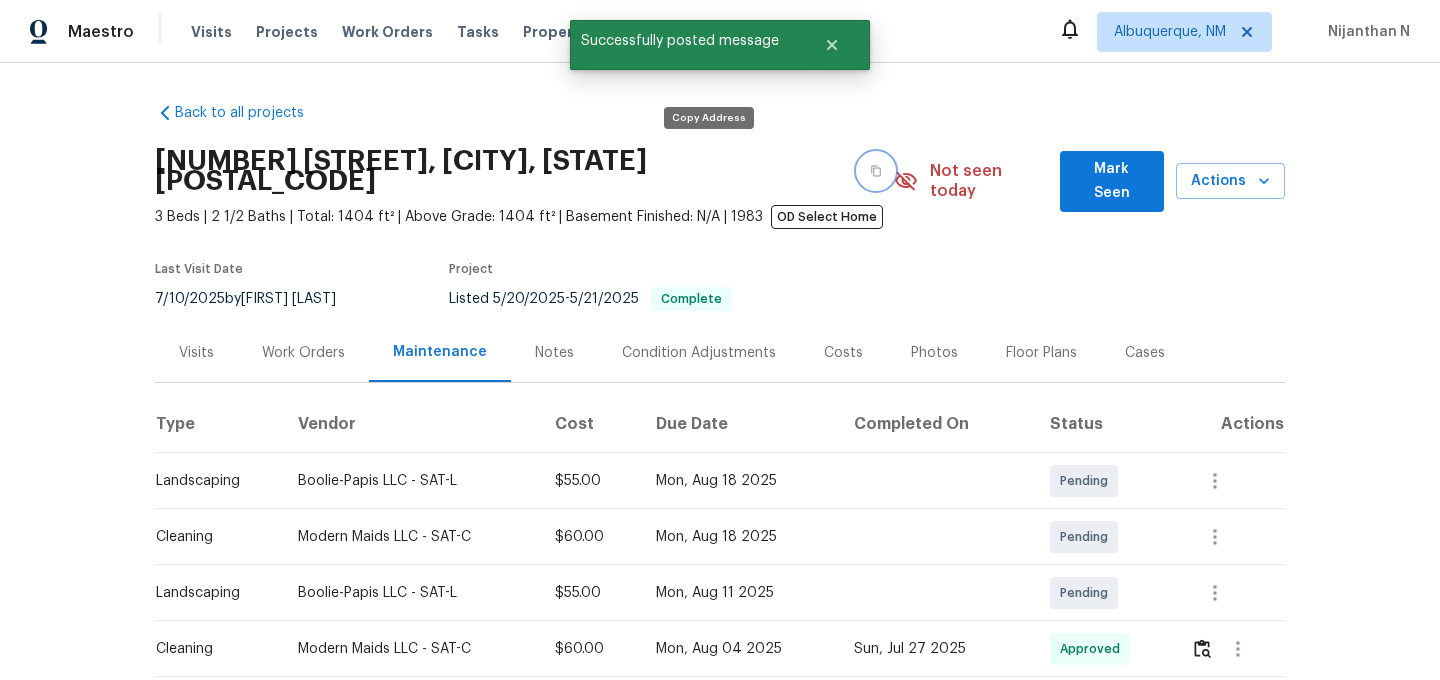 click at bounding box center (876, 171) 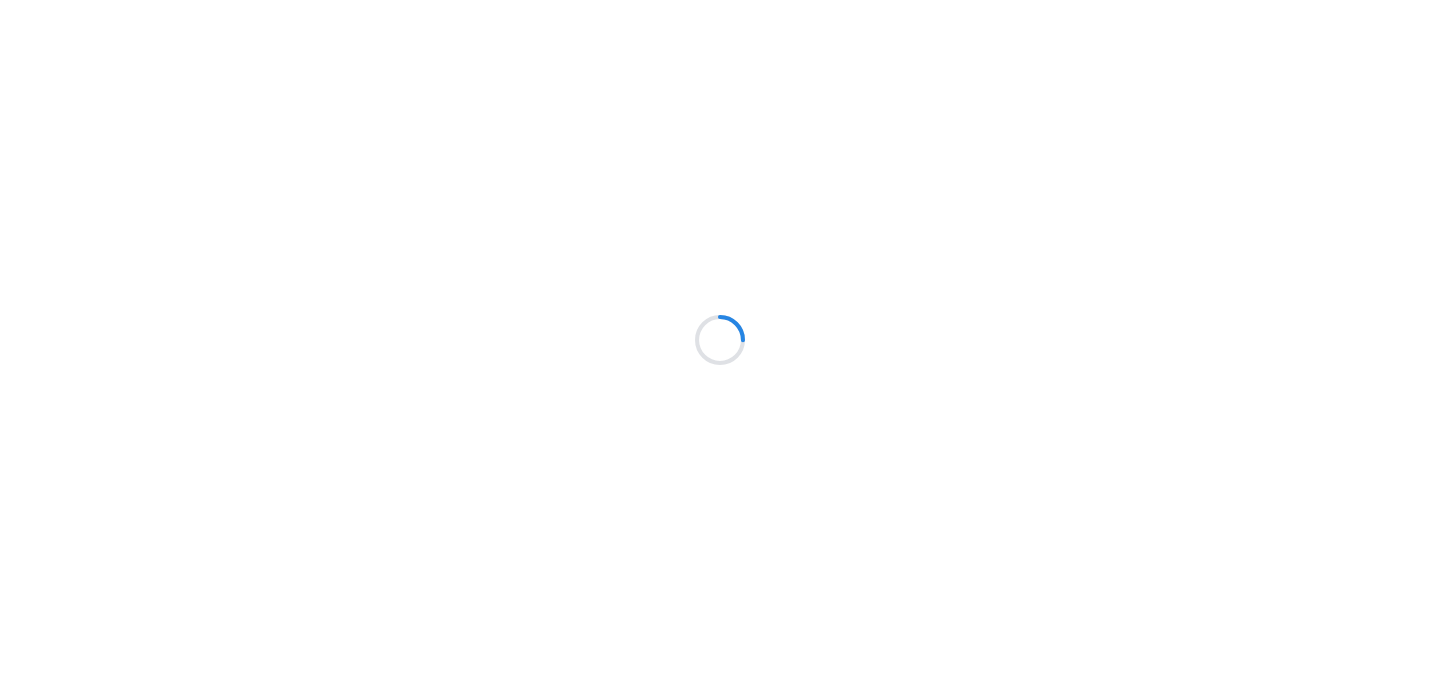 scroll, scrollTop: 0, scrollLeft: 0, axis: both 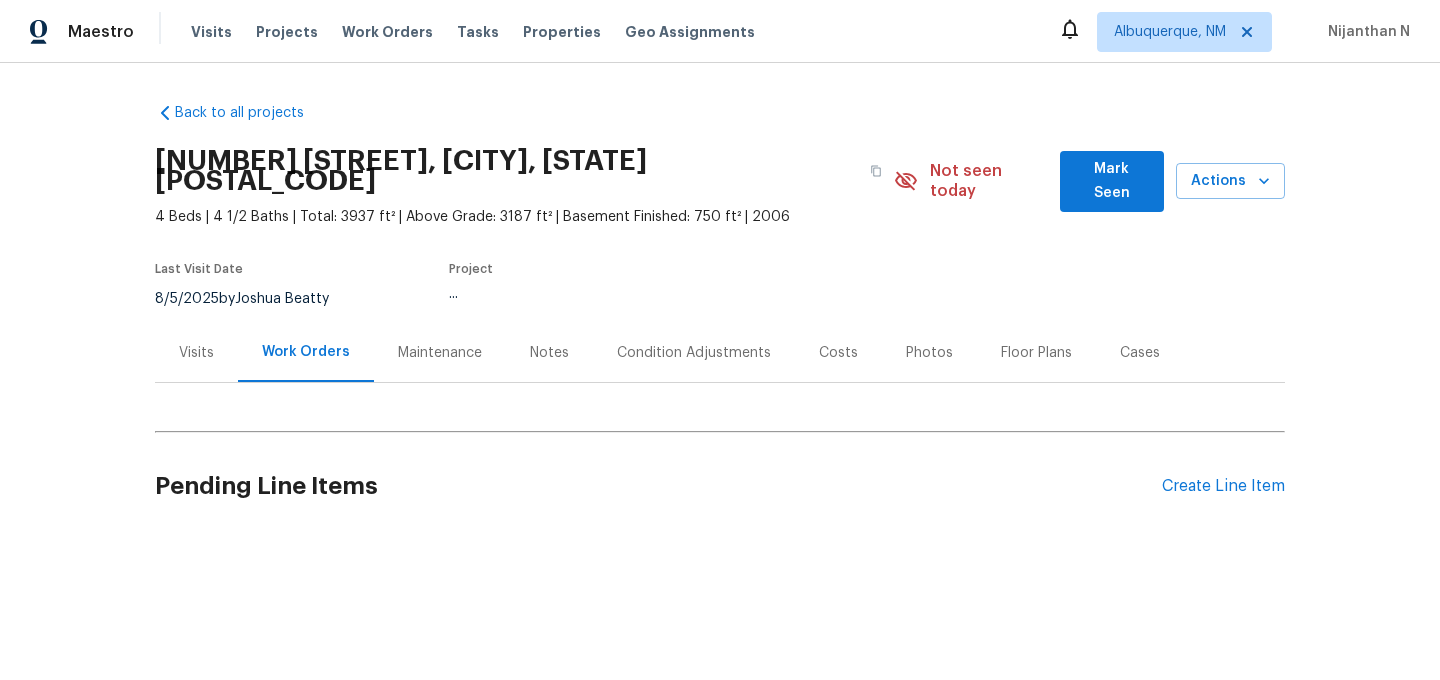 click on "Maintenance" at bounding box center (440, 353) 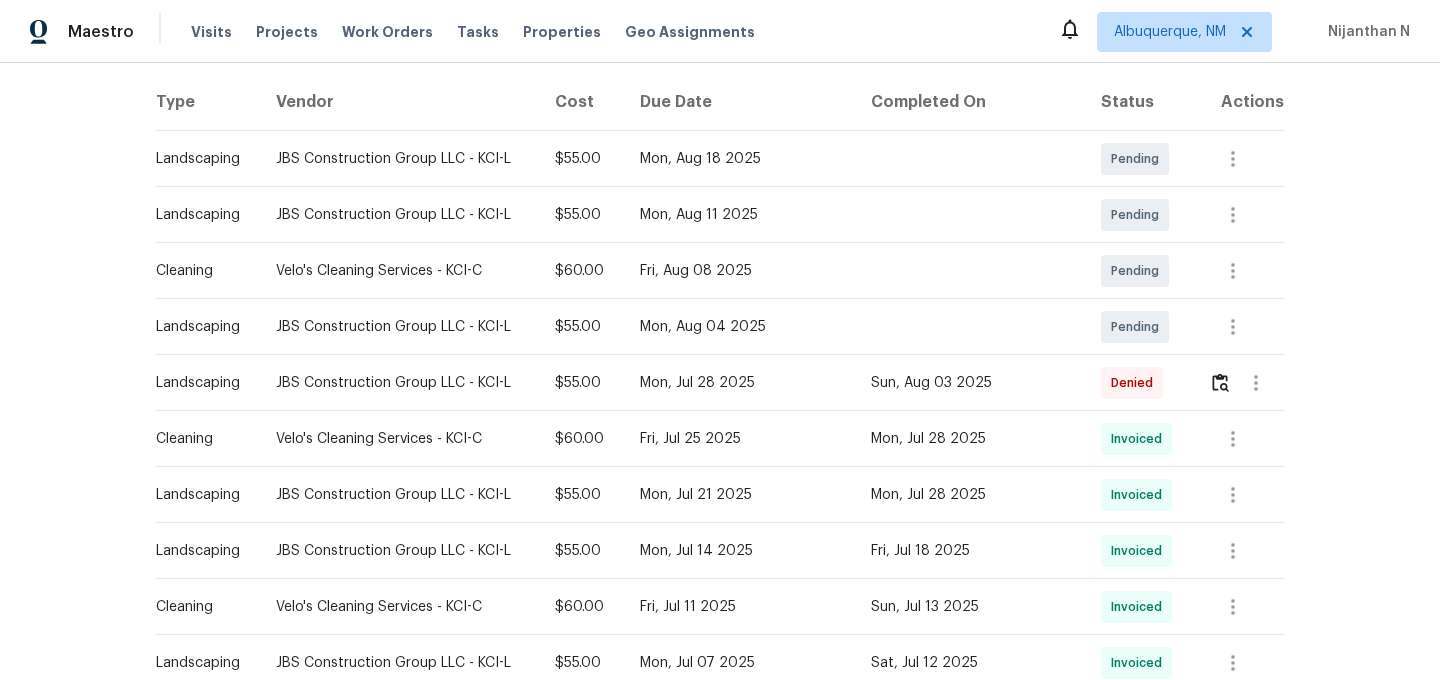 scroll, scrollTop: 383, scrollLeft: 0, axis: vertical 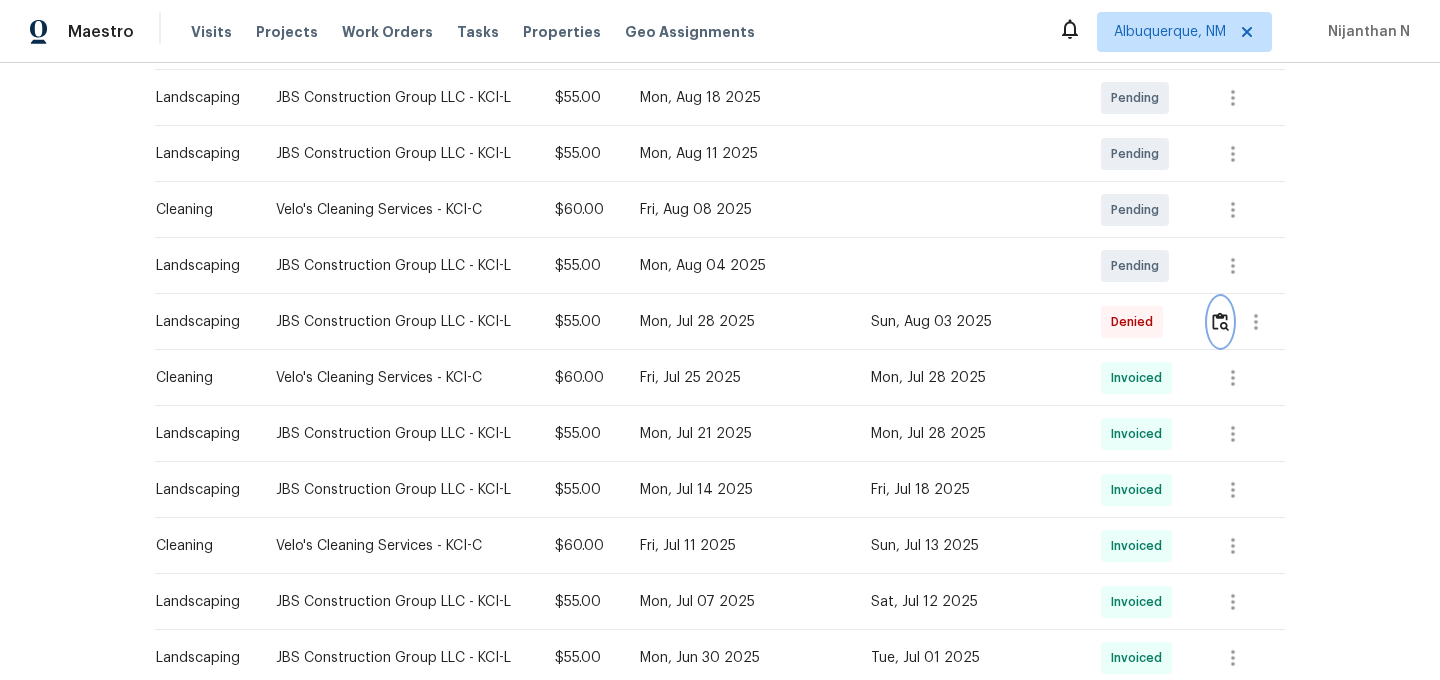 click at bounding box center [1220, 321] 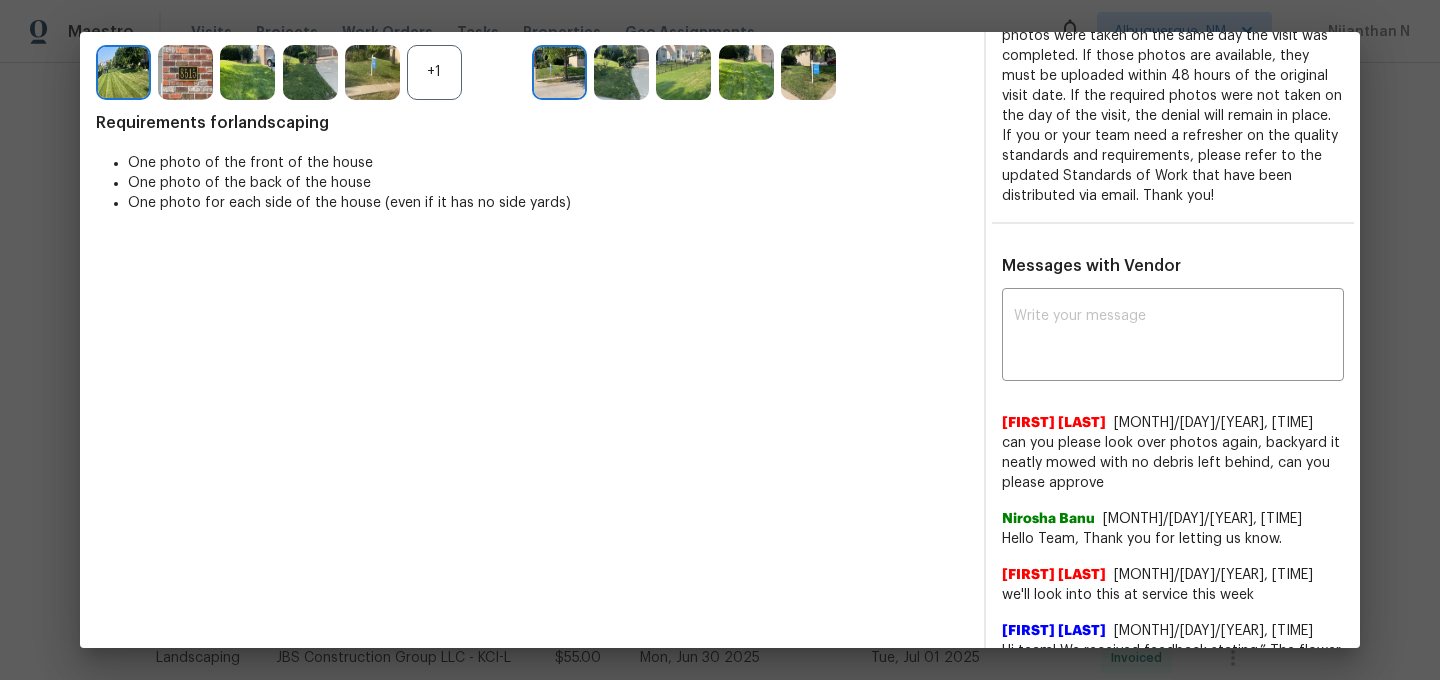 scroll, scrollTop: 472, scrollLeft: 0, axis: vertical 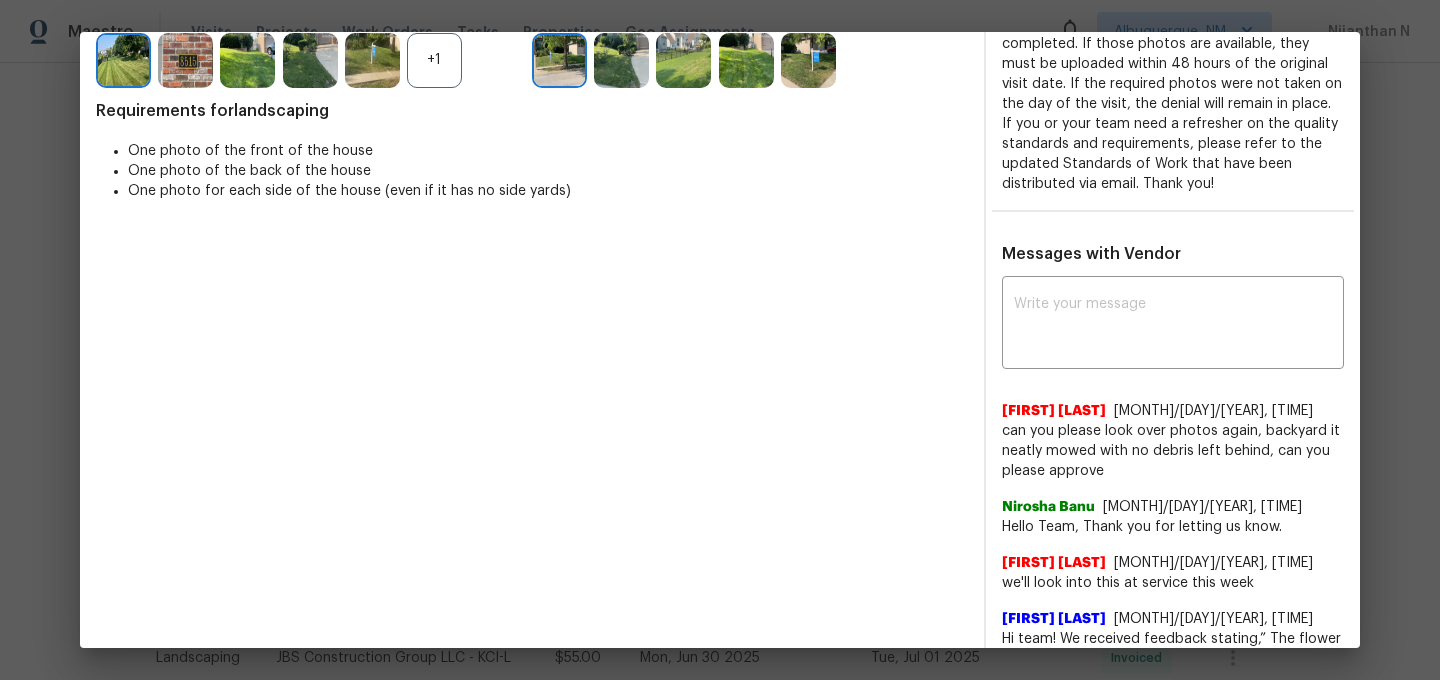 click on "+1" at bounding box center [434, 60] 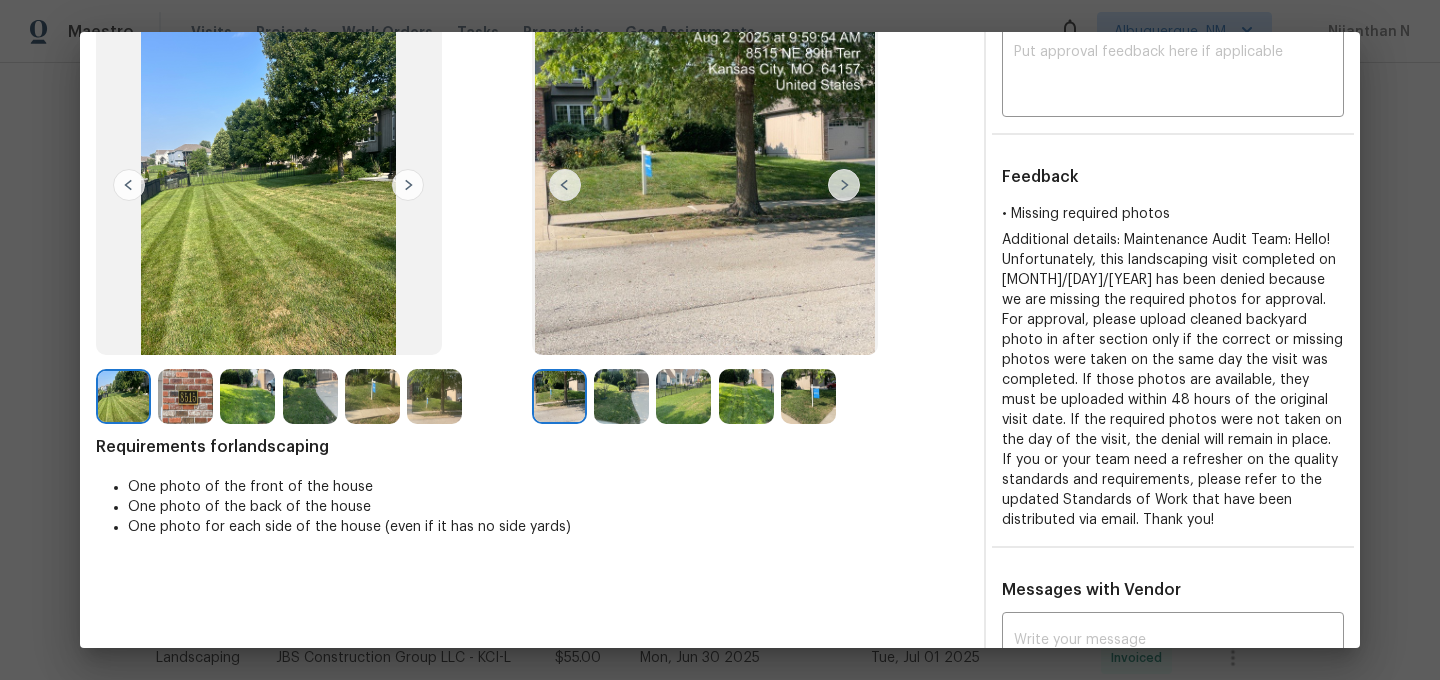 scroll, scrollTop: 127, scrollLeft: 0, axis: vertical 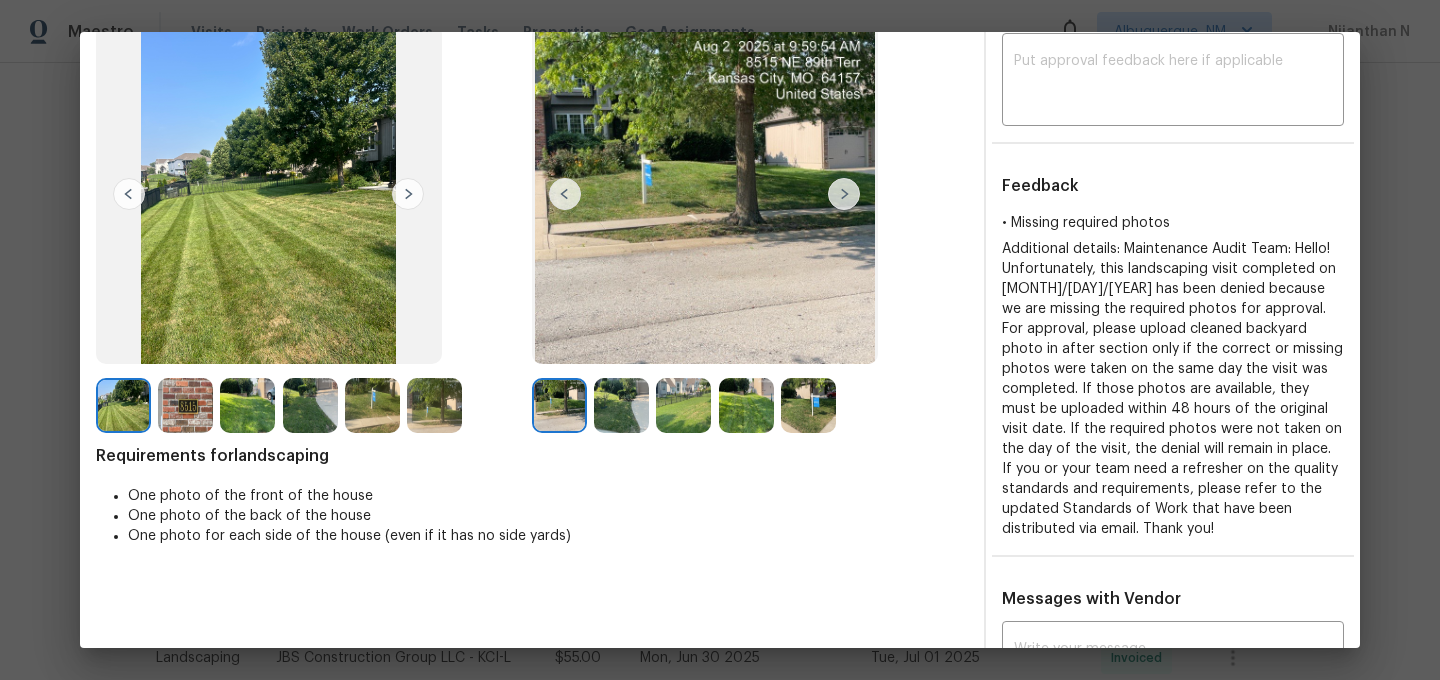 click at bounding box center (746, 405) 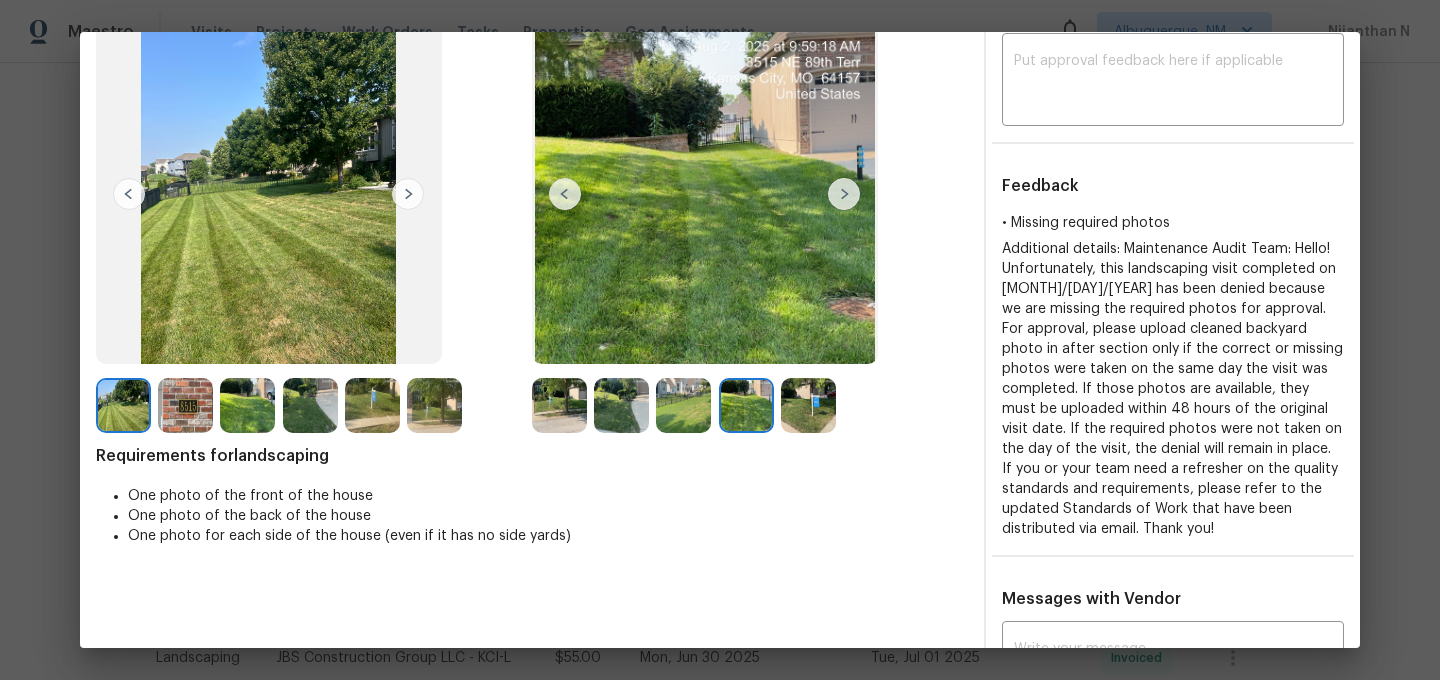 click at bounding box center [683, 405] 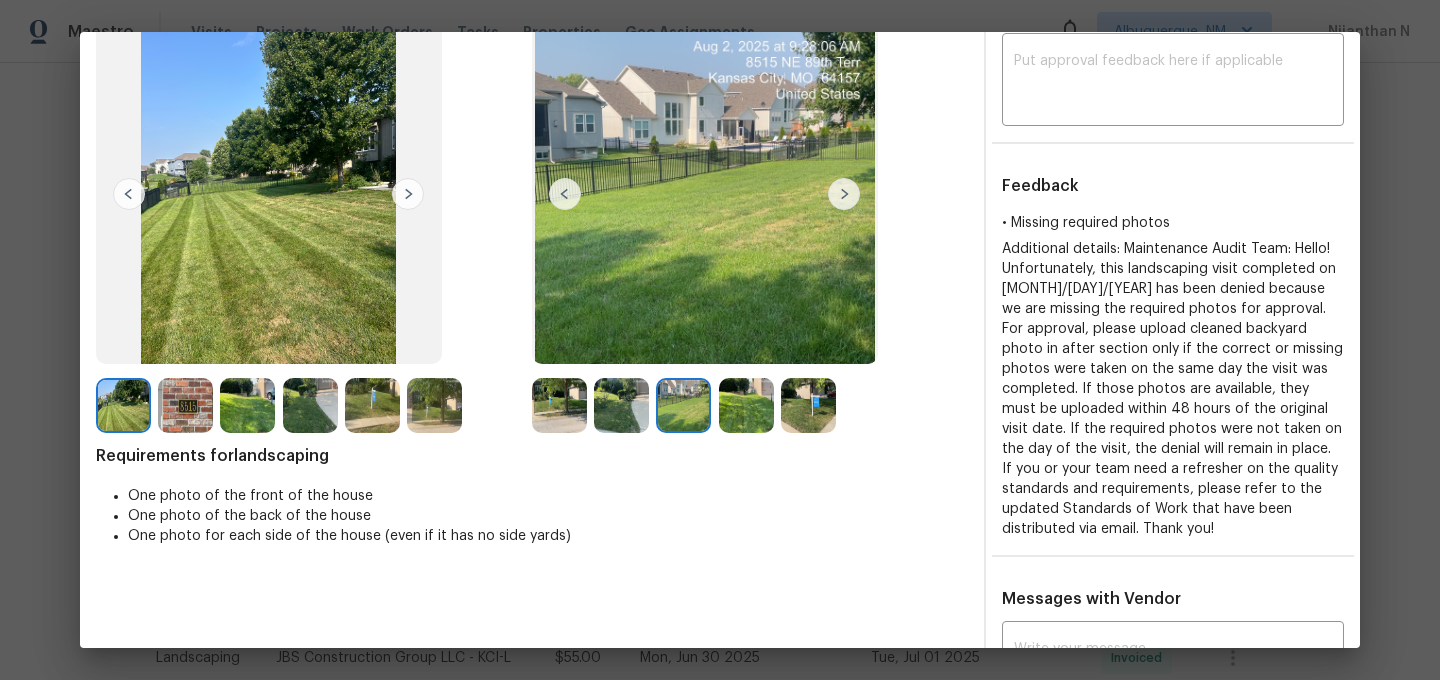 click at bounding box center [559, 405] 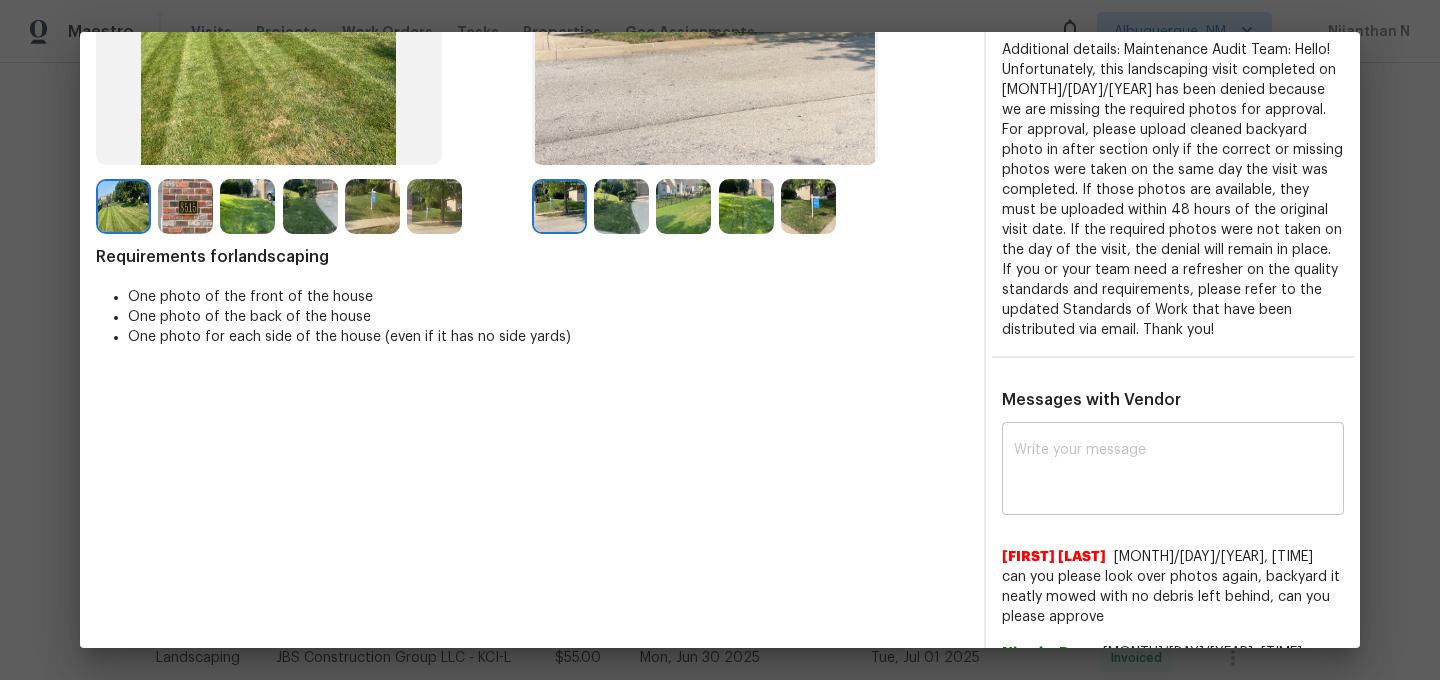 scroll, scrollTop: 362, scrollLeft: 0, axis: vertical 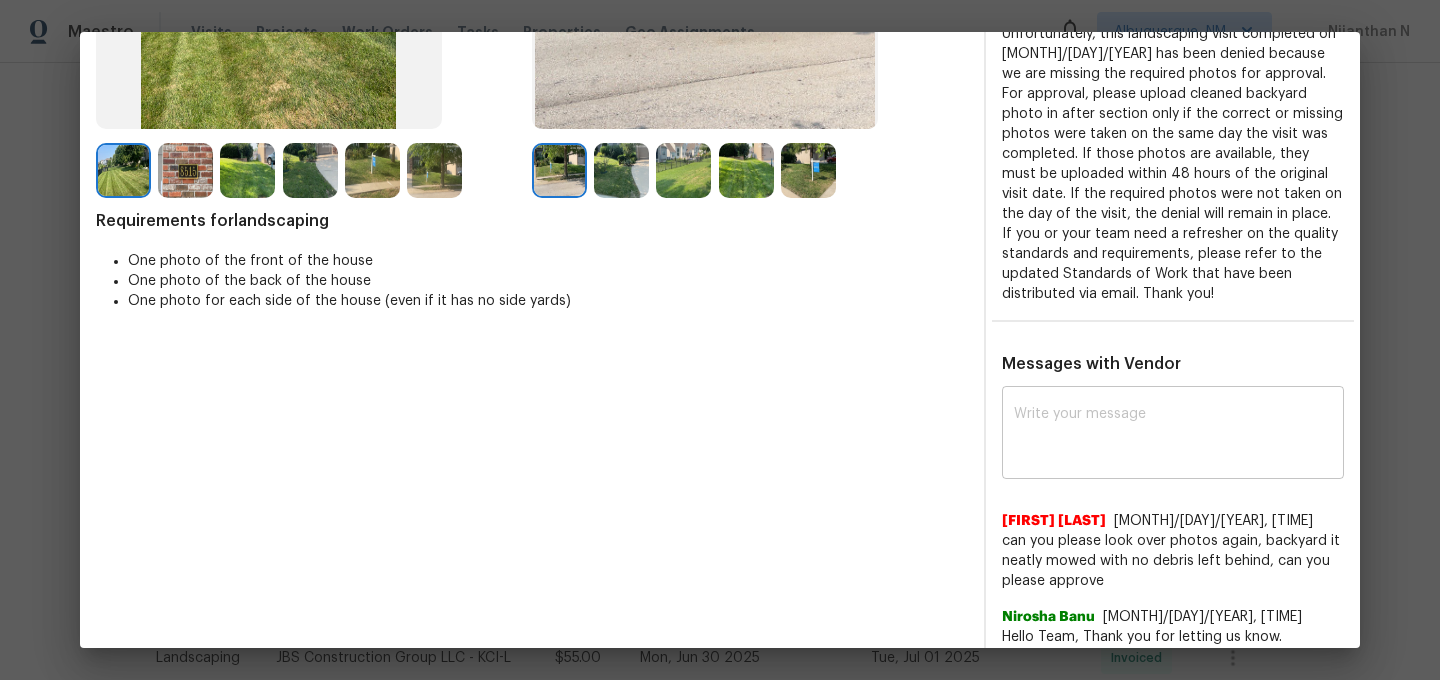 click on "x ​" at bounding box center (1173, 435) 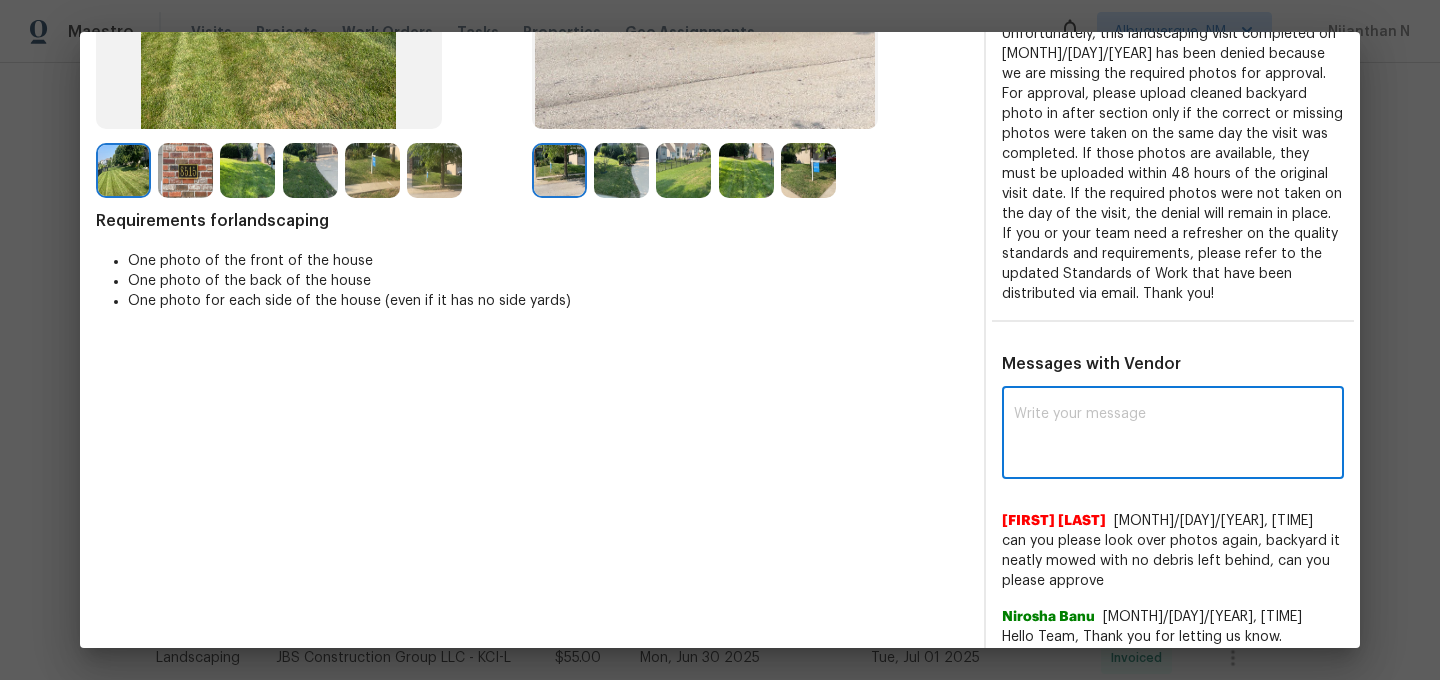 paste on "Maintenance Audit Team: Hello! Thank you for the feedback after further review this visit was approved." 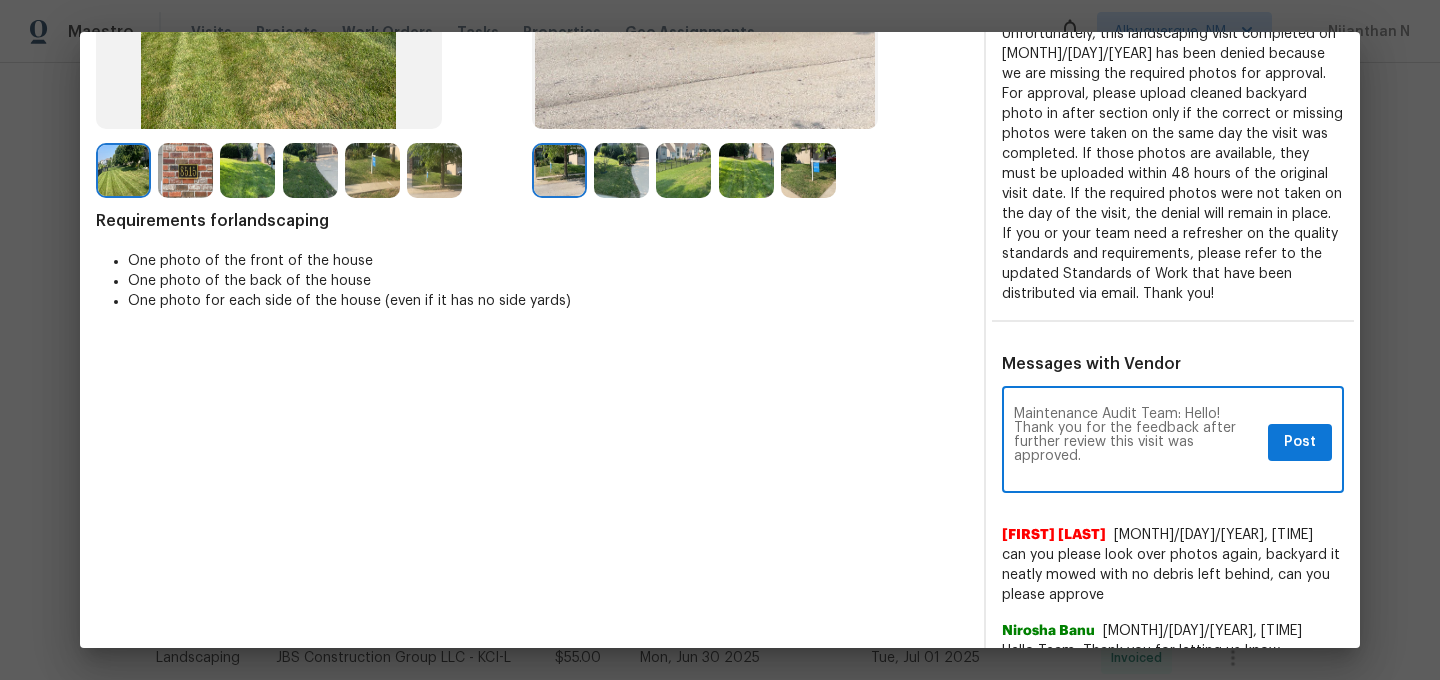 scroll, scrollTop: 0, scrollLeft: 0, axis: both 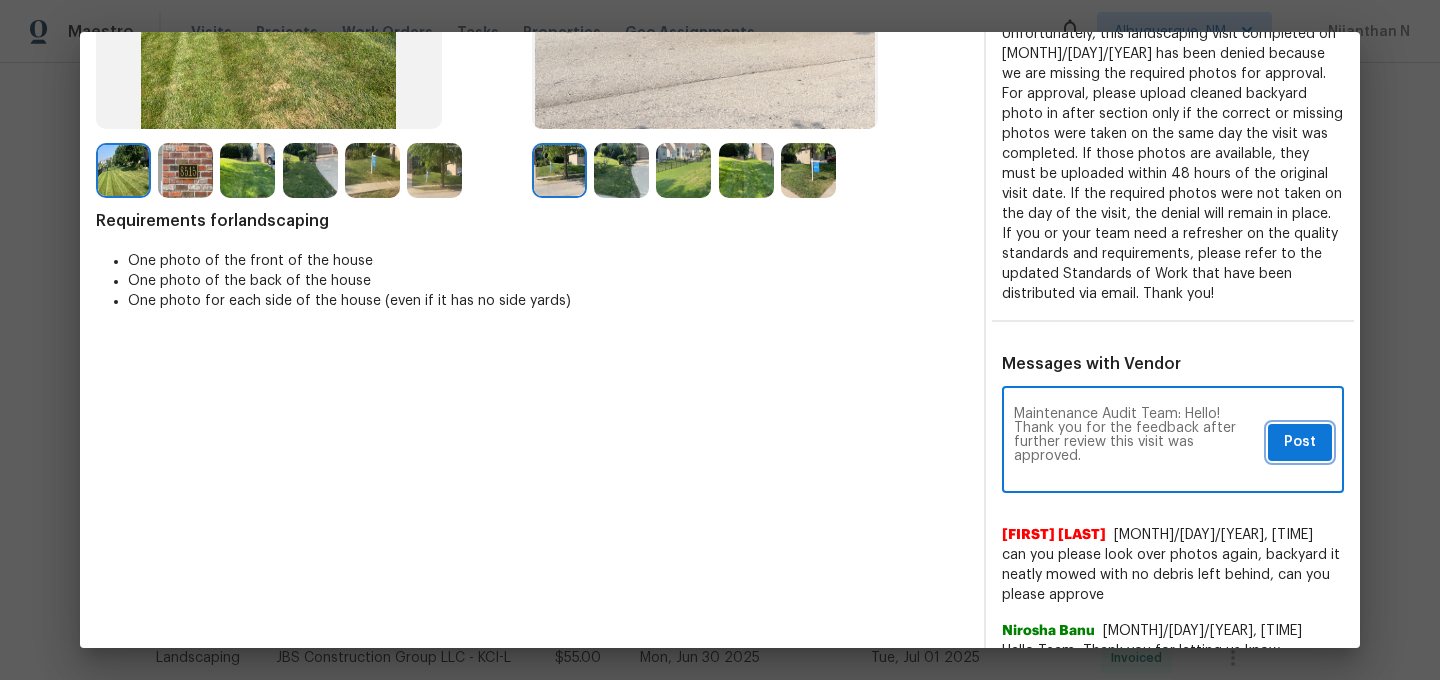 click on "Post" at bounding box center [1300, 442] 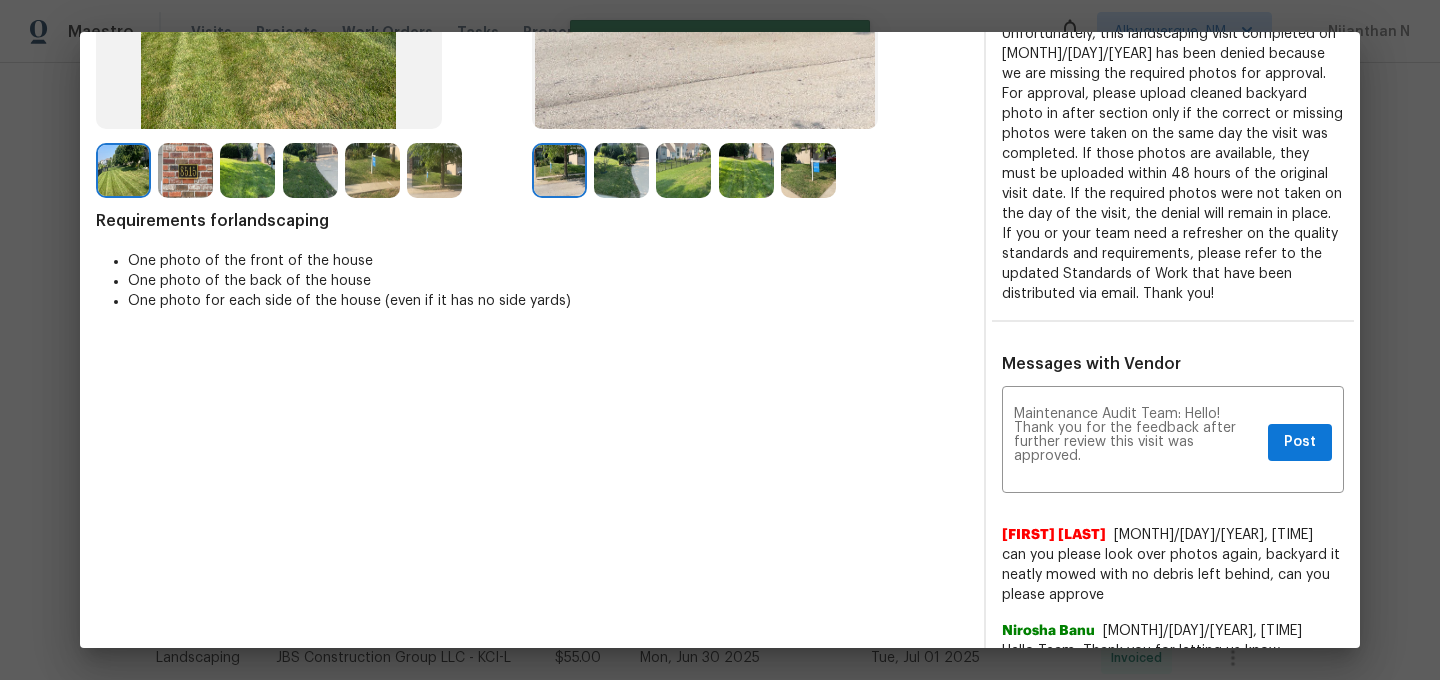 scroll, scrollTop: 0, scrollLeft: 0, axis: both 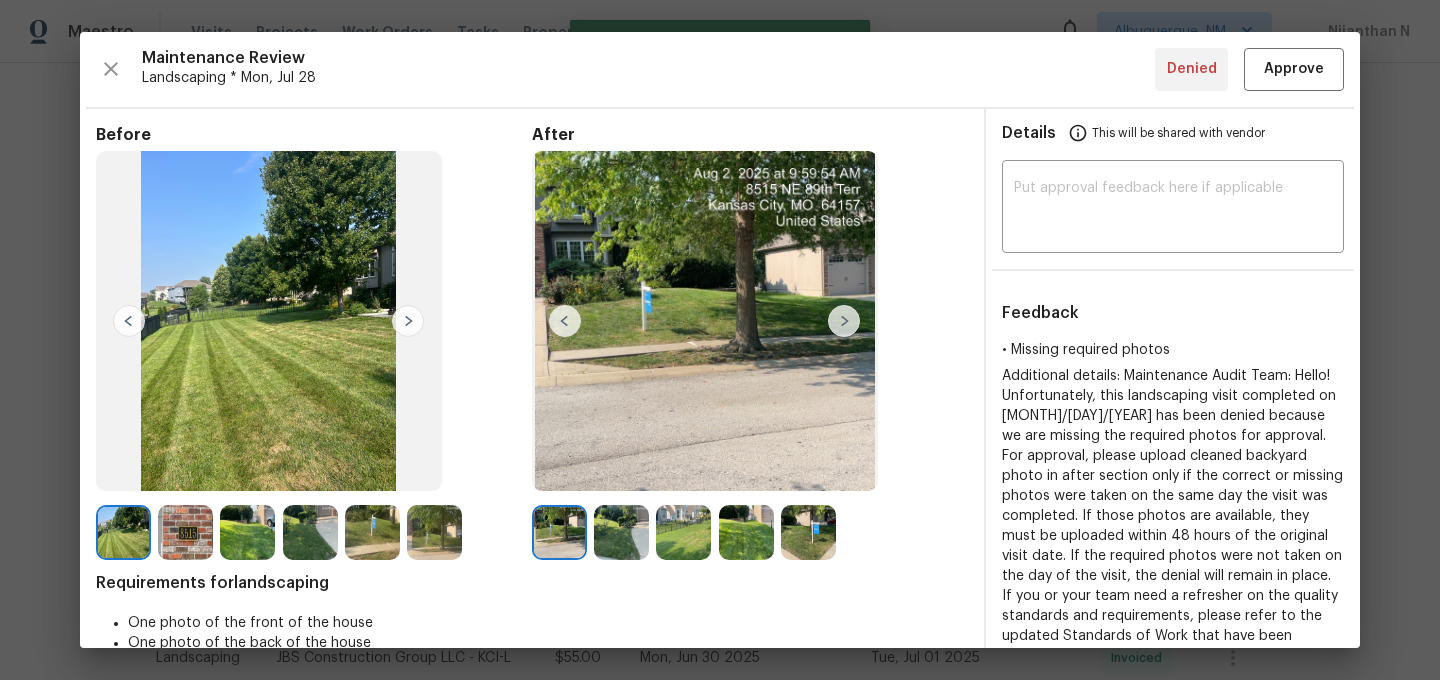 type 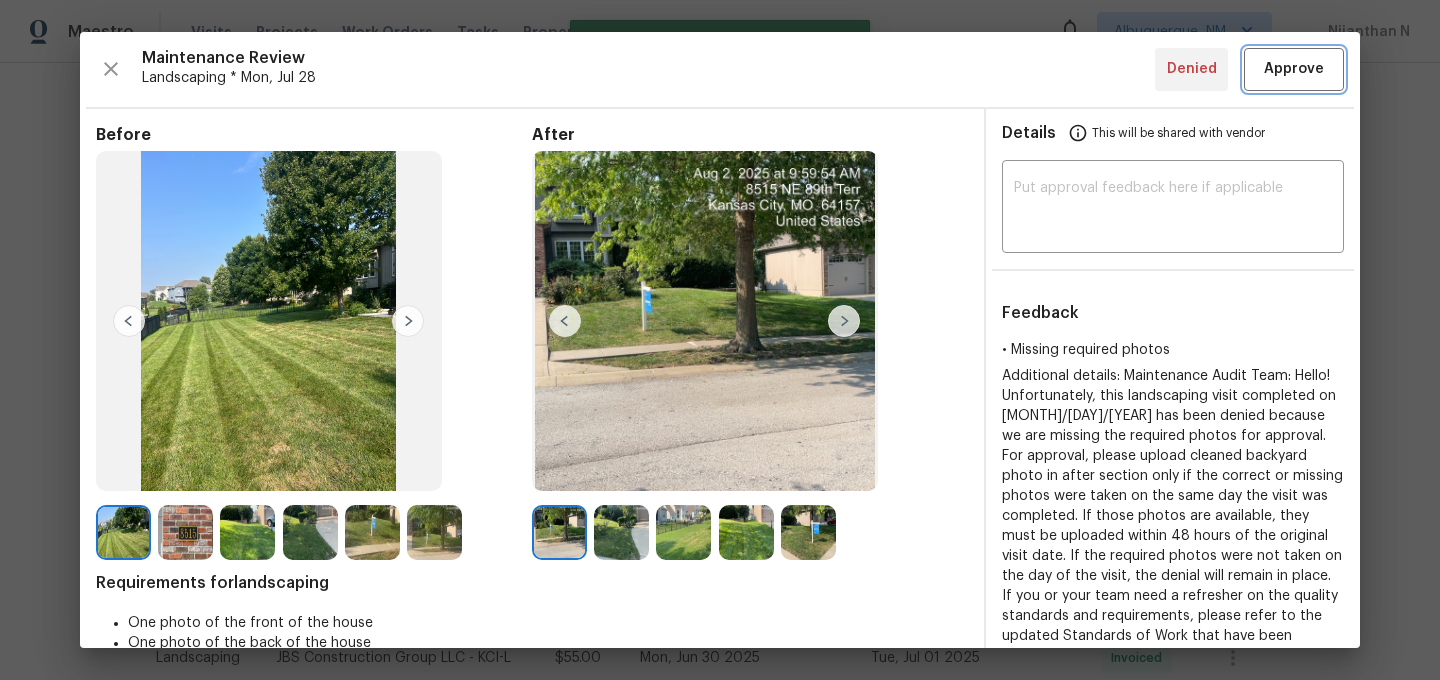 click on "Approve" at bounding box center [1294, 69] 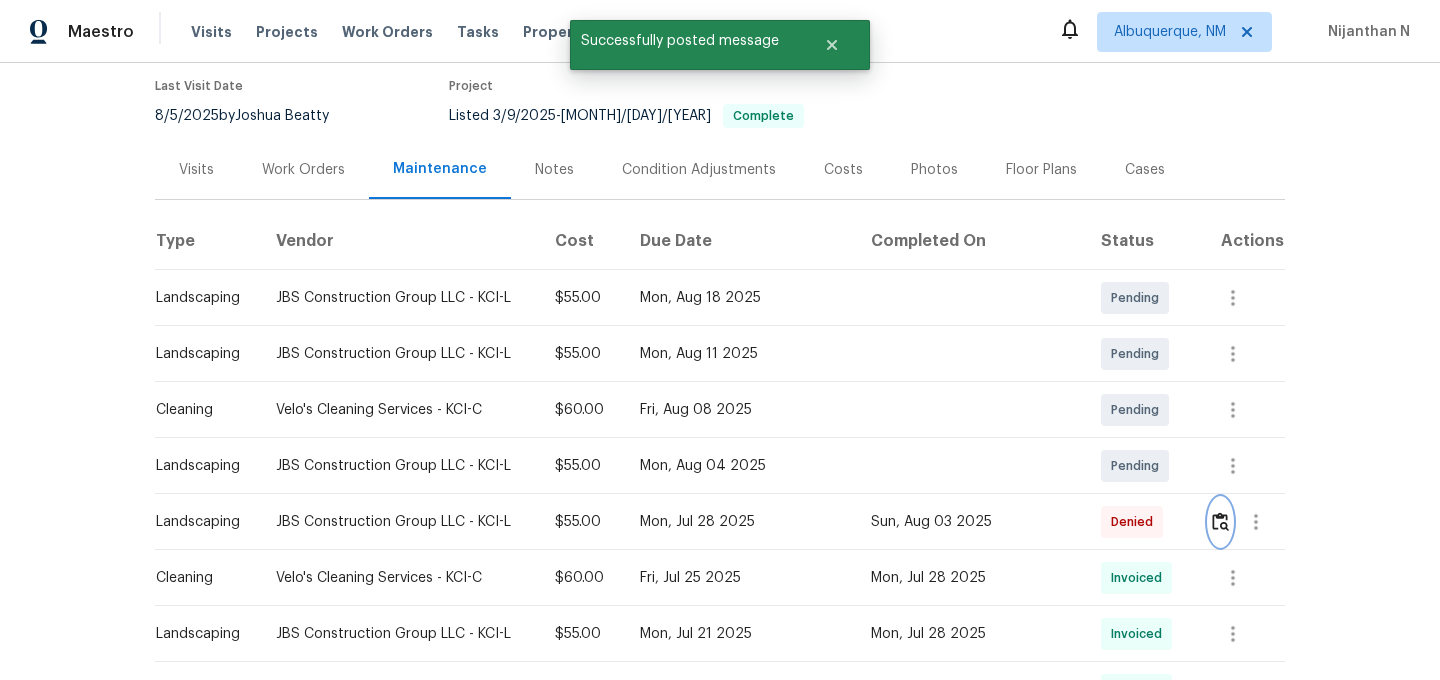 scroll, scrollTop: 0, scrollLeft: 0, axis: both 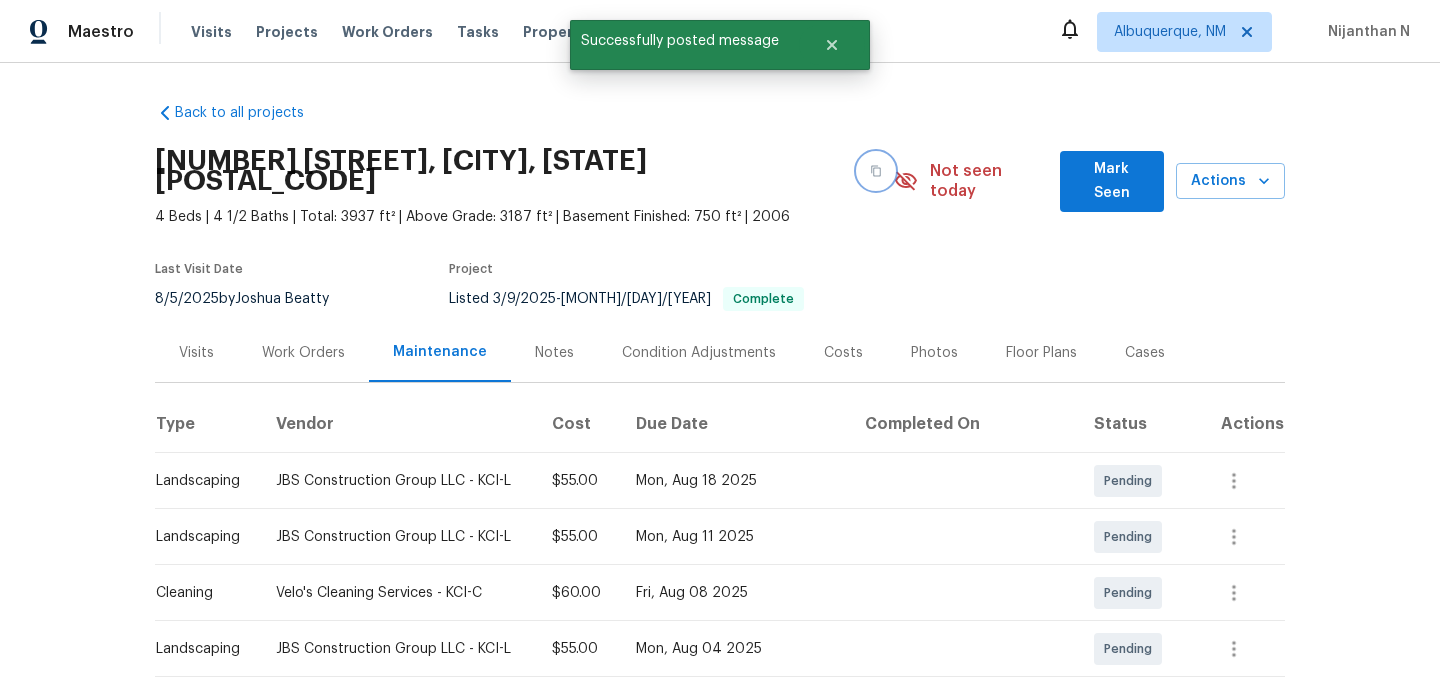 click at bounding box center [876, 171] 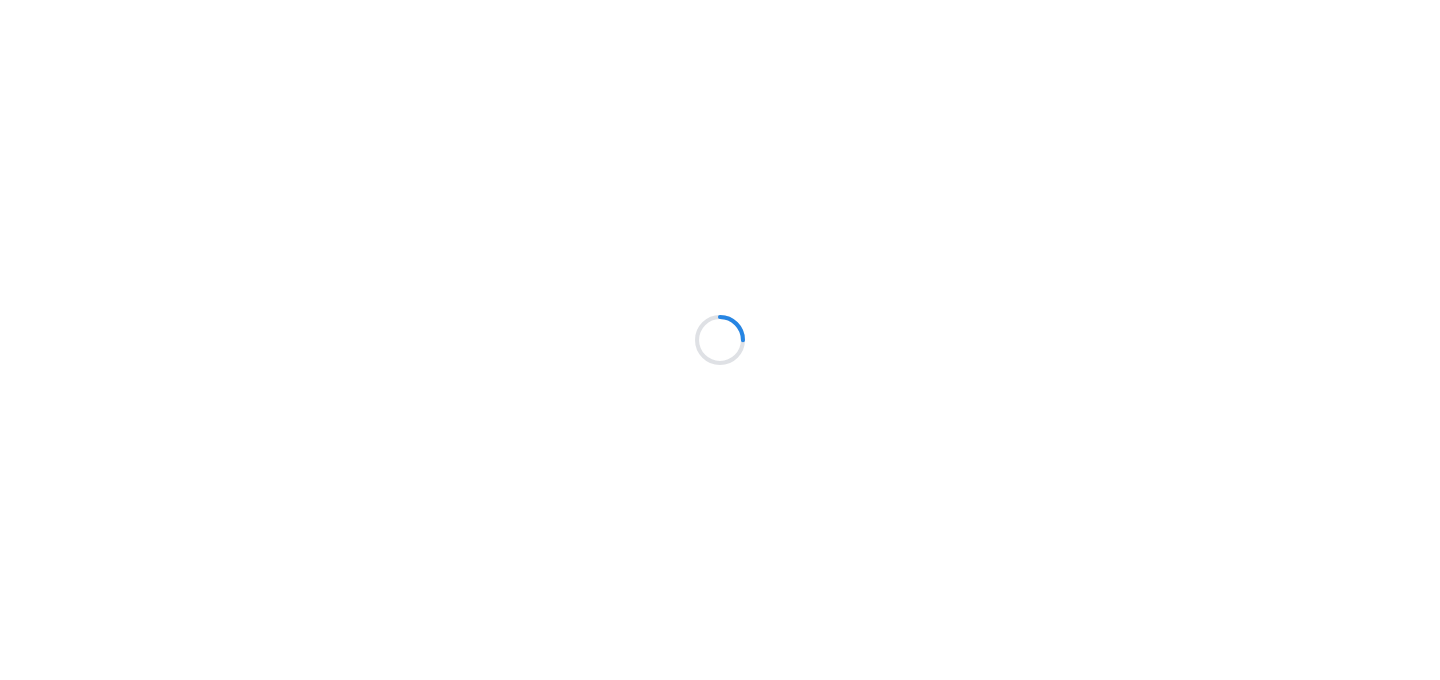 scroll, scrollTop: 0, scrollLeft: 0, axis: both 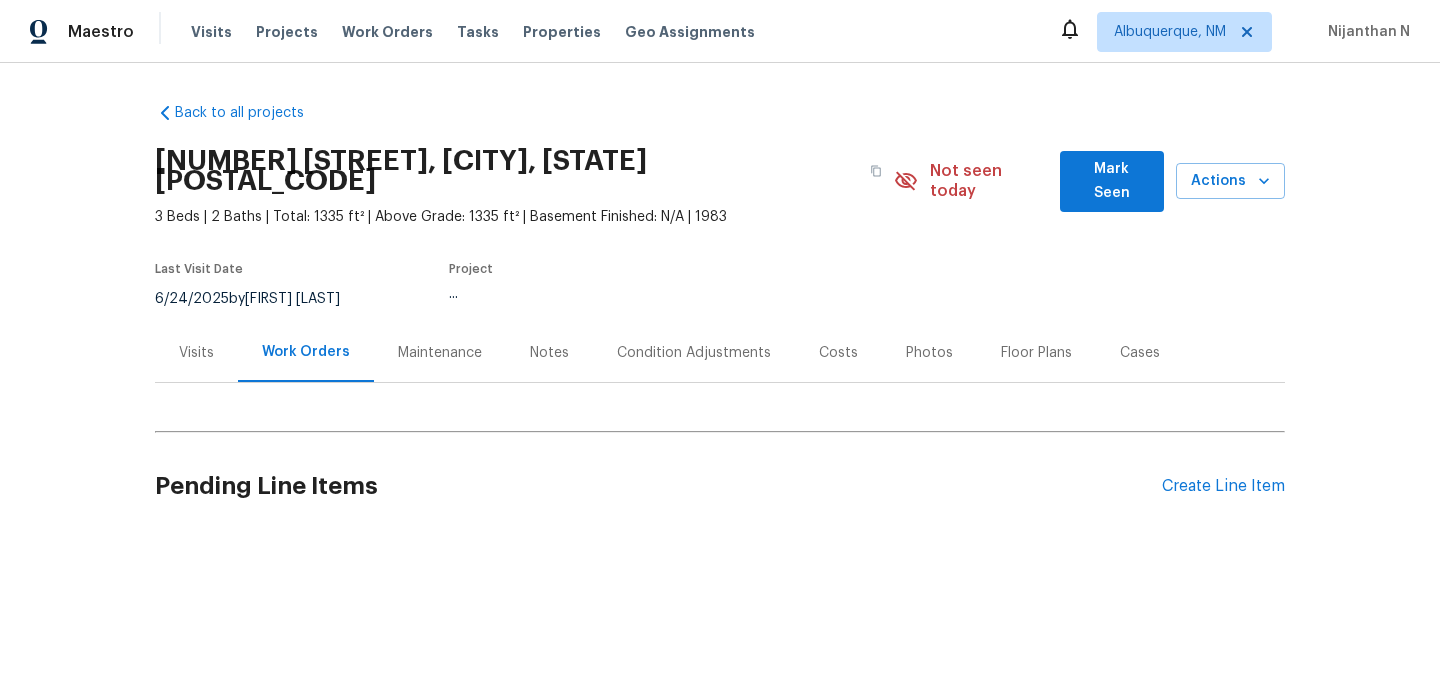 click on "Maintenance" at bounding box center [440, 353] 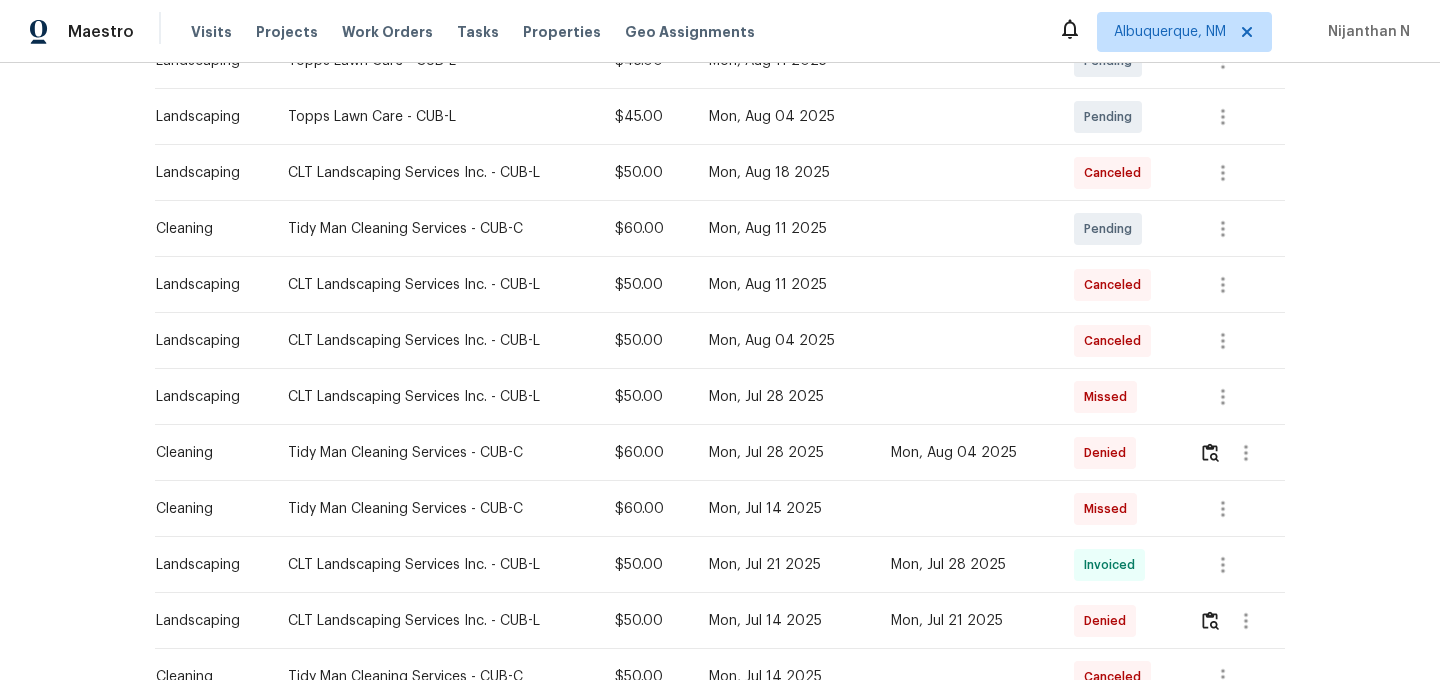 scroll, scrollTop: 481, scrollLeft: 0, axis: vertical 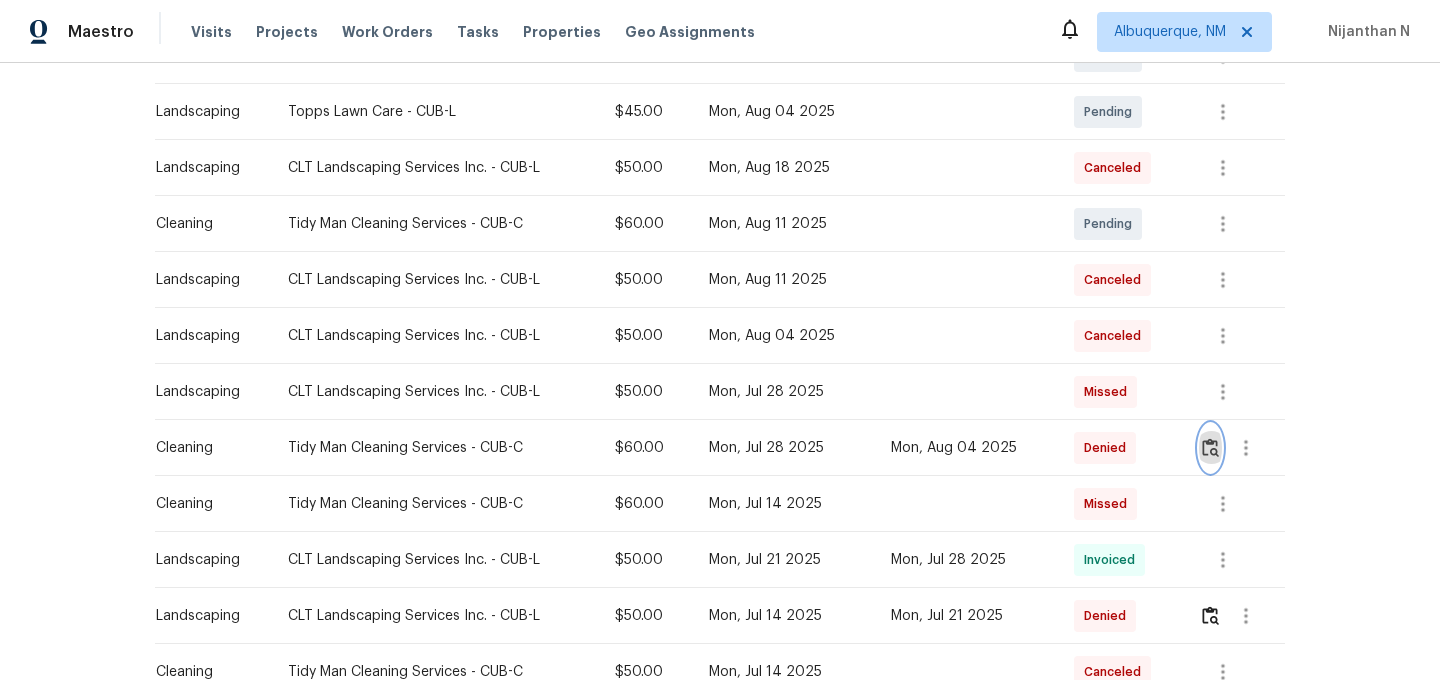 click at bounding box center (1210, 447) 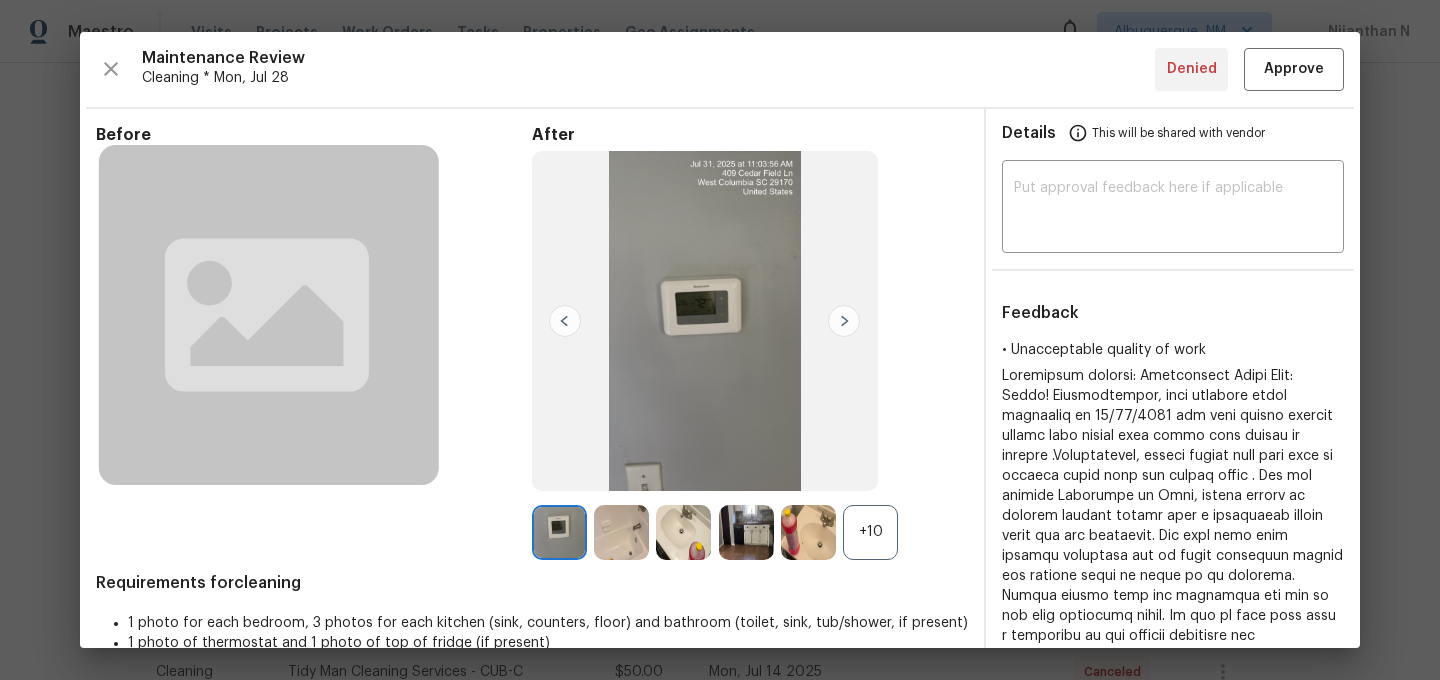 click on "+10" at bounding box center (870, 532) 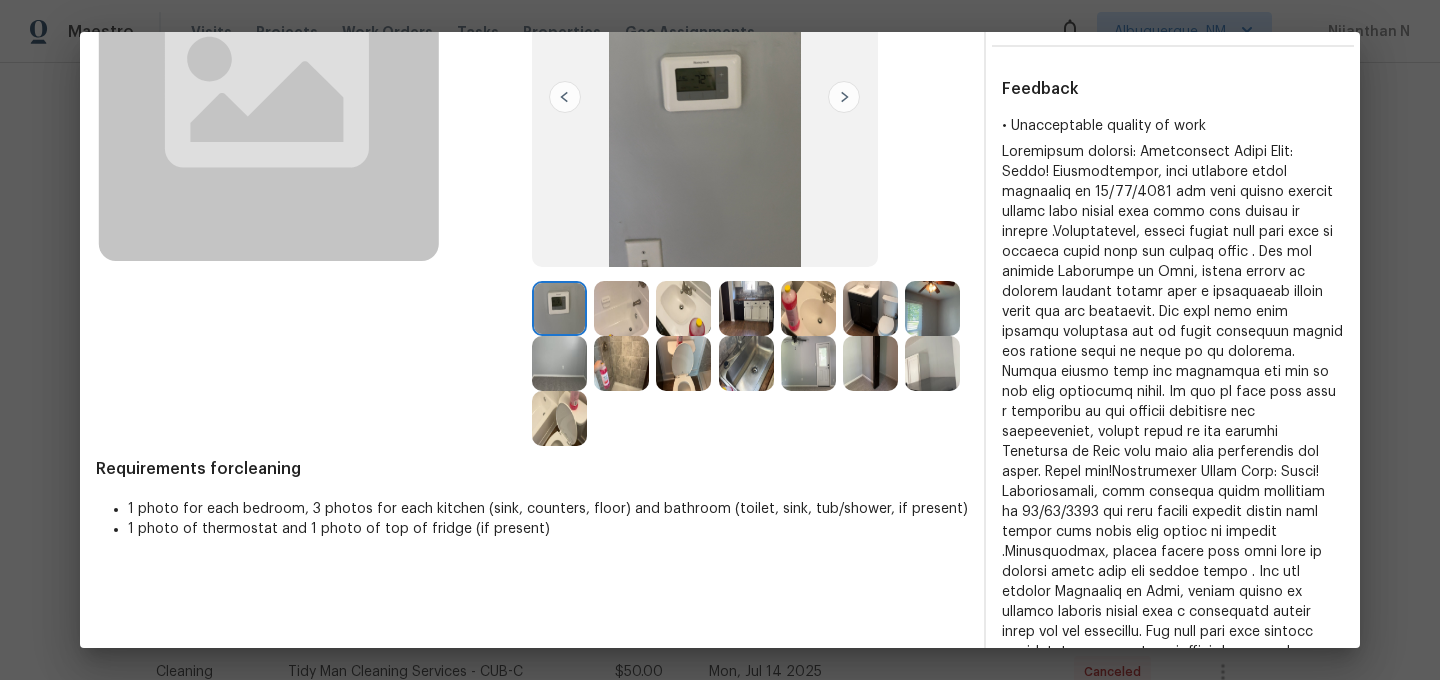 scroll, scrollTop: 264, scrollLeft: 0, axis: vertical 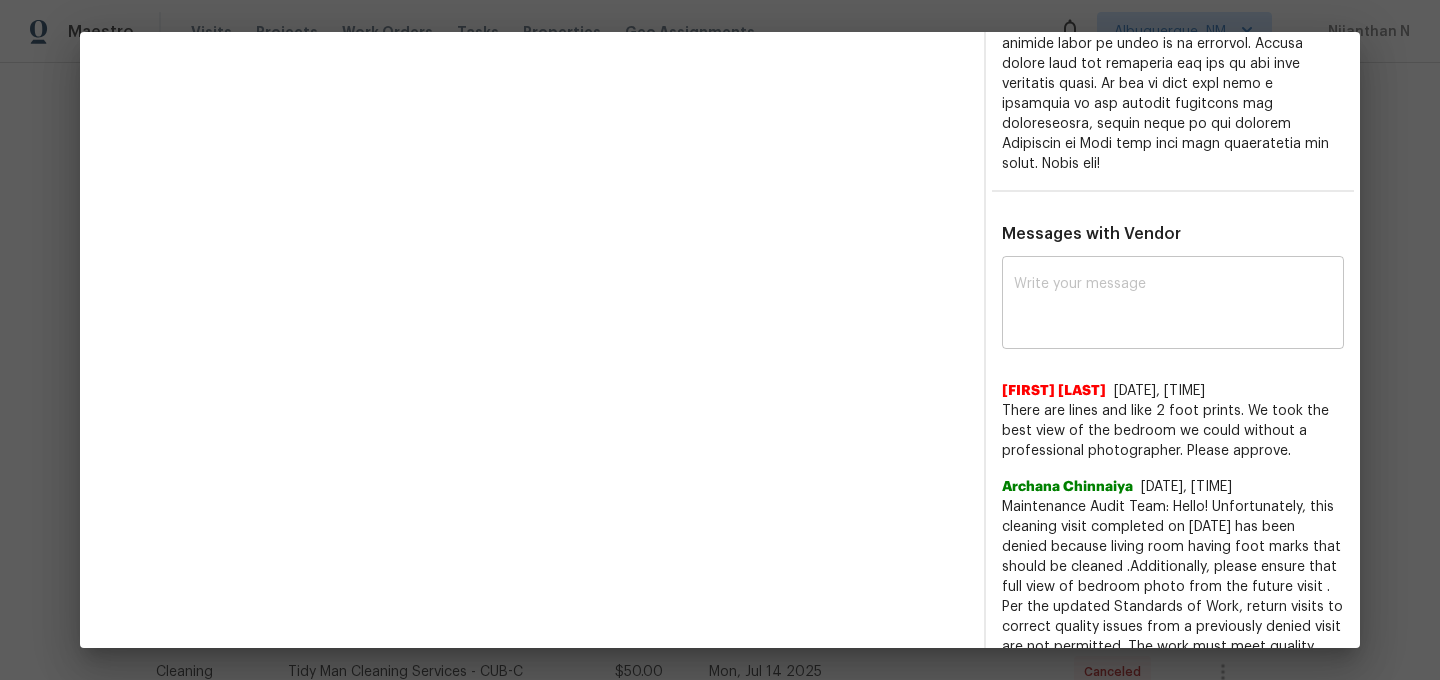 click at bounding box center (1173, 305) 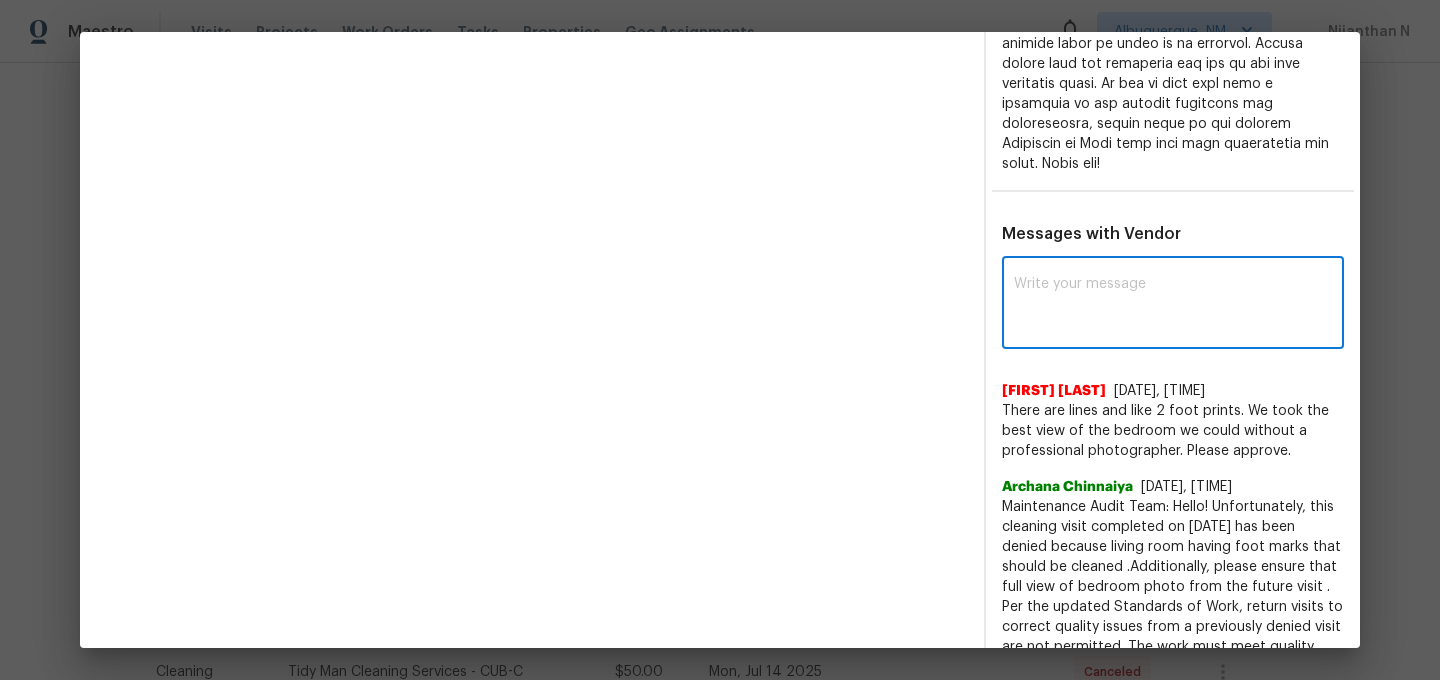 paste on "Maintenance Audit Team: Hello! Thank you for the feedback after further review this visit was approved." 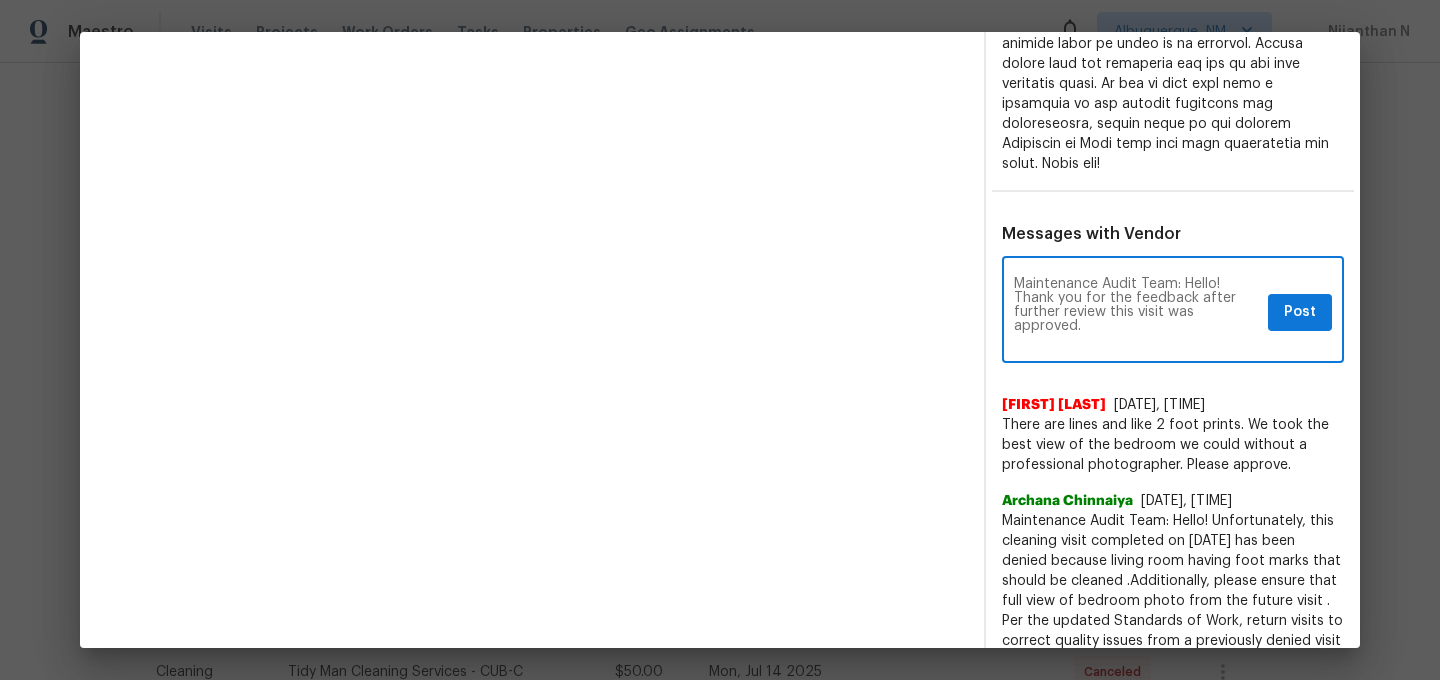 scroll, scrollTop: 0, scrollLeft: 0, axis: both 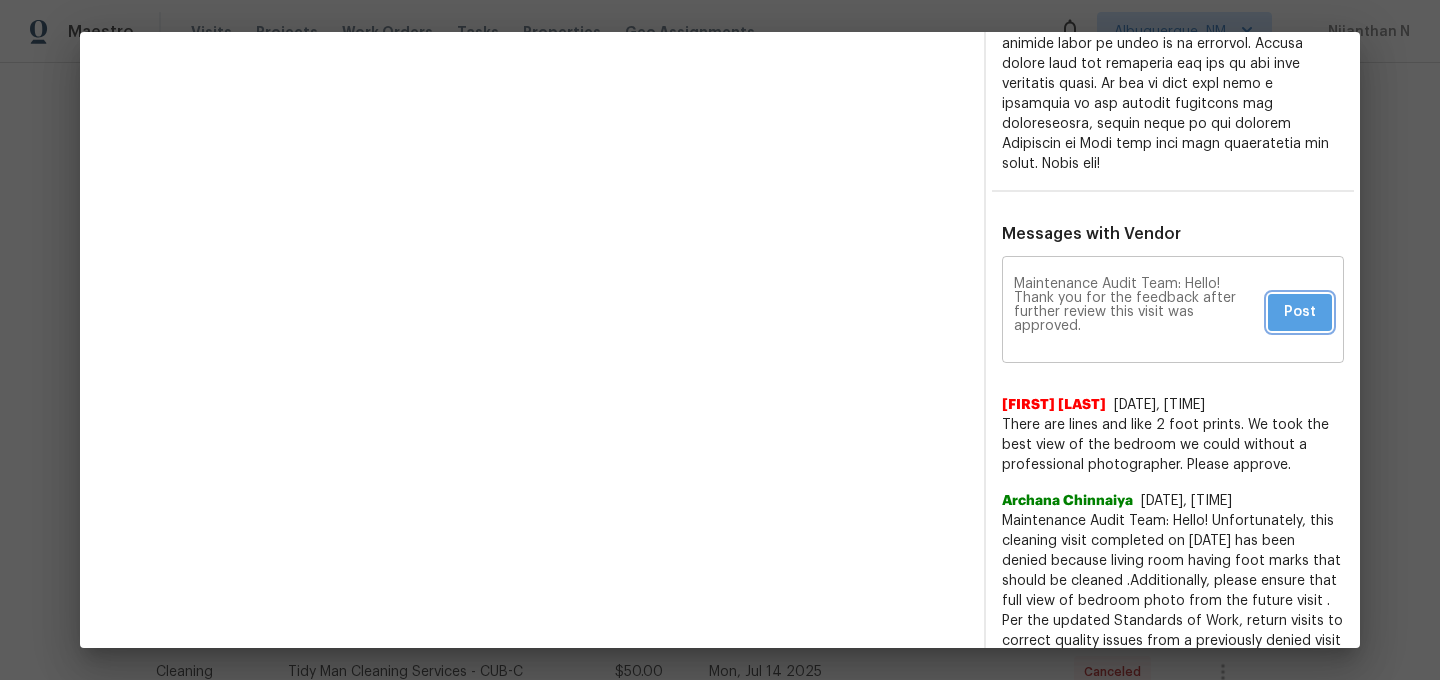 click on "Post" at bounding box center (1300, 312) 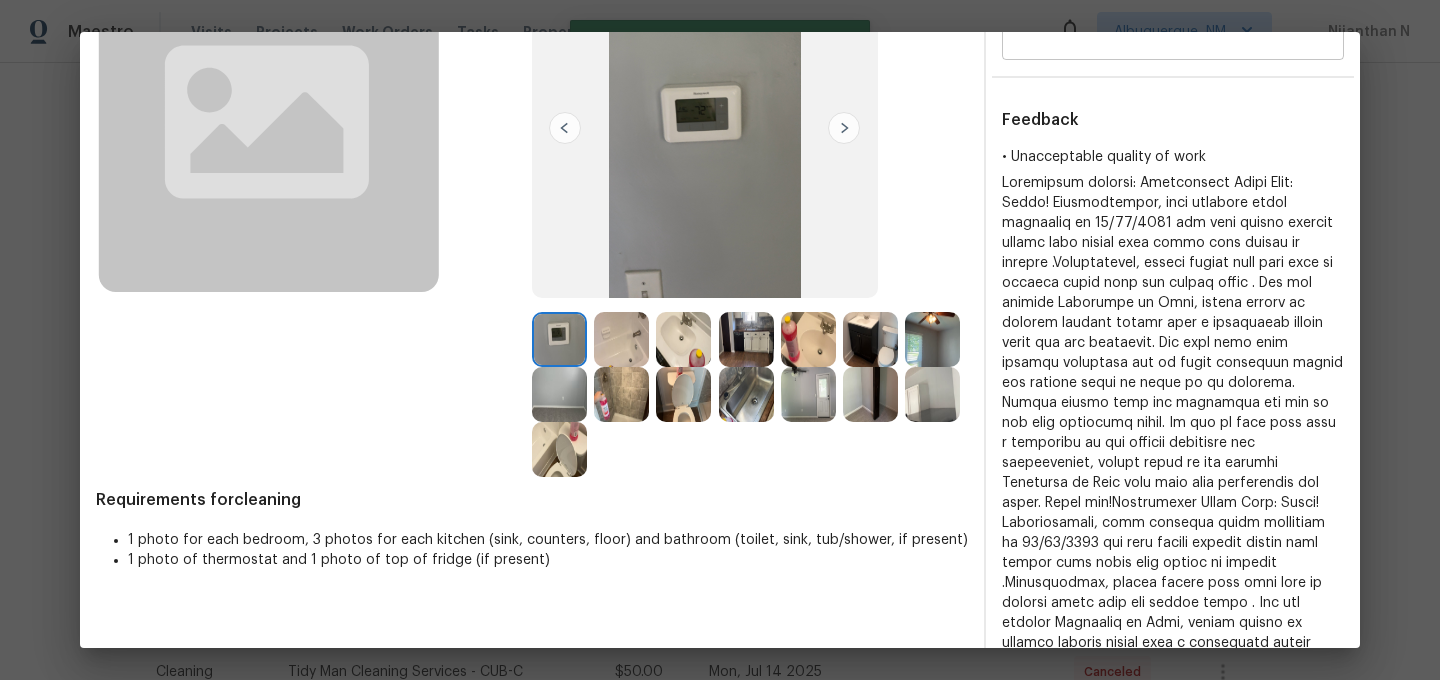 scroll, scrollTop: 103, scrollLeft: 0, axis: vertical 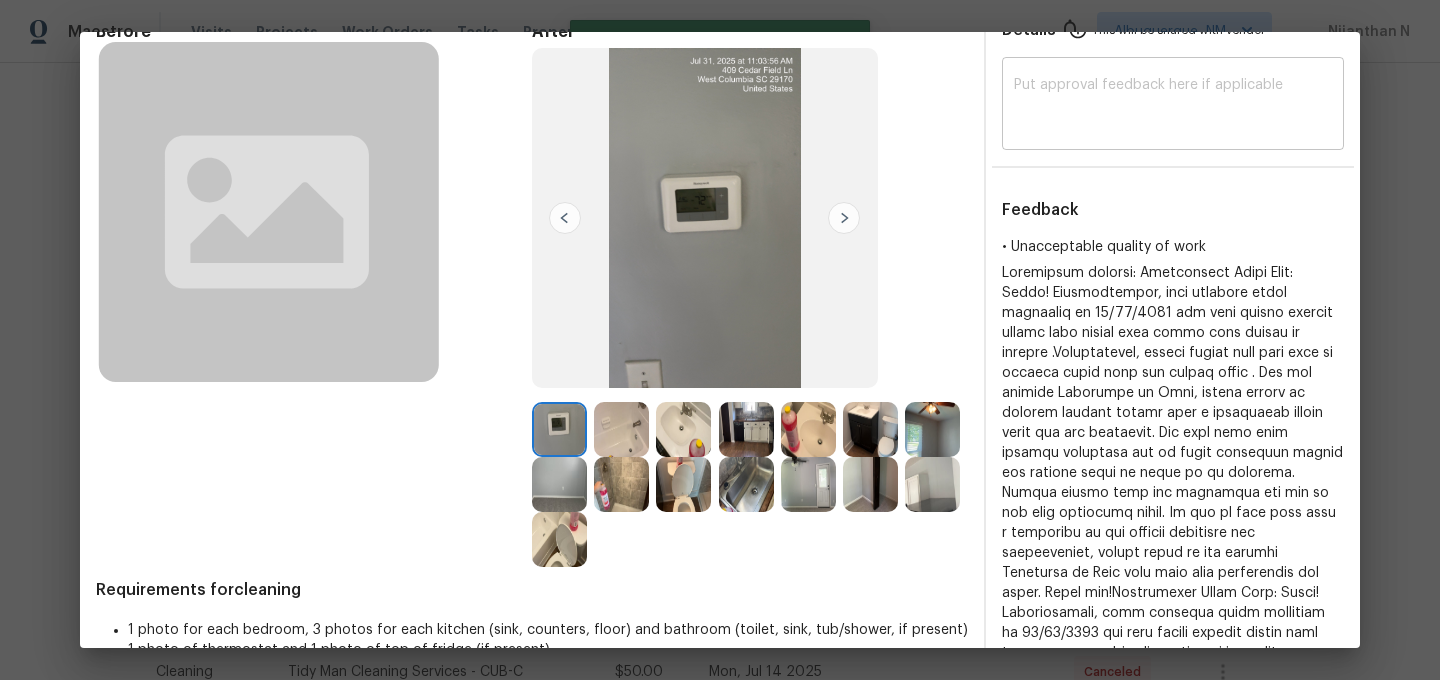 type 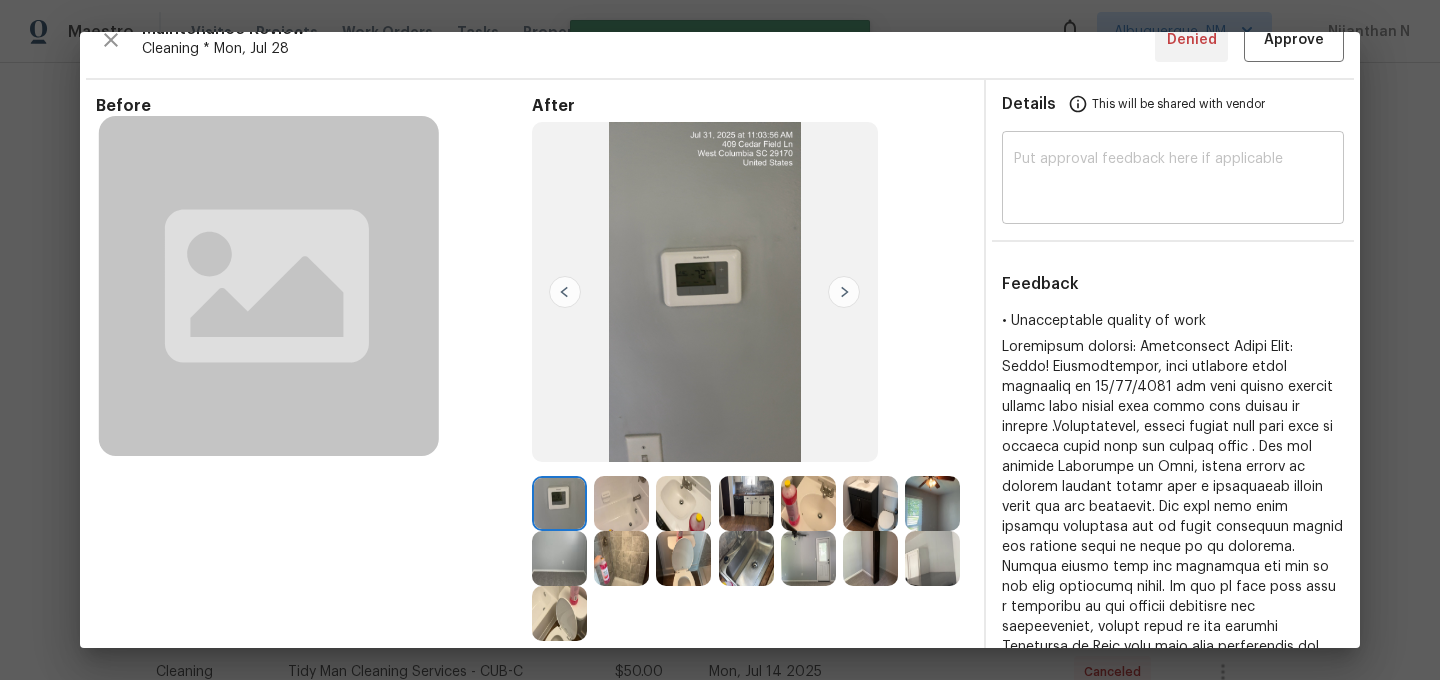 scroll, scrollTop: 0, scrollLeft: 0, axis: both 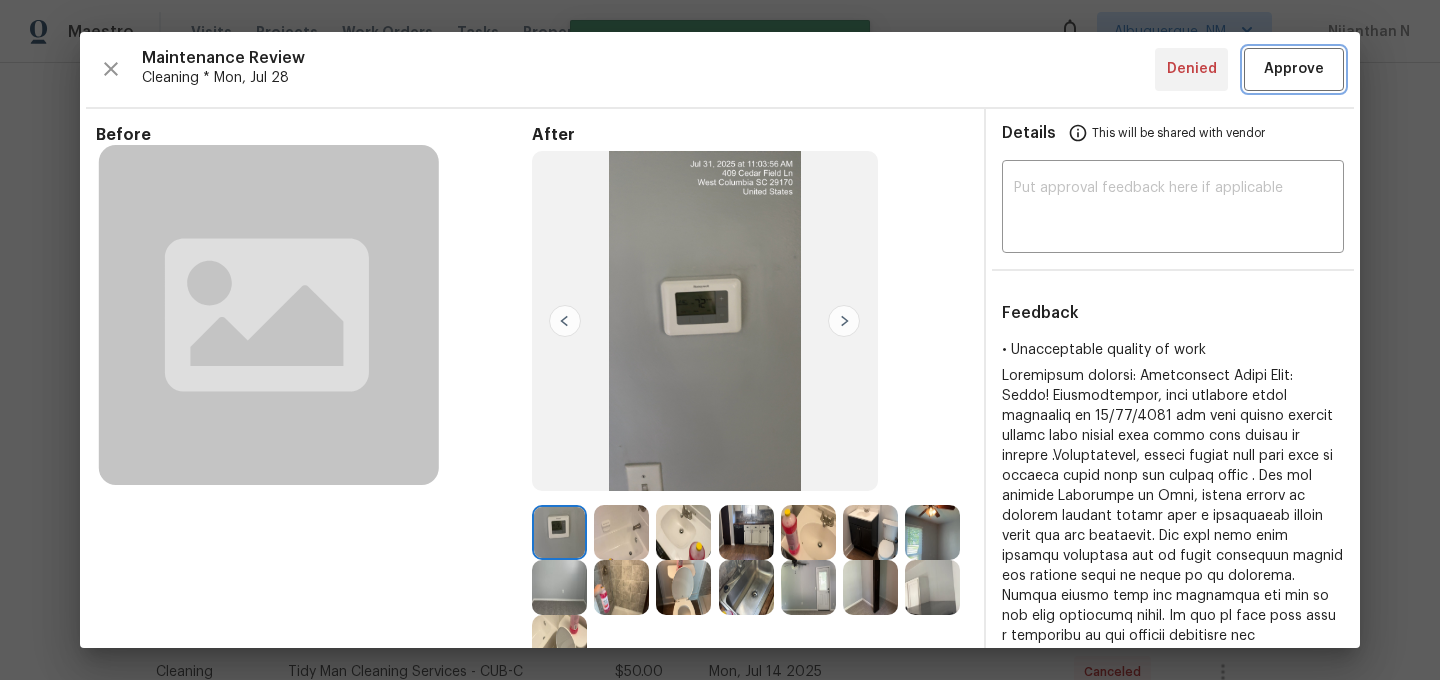 click on "Approve" at bounding box center [1294, 69] 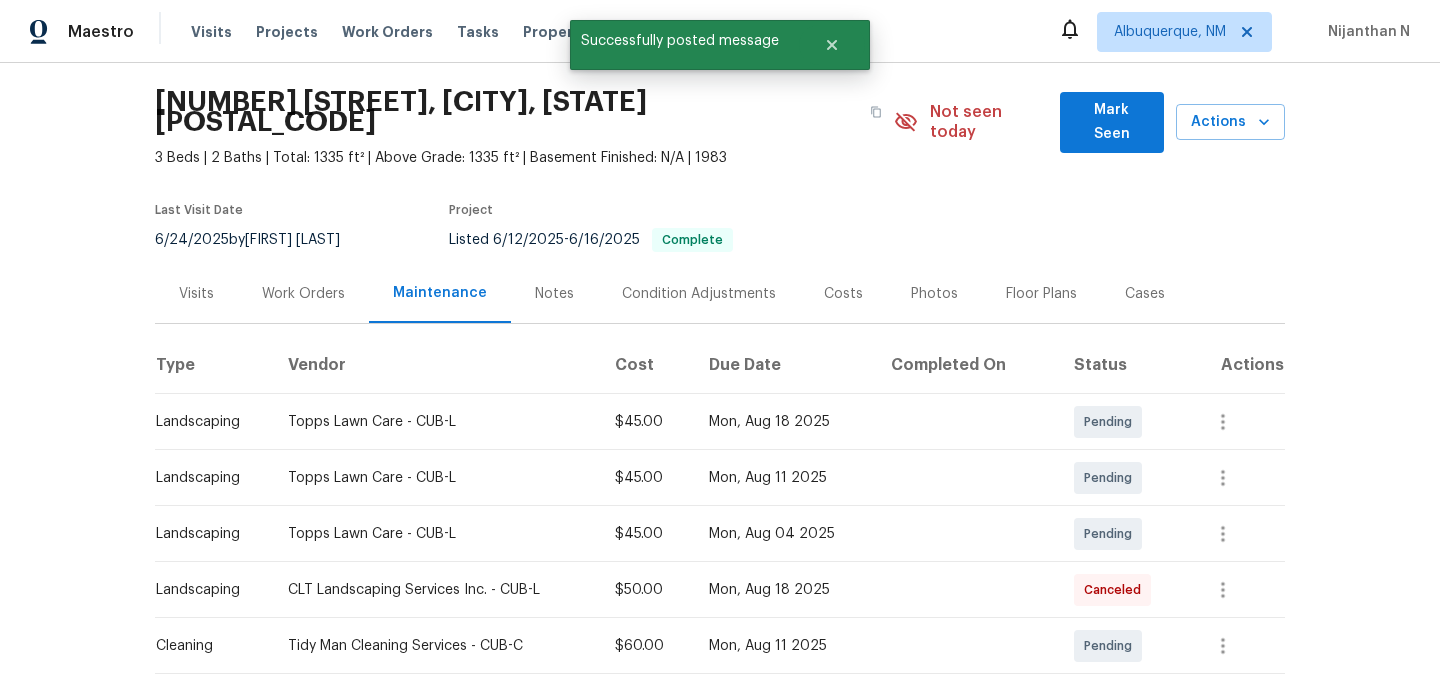 scroll, scrollTop: 33, scrollLeft: 0, axis: vertical 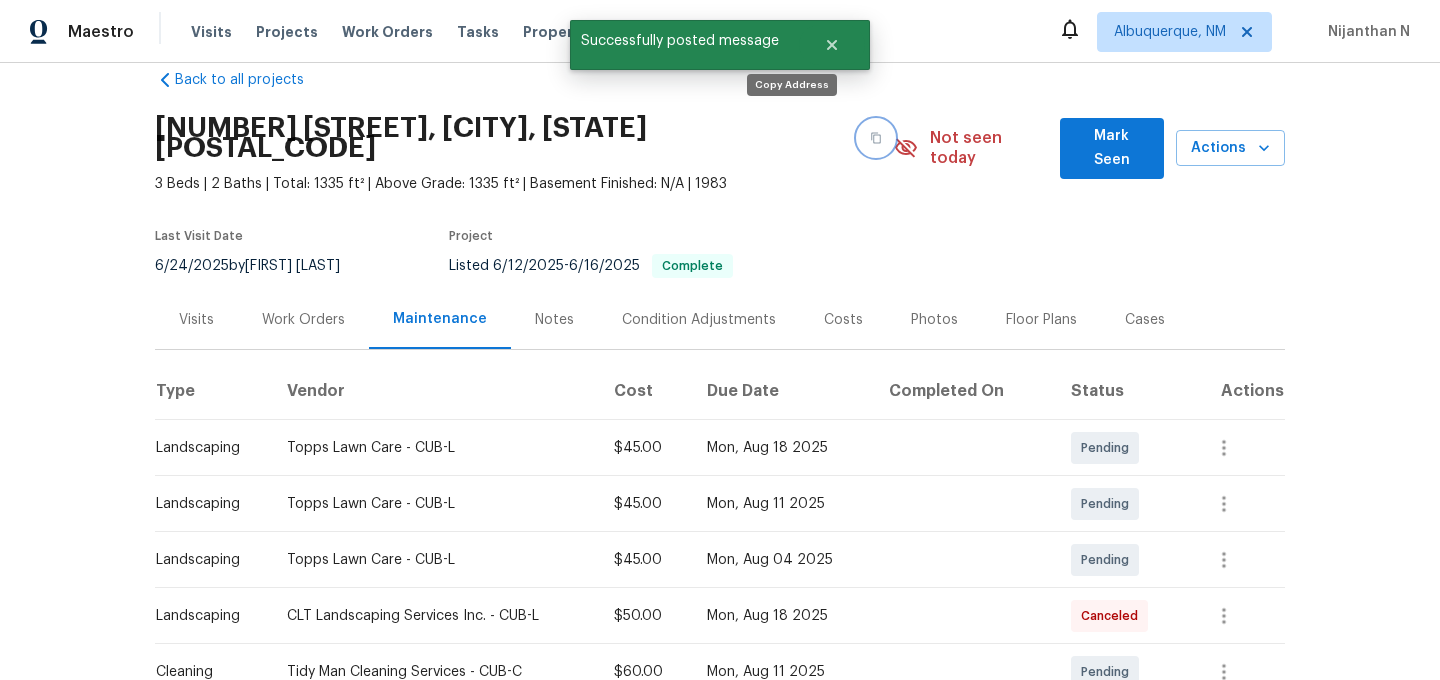 click at bounding box center [876, 138] 